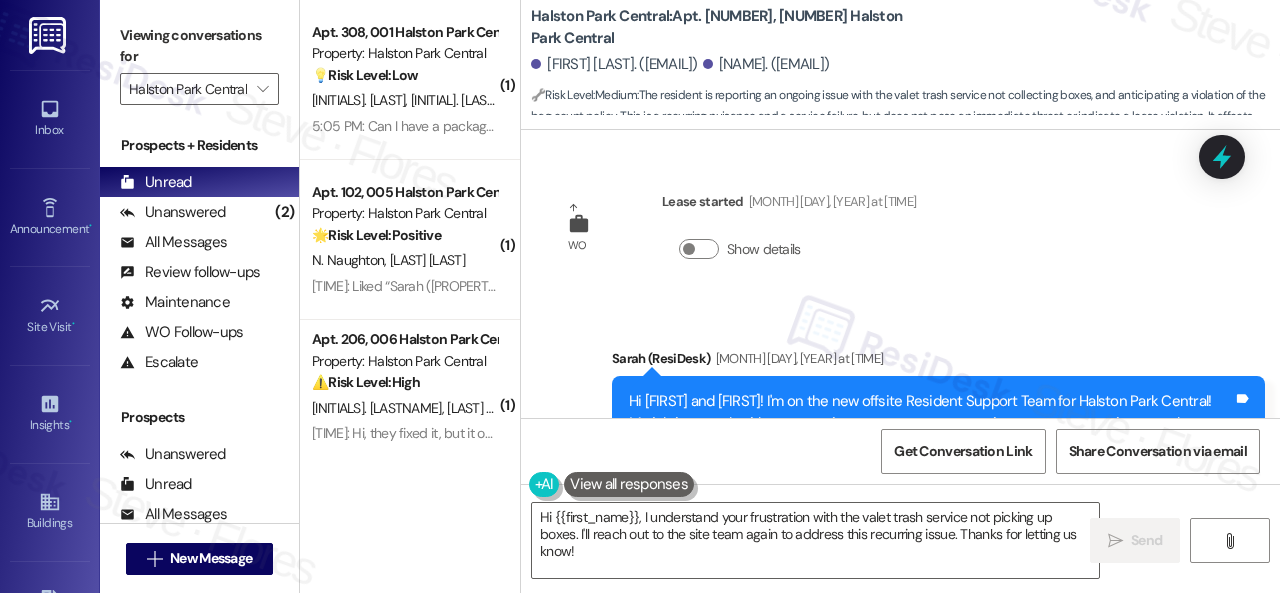 scroll, scrollTop: 0, scrollLeft: 0, axis: both 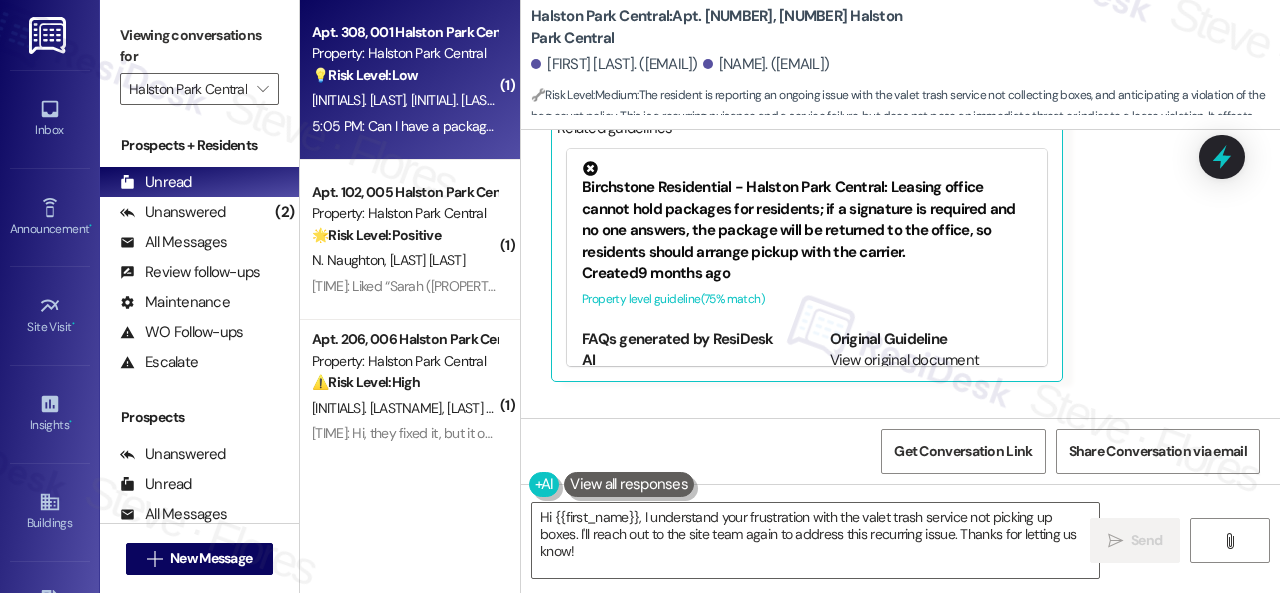 click on "💡  Risk Level:  Low The resident is requesting the package room code. This is a non-essential request related to resident convenience." at bounding box center [404, 75] 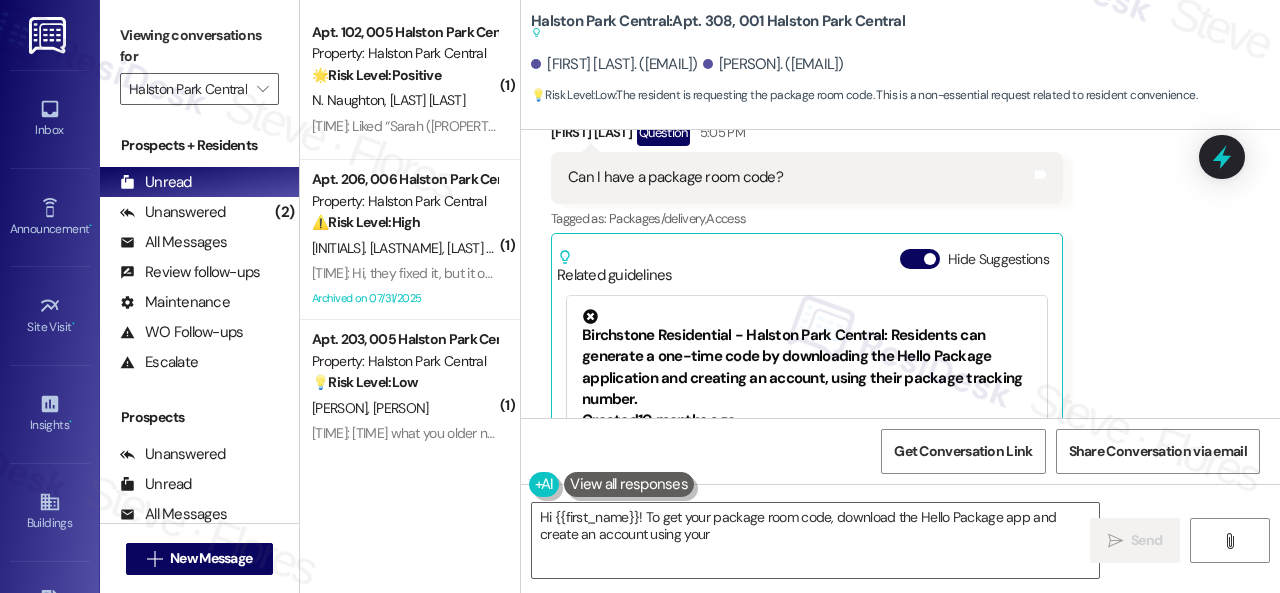 scroll, scrollTop: 27168, scrollLeft: 0, axis: vertical 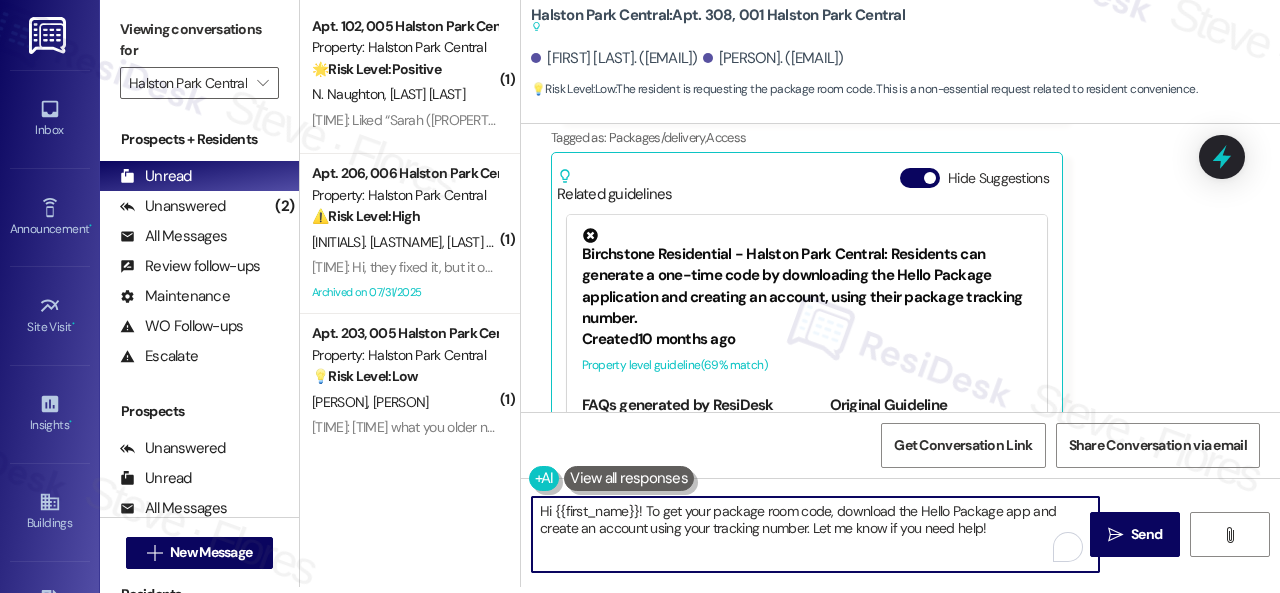drag, startPoint x: 646, startPoint y: 507, endPoint x: 512, endPoint y: 503, distance: 134.0597 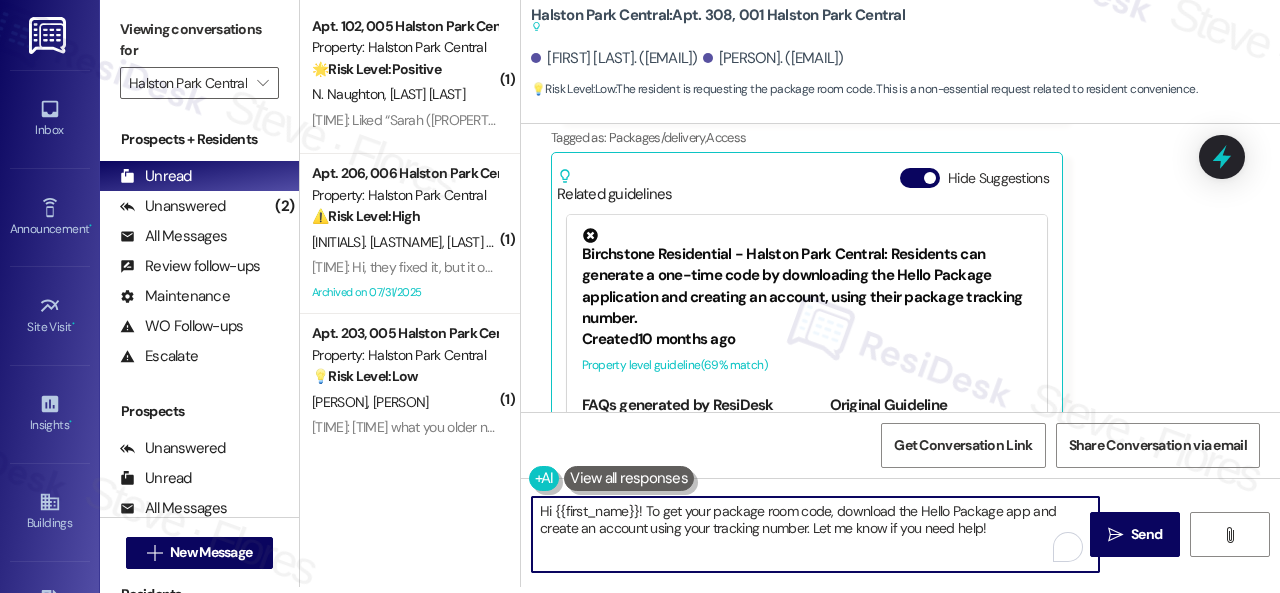 click on "( 1 ) Apt. 102, 005 Halston Park Central Property: Halston Park Central 🌟  Risk Level:  Positive The resident liked a message promoting a community event. This indicates positive engagement and satisfaction. N. Naughton Y. Michel 1:59 PM: Liked “Sarah (Halston Park Central): Hi Yvely and Nanette! 🎡⛱
Just a reminder—our Carnival Pool Party is happening today, Friday, August 1, from 4 to 6 PM at the pool!
Come cool off, enjoy games and treats, and celebrate summer carnival-style!
We can’t wait to see you there!” 1:59 PM: Liked “Sarah (Halston Park Central): Hi Yvely and Nanette! 🎡⛱
Just a reminder—our Carnival Pool Party is happening today, Friday, August 1, from 4 to 6 PM at the pool!
Come cool off, enjoy games and treats, and celebrate summer carnival-style!
We can’t wait to see you there!” ( 1 ) Apt. 206, 006 Halston Park Central Property: Halston Park Central ⚠️  Risk Level:  High G. Deabreu F. Canedo J. Zamur Badro Archived on 07/31/2025 ( 1 ) 💡  Risk Level:  Low (" at bounding box center [790, 290] 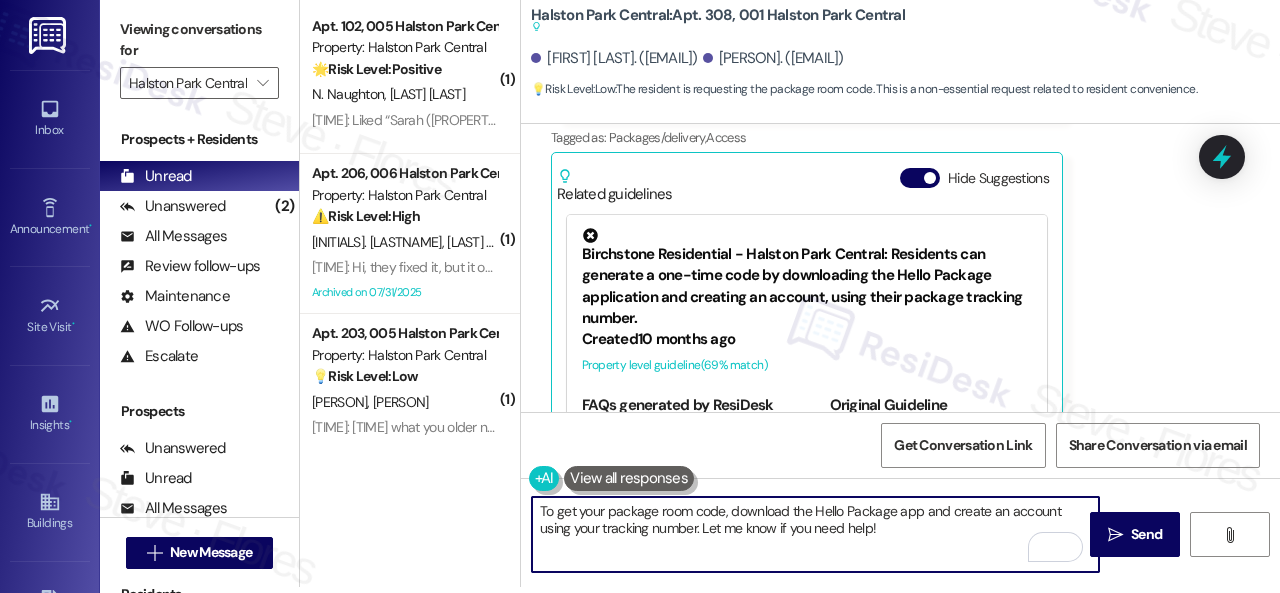 drag, startPoint x: 916, startPoint y: 515, endPoint x: 945, endPoint y: 513, distance: 29.068884 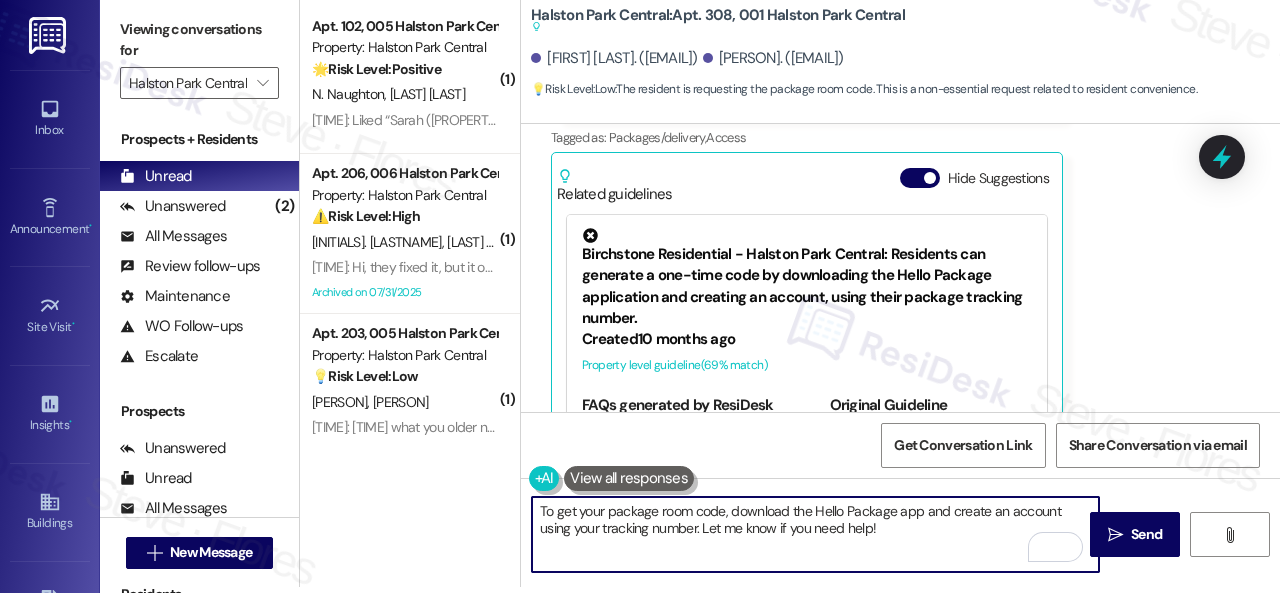 click on "To get your package room code, download the Hello Package app and create an account using your tracking number. Let me know if you need help!" at bounding box center [815, 534] 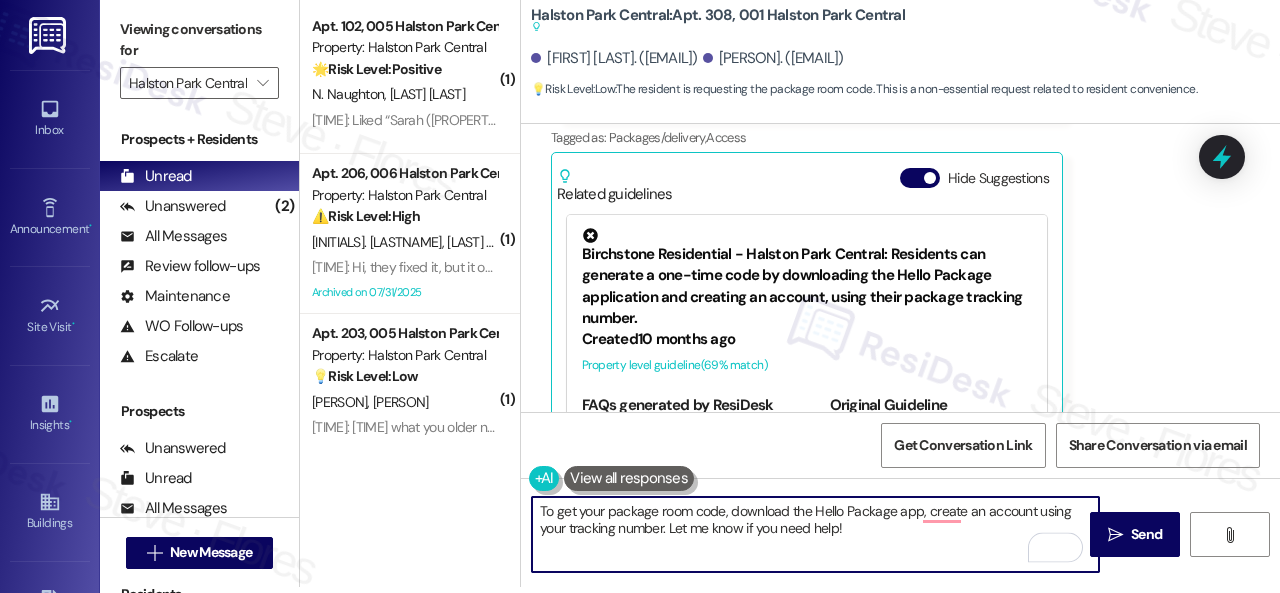 drag, startPoint x: 1032, startPoint y: 512, endPoint x: 1063, endPoint y: 514, distance: 31.06445 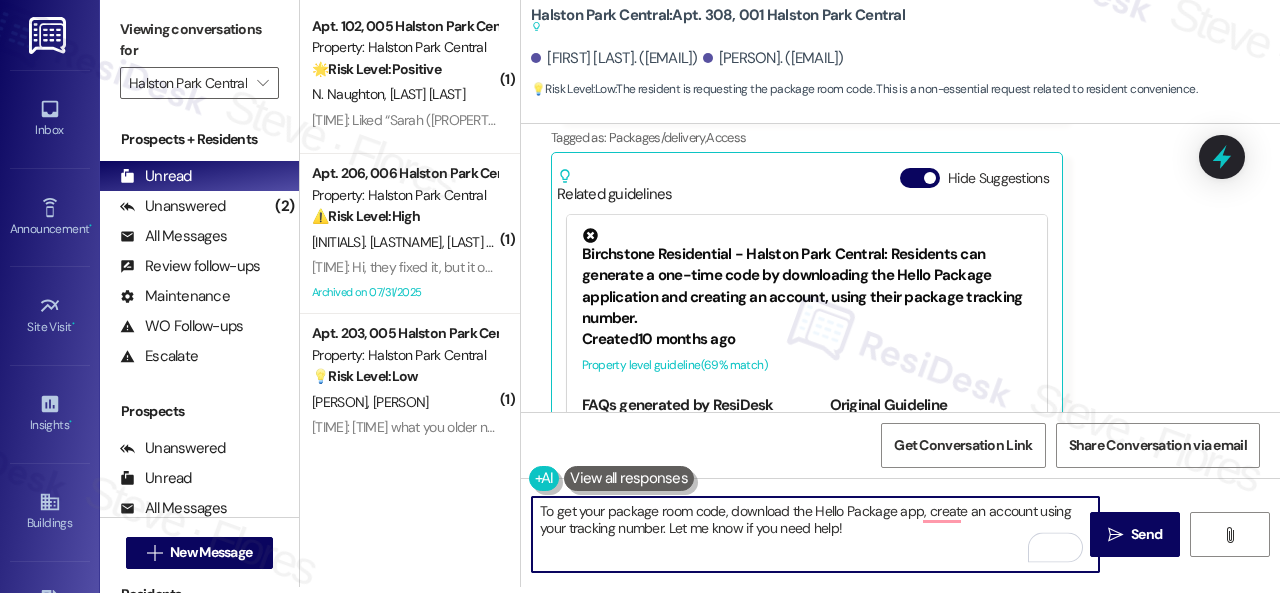 click on "To get your package room code, download the Hello Package app, create an account using your tracking number. Let me know if you need help!" at bounding box center [815, 534] 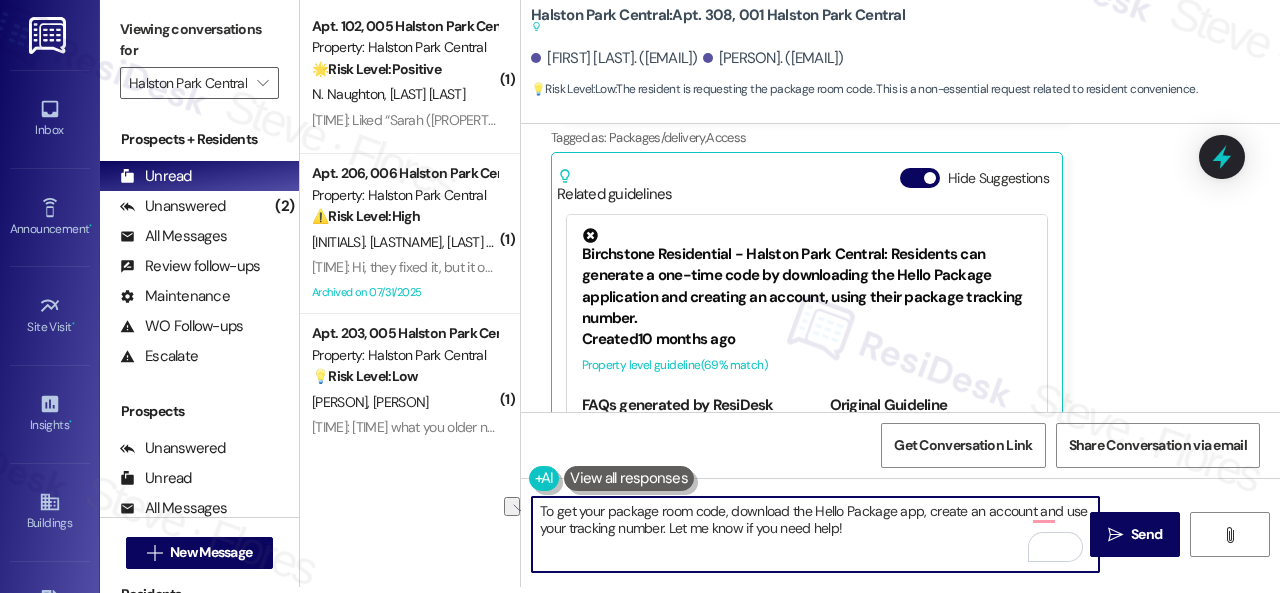 drag, startPoint x: 874, startPoint y: 534, endPoint x: 670, endPoint y: 531, distance: 204.02206 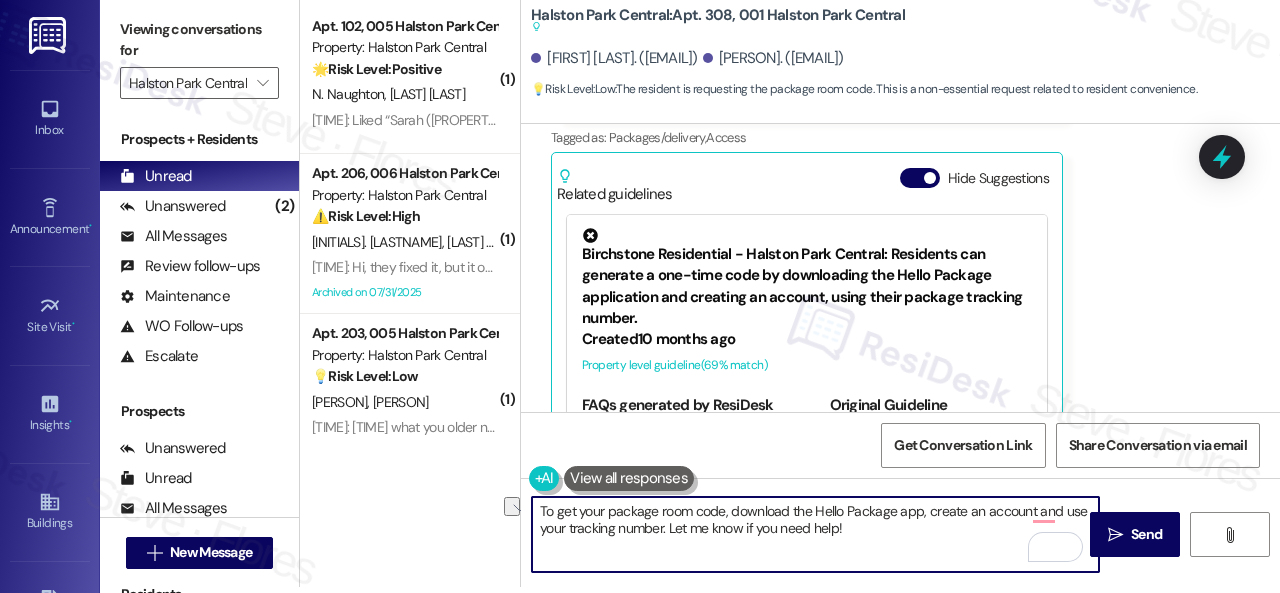 click on "To get your package room code, download the Hello Package app, create an account and use your tracking number. Let me know if you need help!" at bounding box center [815, 534] 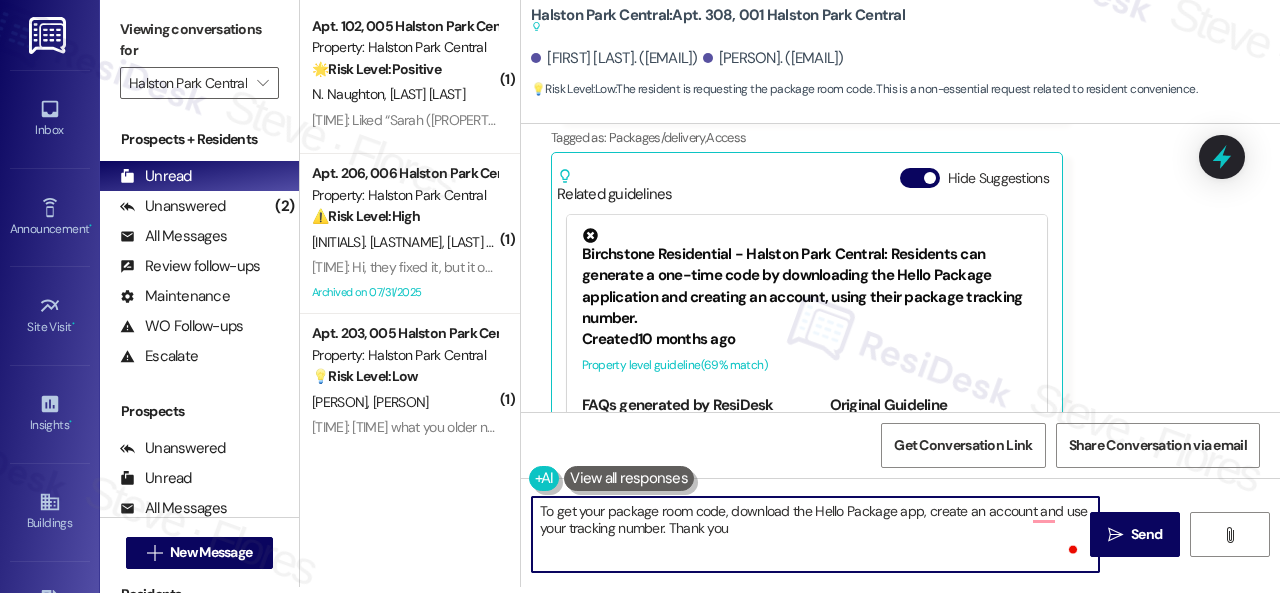 type on "To get your package room code, download the Hello Package app, create an account and use your tracking number. Thank you!" 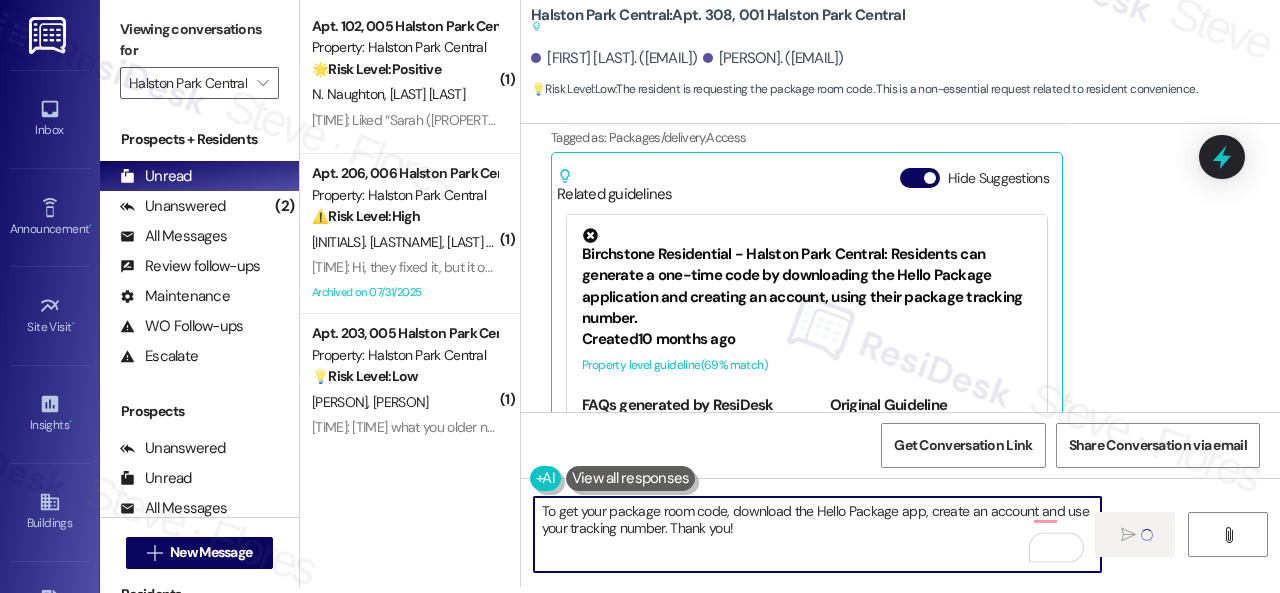 type 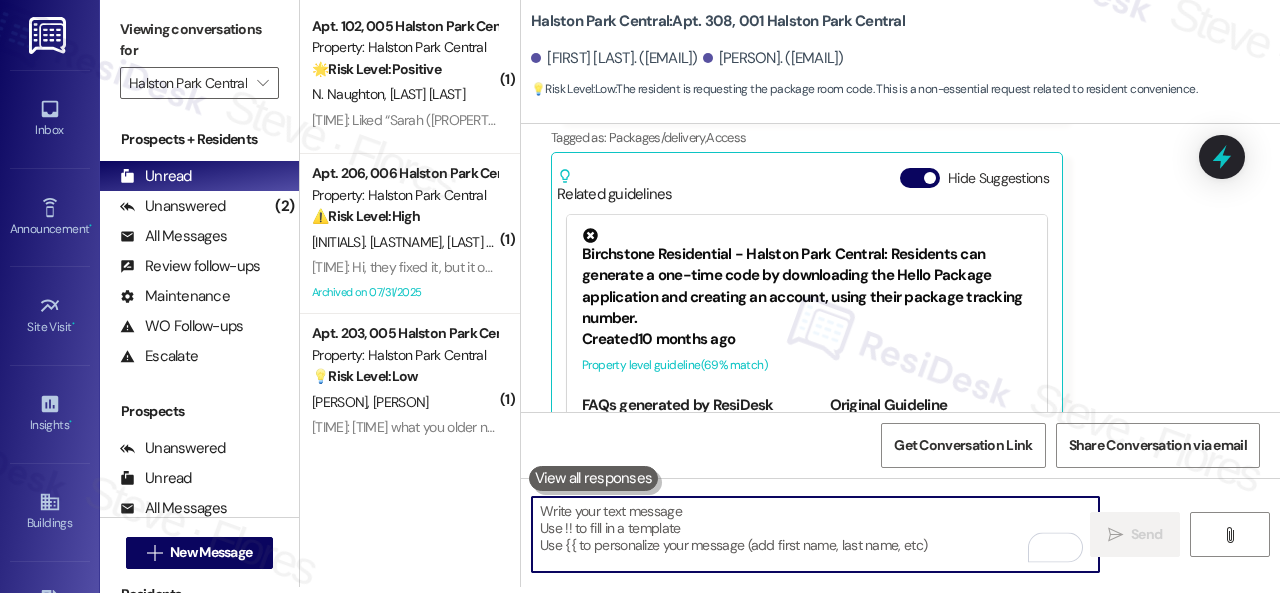 scroll, scrollTop: 0, scrollLeft: 0, axis: both 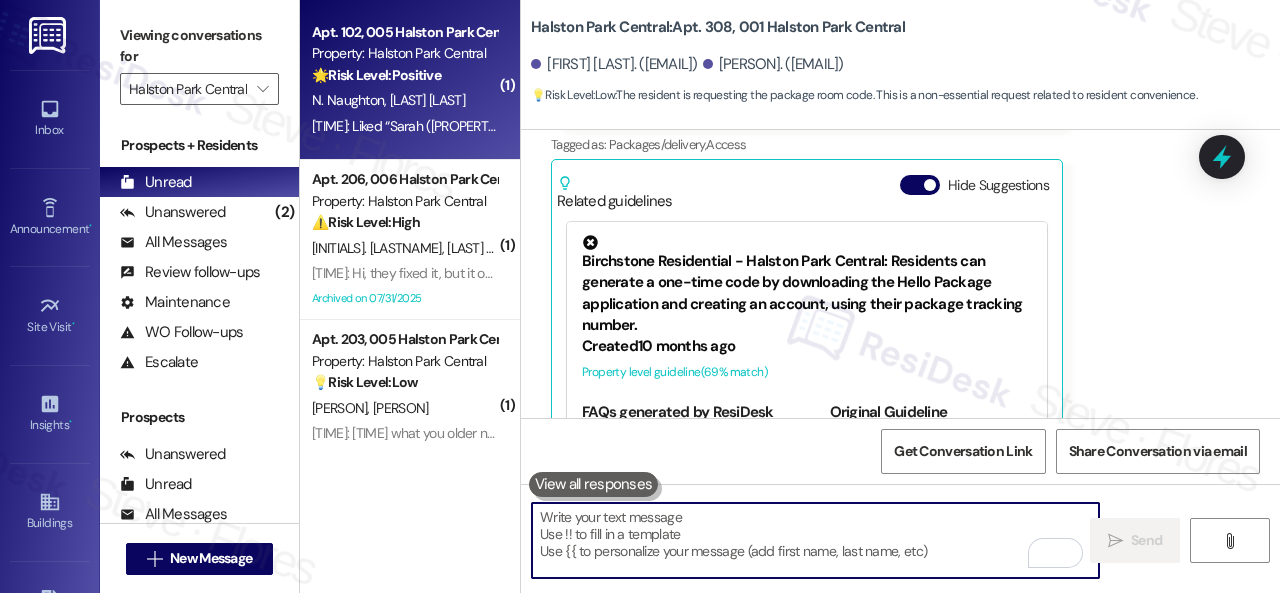 click on "N. Naughton Y. Michel" at bounding box center (404, 100) 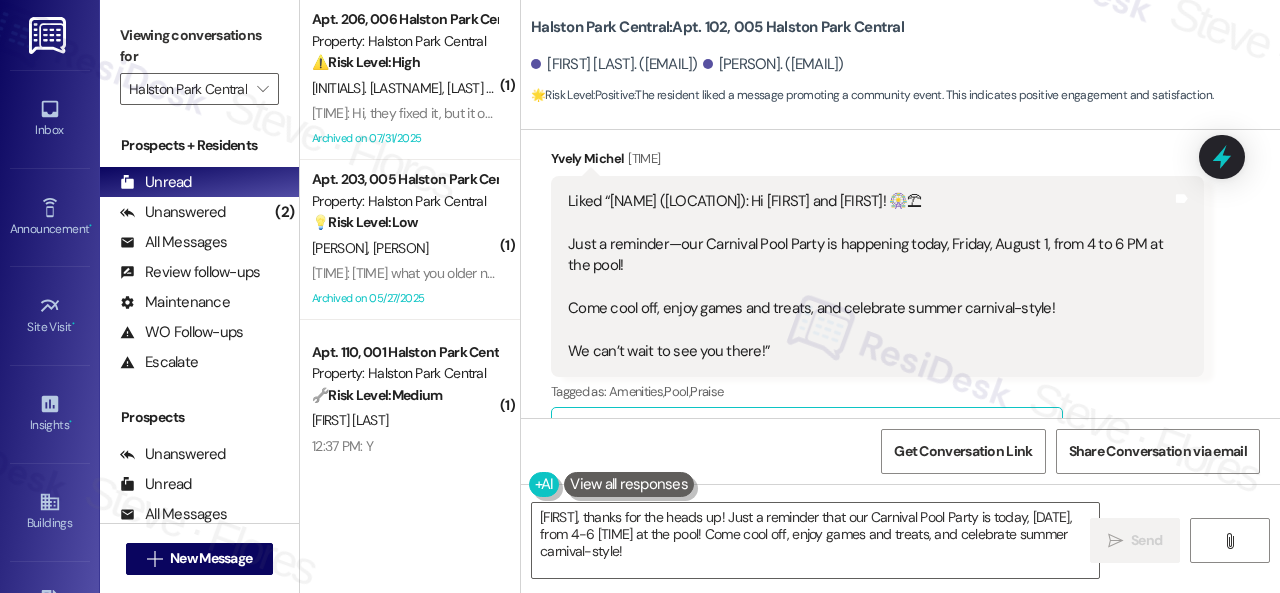 scroll, scrollTop: 10674, scrollLeft: 0, axis: vertical 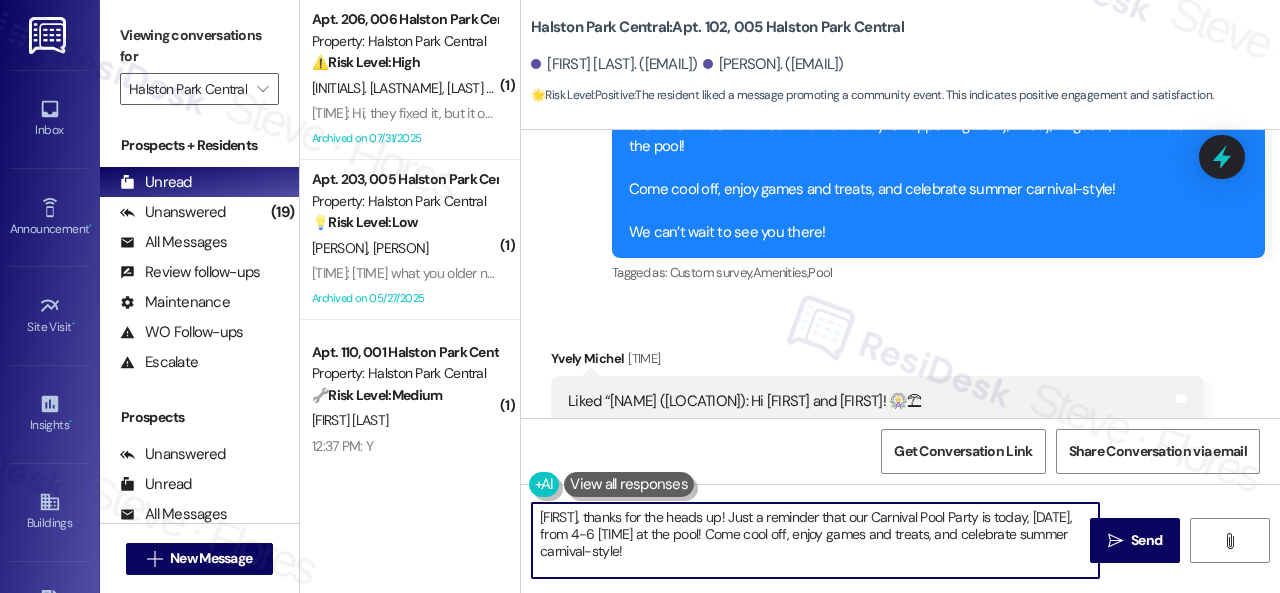 drag, startPoint x: 728, startPoint y: 559, endPoint x: 513, endPoint y: 509, distance: 220.7374 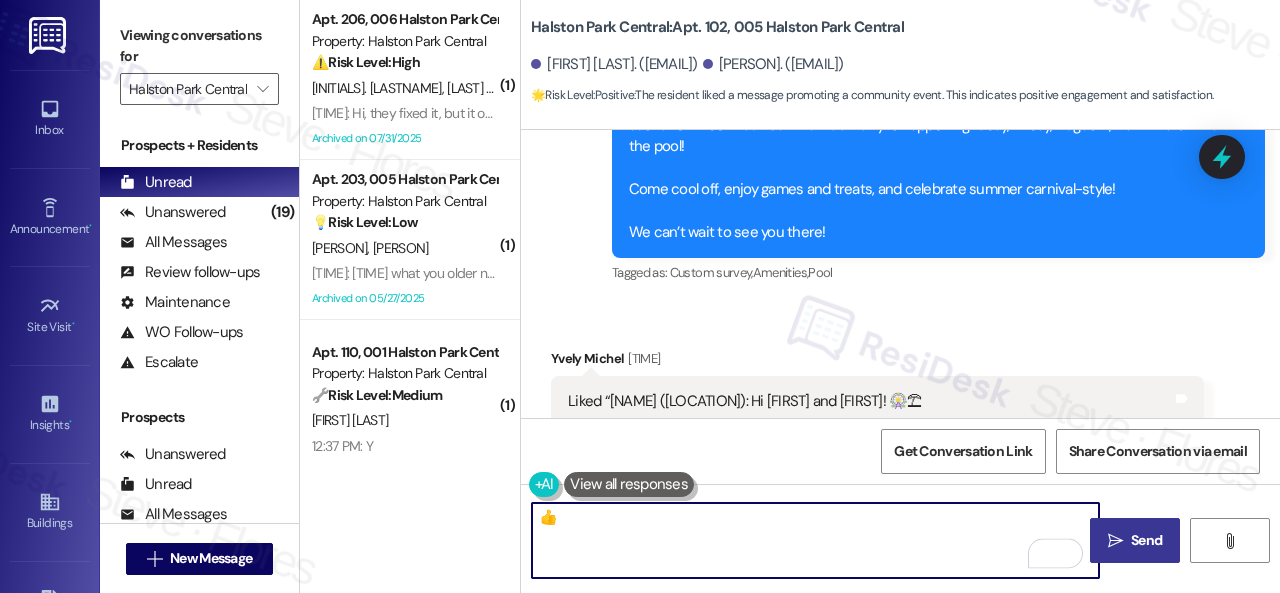 type on "👍" 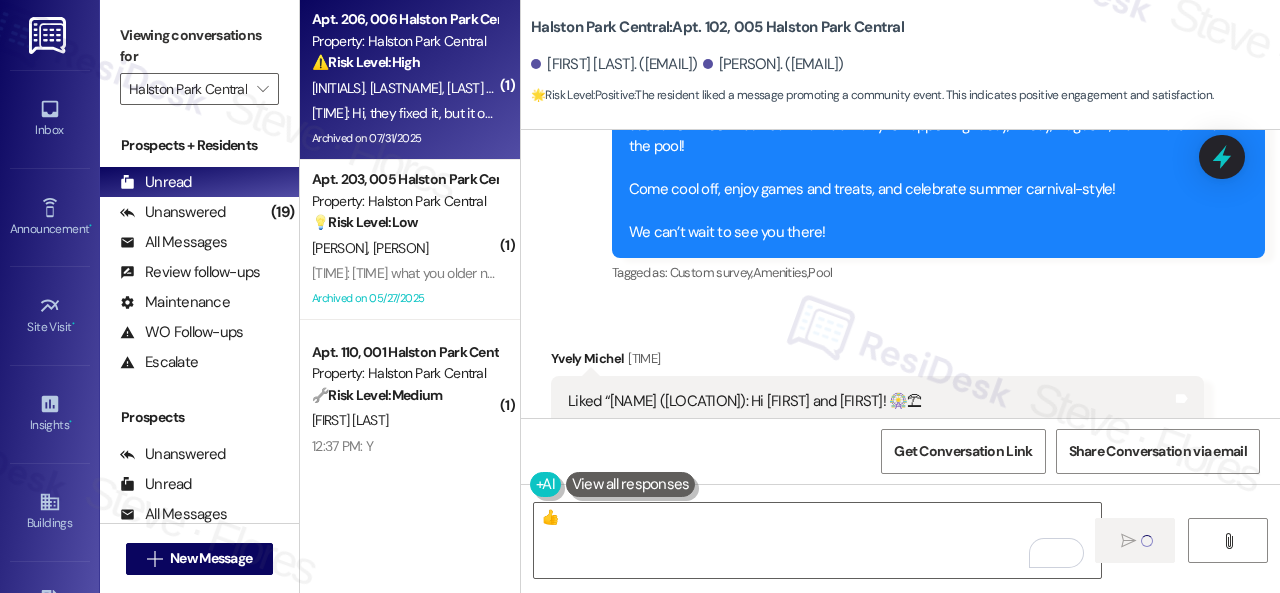type 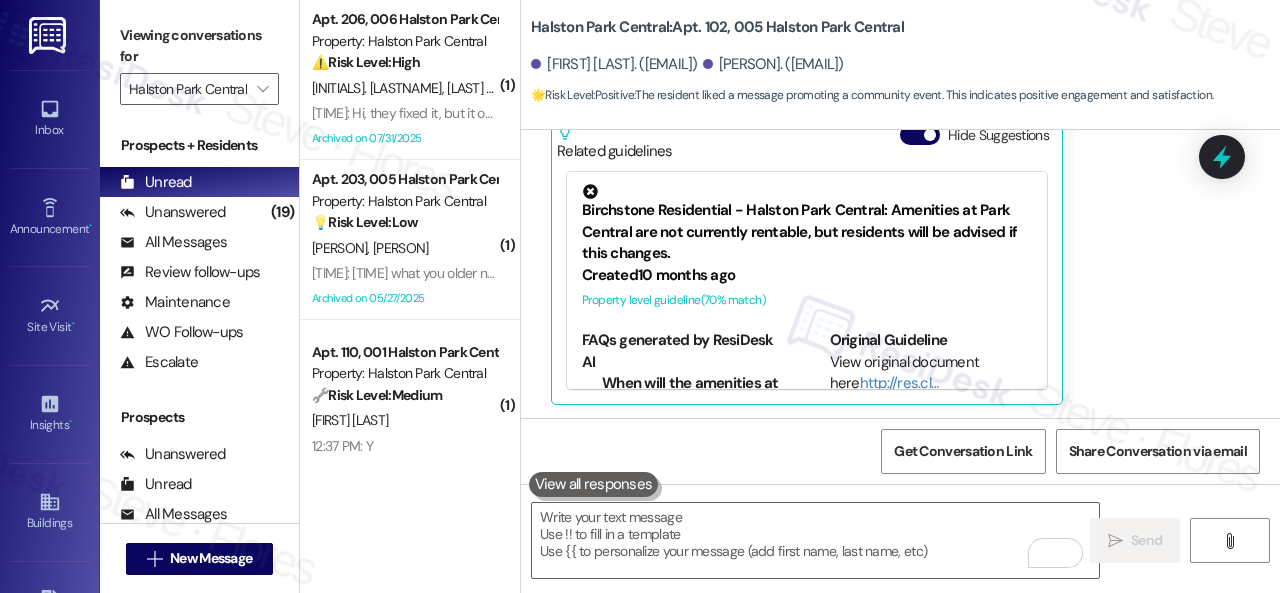 scroll, scrollTop: 11174, scrollLeft: 0, axis: vertical 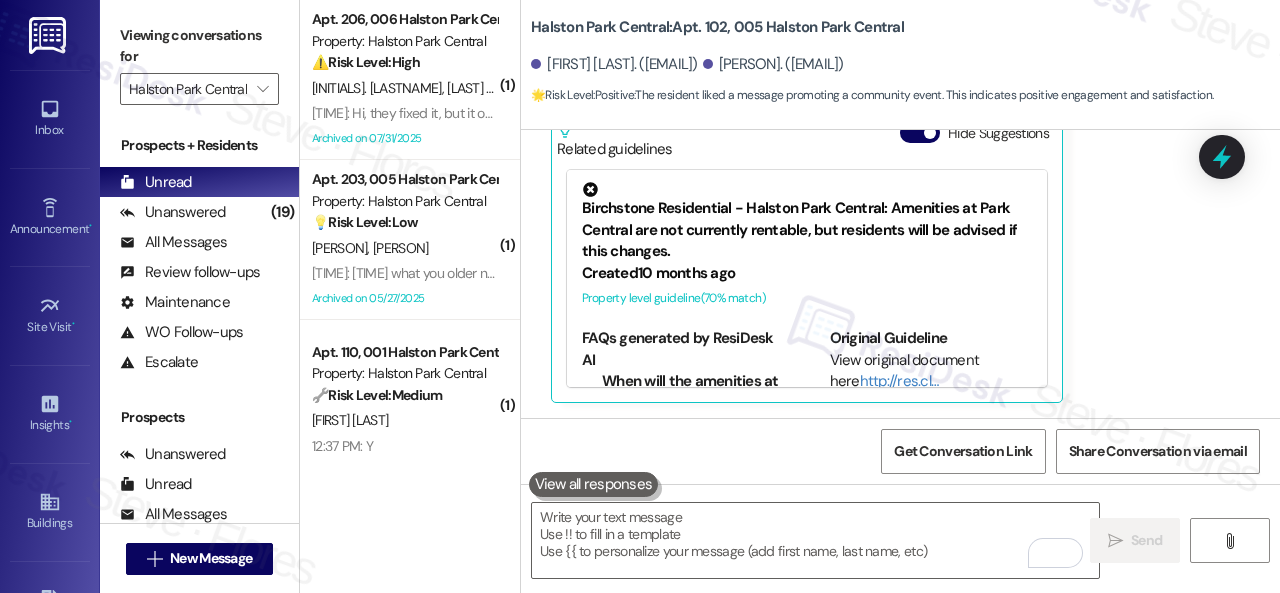 click on "⚠️  Risk Level:  High The resident reports that a previously resolved hot water issue has recurred after only one day. This indicates a potentially unresolved underlying problem requiring urgent maintenance to prevent further inconvenience and potential property damage." at bounding box center (404, 62) 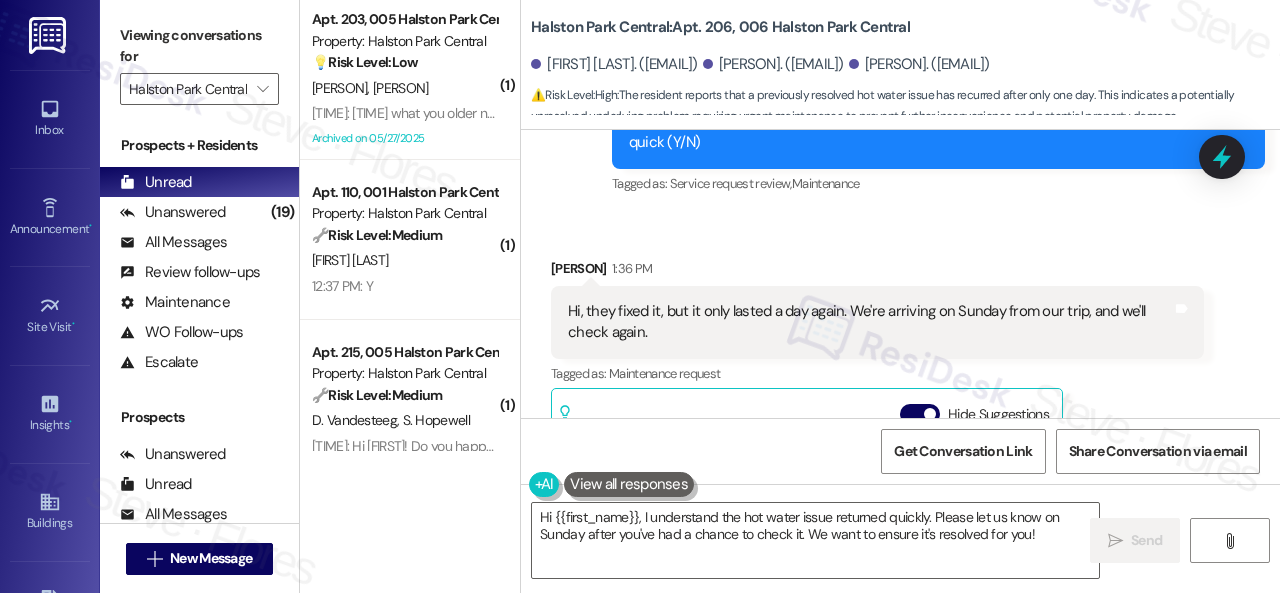 scroll, scrollTop: 21631, scrollLeft: 0, axis: vertical 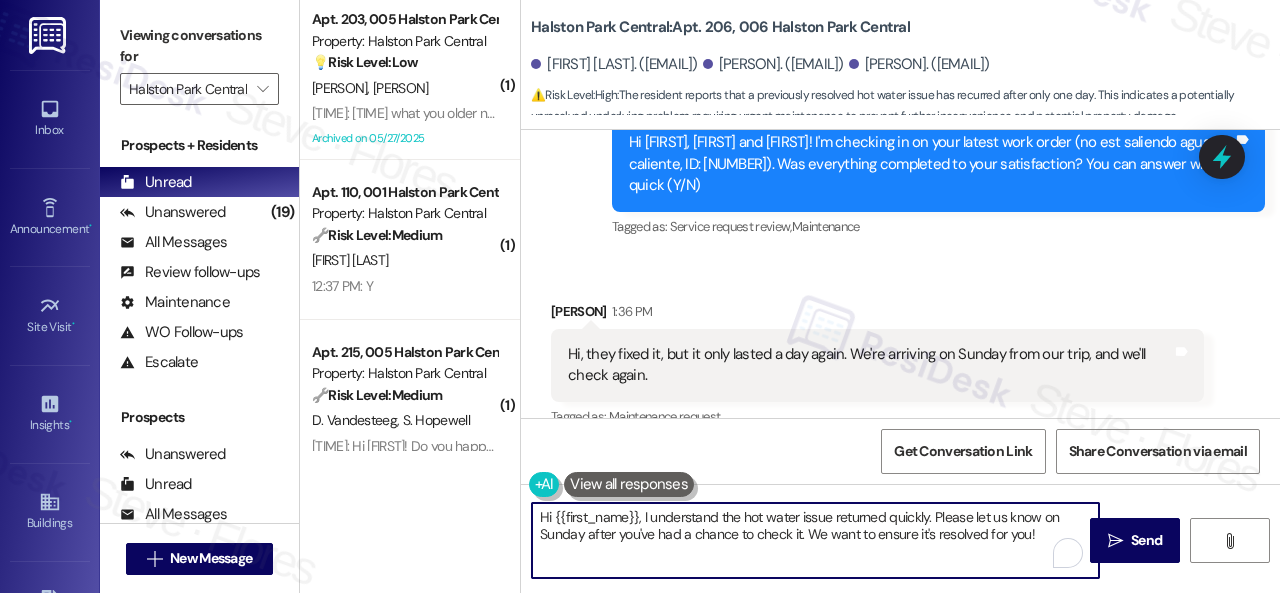 drag, startPoint x: 1052, startPoint y: 535, endPoint x: 434, endPoint y: 479, distance: 620.53204 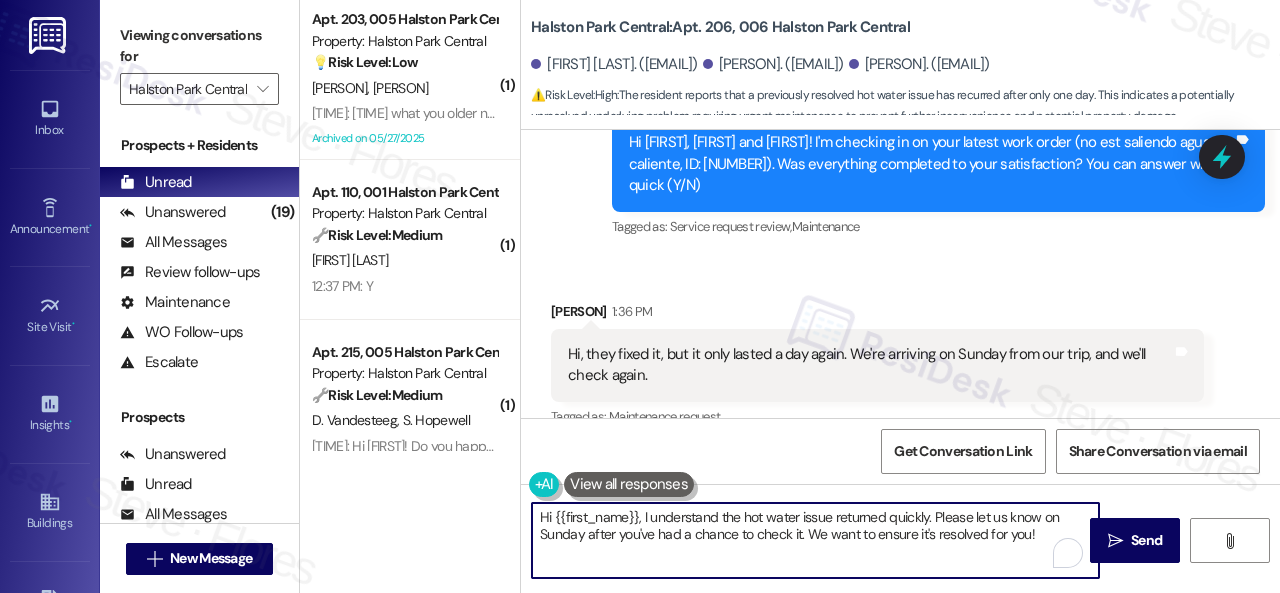 click on "( 1 ) Apt. 203, 005 Halston Park Central Property: Halston Park Central 💡  Risk Level:  Low The resident's message is incoherent and doesn't present a clear request or complaint related to property management. It appears to be nonsensical and requires no immediate action. J. Moore J. Moore 1:04 PM: 5:45 what you older now eight years old why Precious is good negative but these doctors 1:04 PM: 5:45 what you older now eight years old why Precious is good negative but these doctors Archived on 05/27/2025 ( 1 ) Apt. 110, 001 Halston Park Central Property: Halston Park Central 🔧  Risk Level:  Medium The resident responded 'Y' to the work order check-in, indicating satisfaction. This is a routine confirmation related to a maintenance request. D. Steele 12:37 PM: Y  12:37 PM: Y  ( 1 ) Apt. 215, 005 Halston Park Central Property: Halston Park Central 🔧  Risk Level:  Medium D. Vandesteeg S. Hopewell ( 1 ) Apt. 115, 005 Halston Park Central Property: Halston Park Central 🌟  Risk Level:  Positive E. Mejia (" at bounding box center [790, 296] 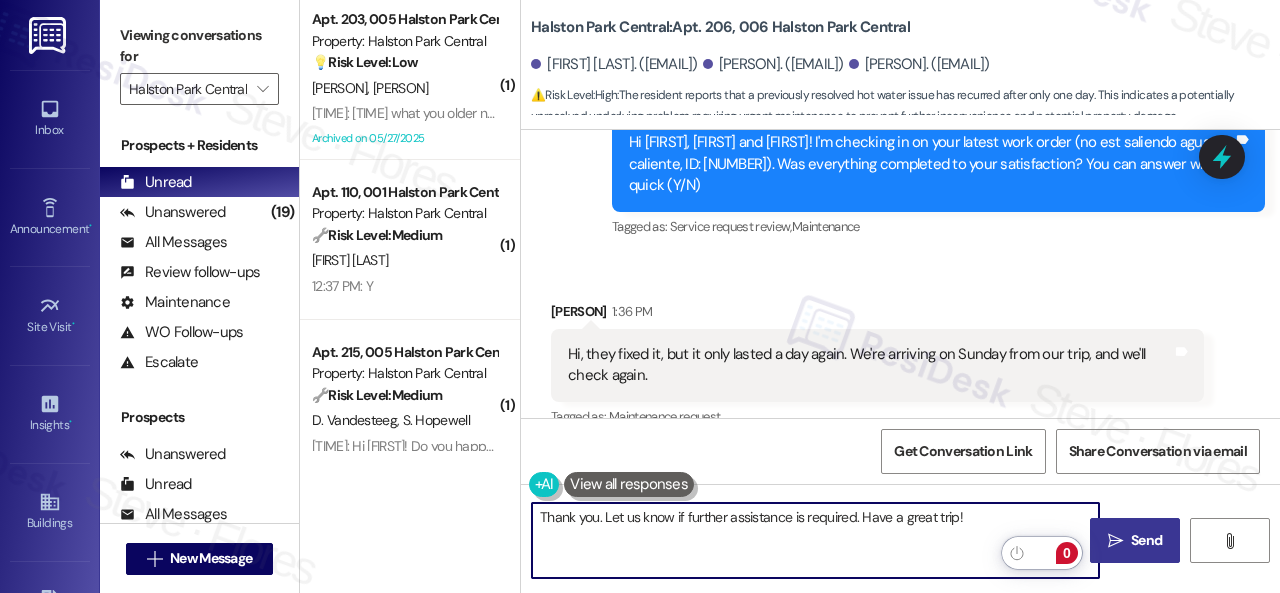 type on "Thank you. Let us know if further assistance is required. Have a great trip!" 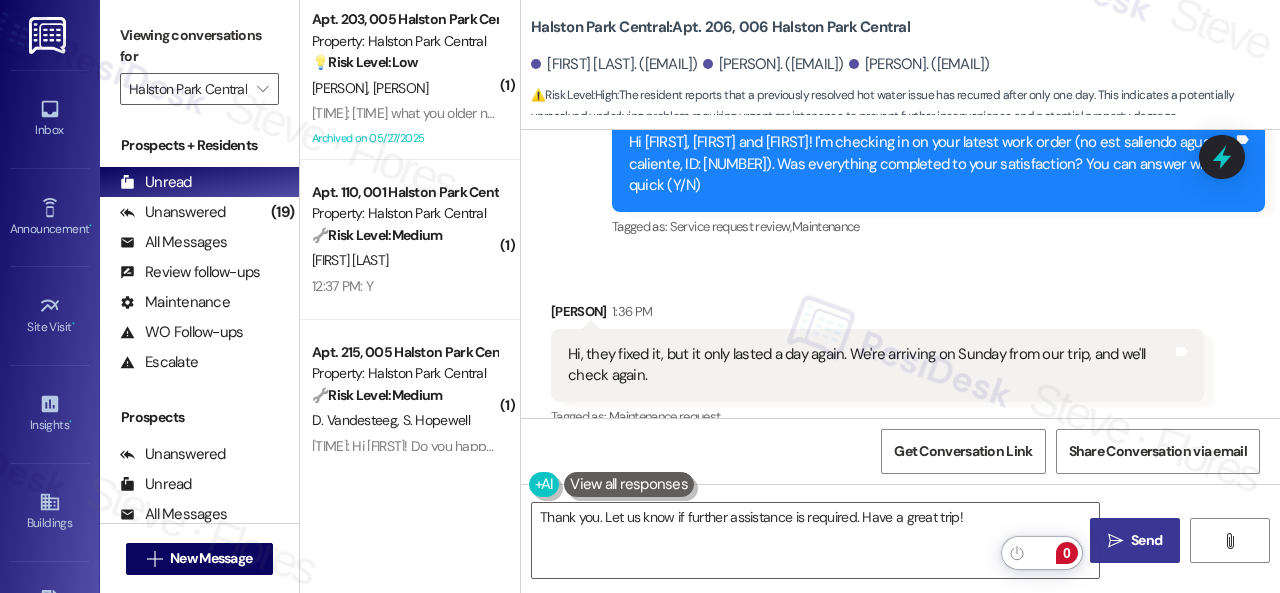 click on "Send" at bounding box center (1146, 540) 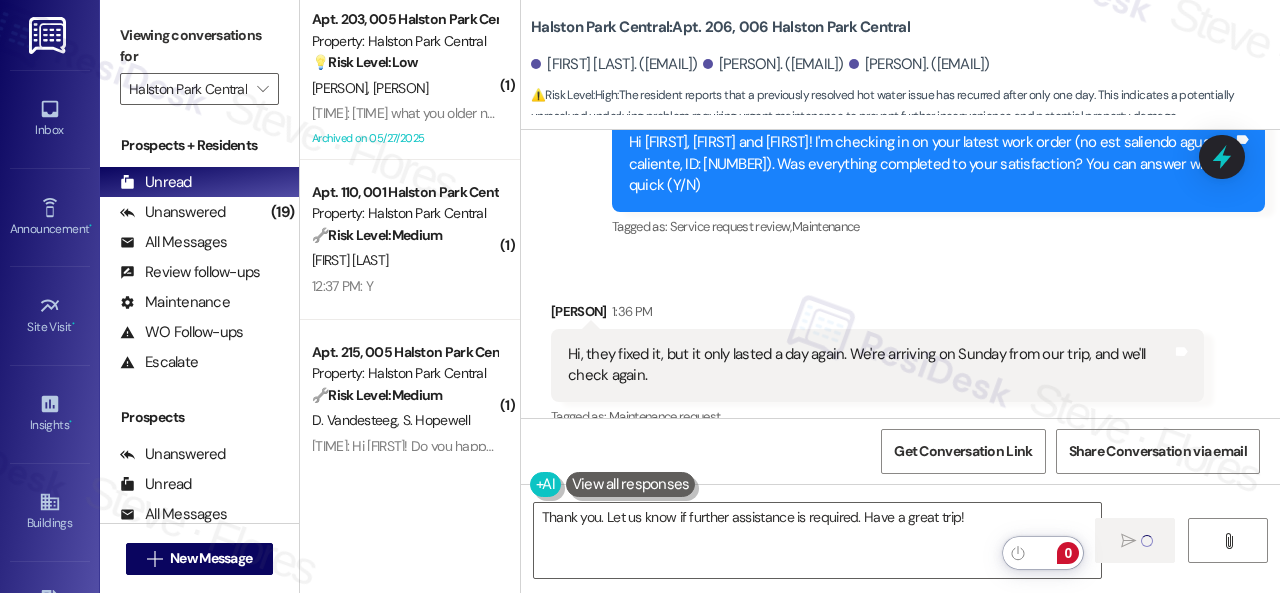 type 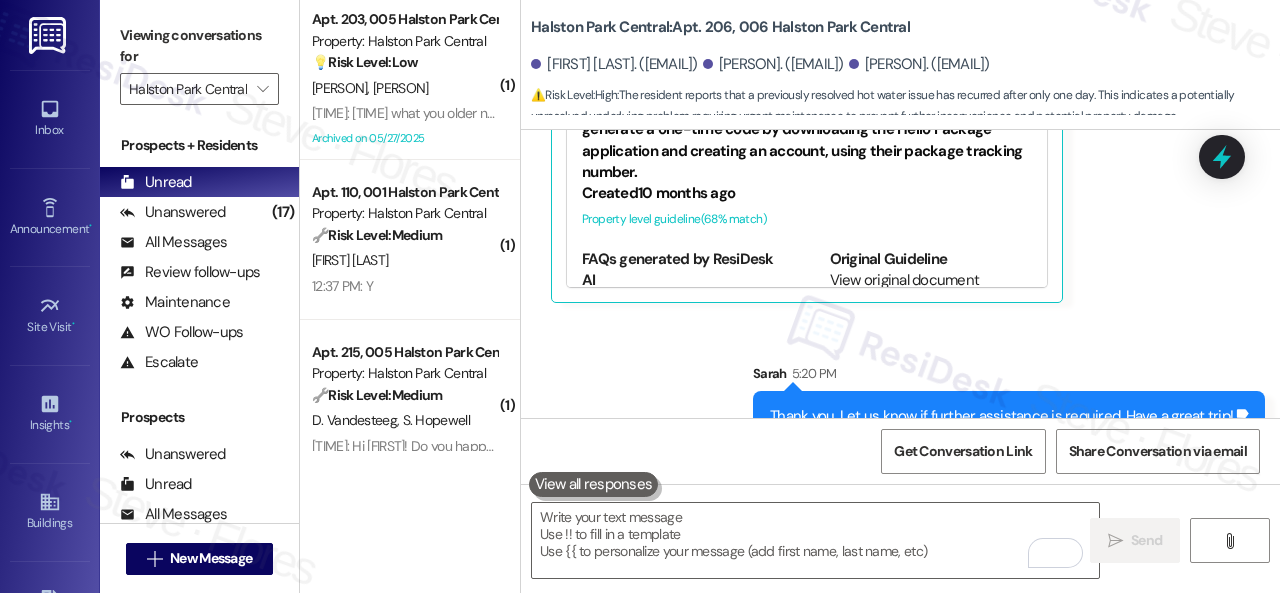 scroll, scrollTop: 22070, scrollLeft: 0, axis: vertical 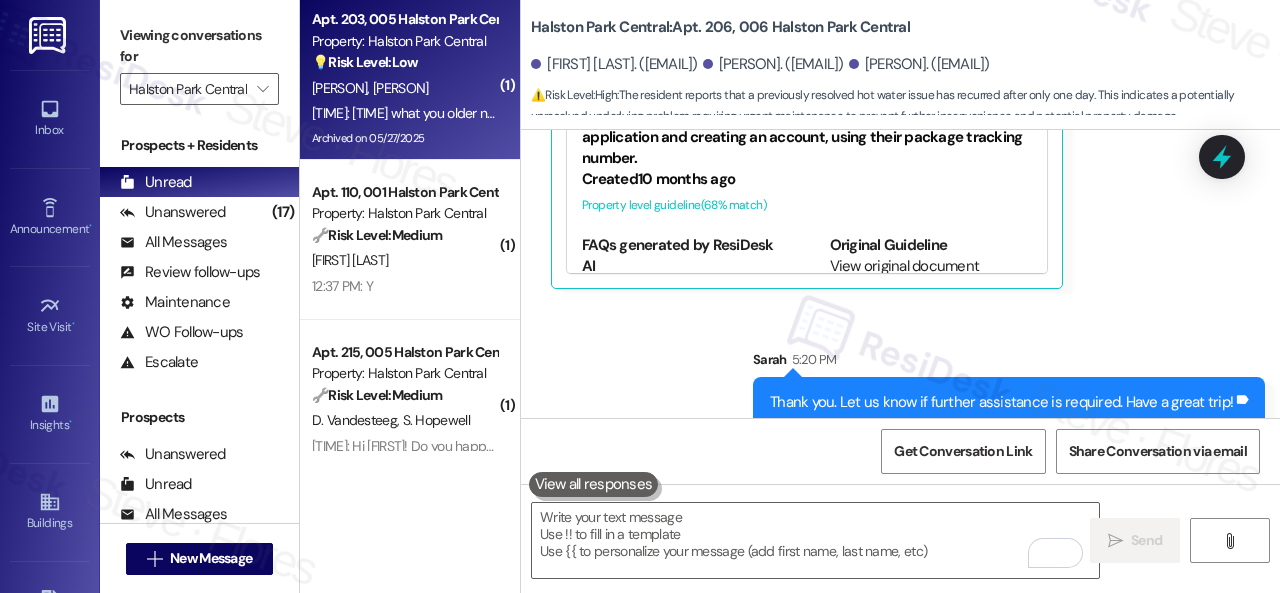 click on "💡  Risk Level:  Low The resident's message is incoherent and doesn't present a clear request or complaint related to property management. It appears to be nonsensical and requires no immediate action." at bounding box center [404, 62] 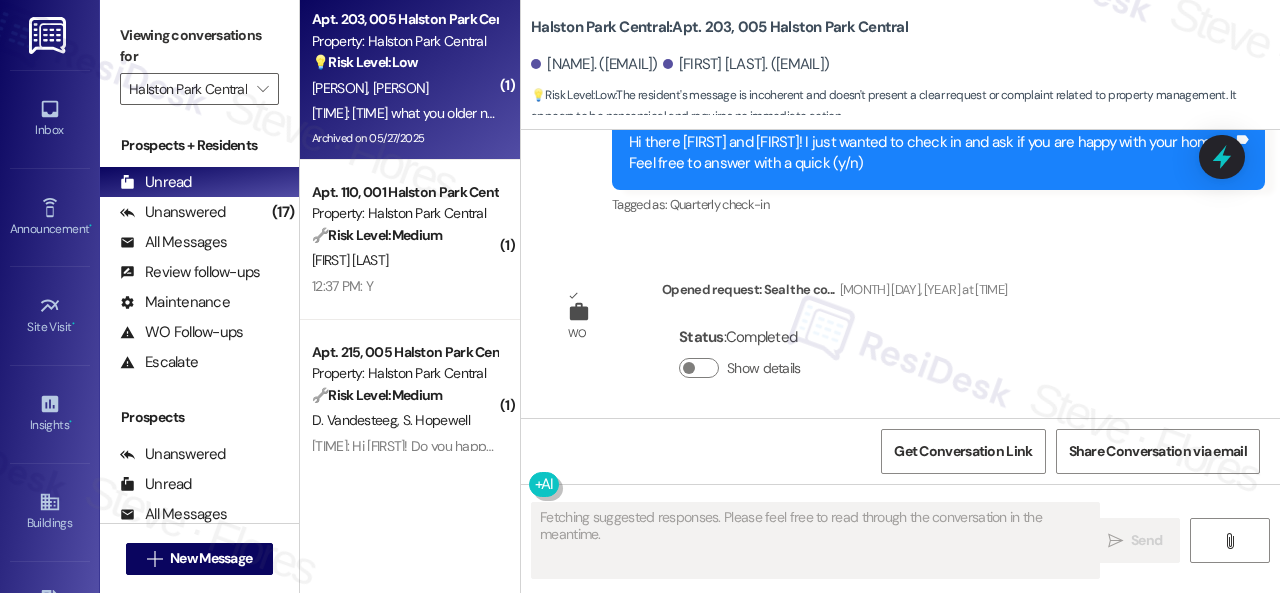 scroll, scrollTop: 15208, scrollLeft: 0, axis: vertical 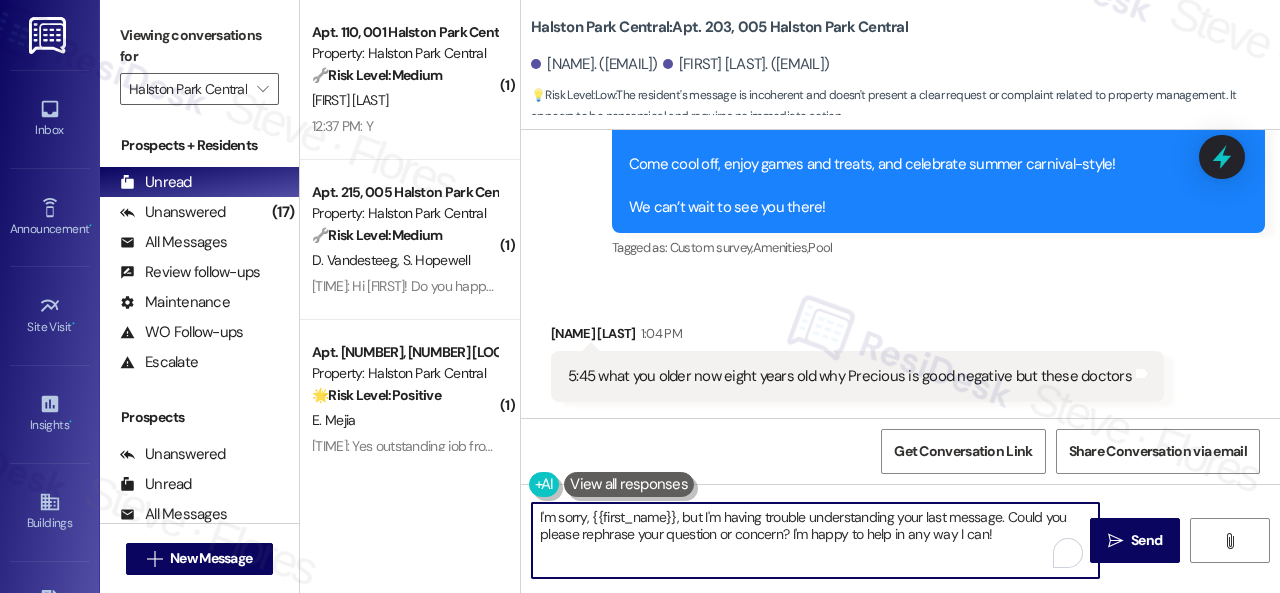 drag, startPoint x: 704, startPoint y: 519, endPoint x: 508, endPoint y: 517, distance: 196.01021 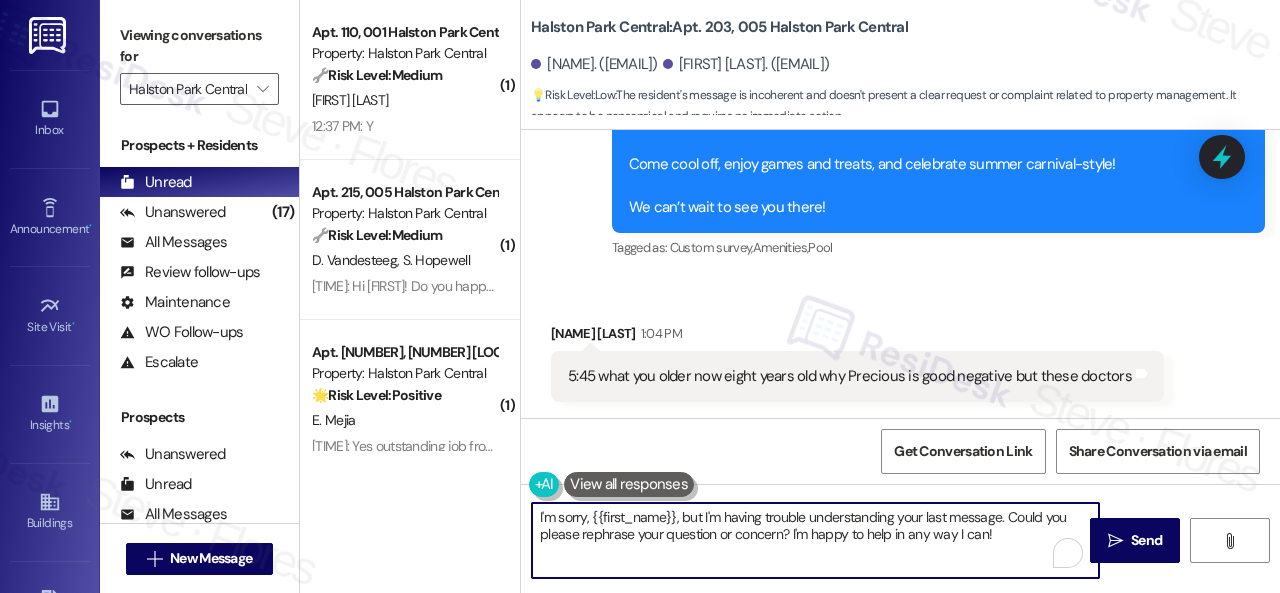 click on "( 1 ) Apt. 110, 001 Halston Park Central Property: Halston Park Central 🔧  Risk Level:  Medium The resident responded 'Y' to the work order check-in, indicating satisfaction. This is a routine confirmation related to a maintenance request. D. Steele 12:37 PM: Y  12:37 PM: Y  ( 1 ) Apt. 215, 005 Halston Park Central Property: Halston Park Central 🔧  Risk Level:  Medium The resident is inquiring about the resident gate being closed. This is a community concern and a potential inconvenience, but does not pose an immediate threat or safety risk. D. Vandesteeg S. Hopewell 12:37 PM: Hi Sarah! Do you happen to know why the resident gate off of Americana has been closed the last couple of days?  12:37 PM: Hi Sarah! Do you happen to know why the resident gate off of Americana has been closed the last couple of days?  ( 1 ) Apt. 115, 005 Halston Park Central Property: Halston Park Central 🌟  Risk Level:  Positive E. Mejia 12:32 PM: Yes outstanding job from the maintenance young man.  ( 1 ) 💡  Risk Level:  (" at bounding box center [790, 296] 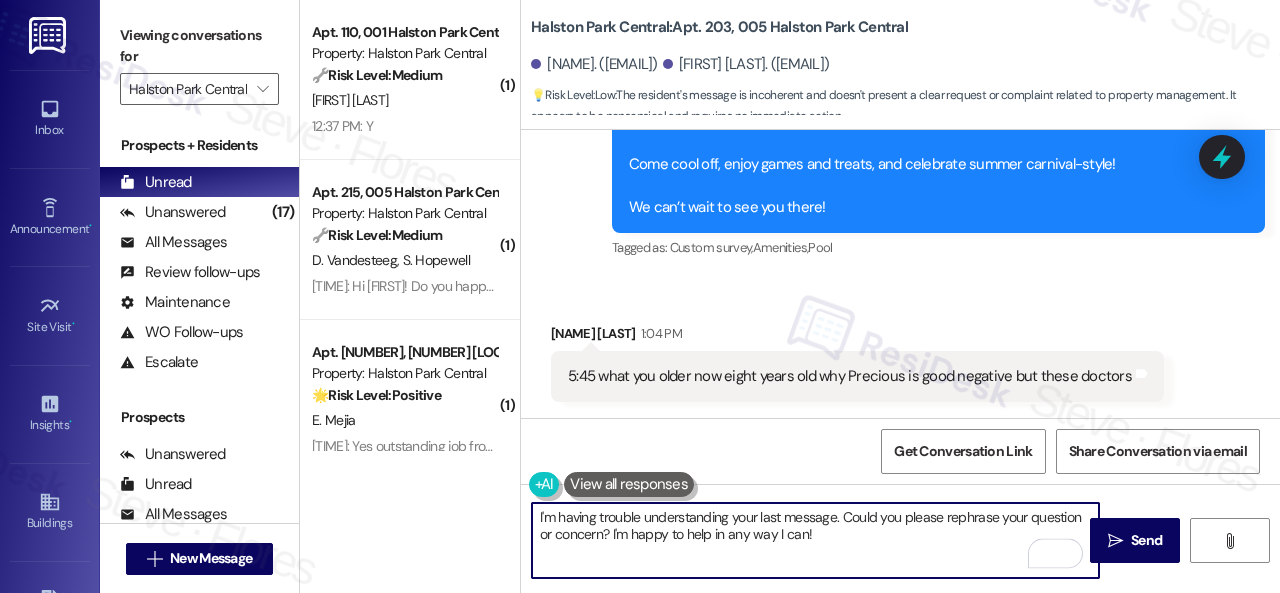 drag, startPoint x: 841, startPoint y: 516, endPoint x: 843, endPoint y: 530, distance: 14.142136 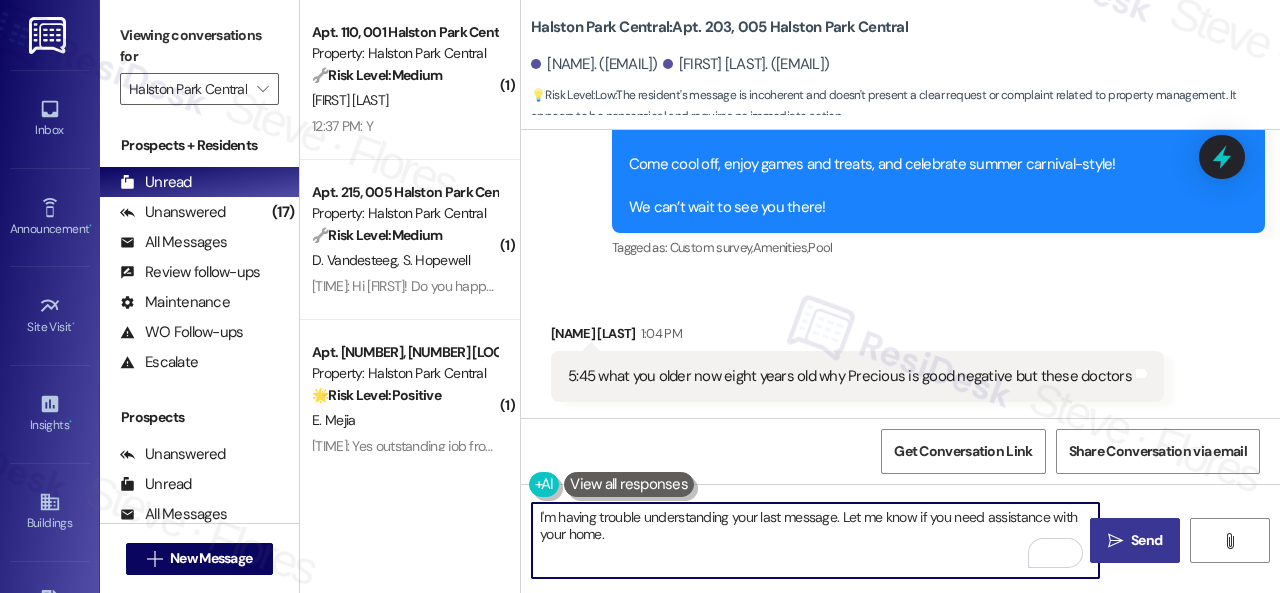 type on "I'm having trouble understanding your last message. Let me know if you need assistance with your home." 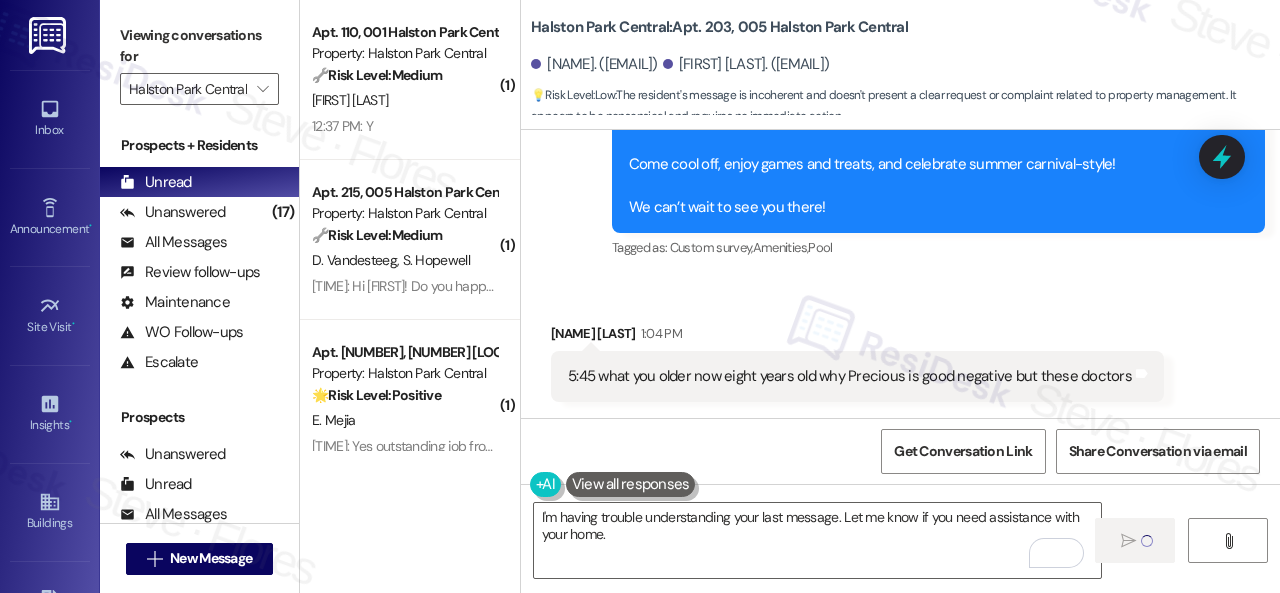 type 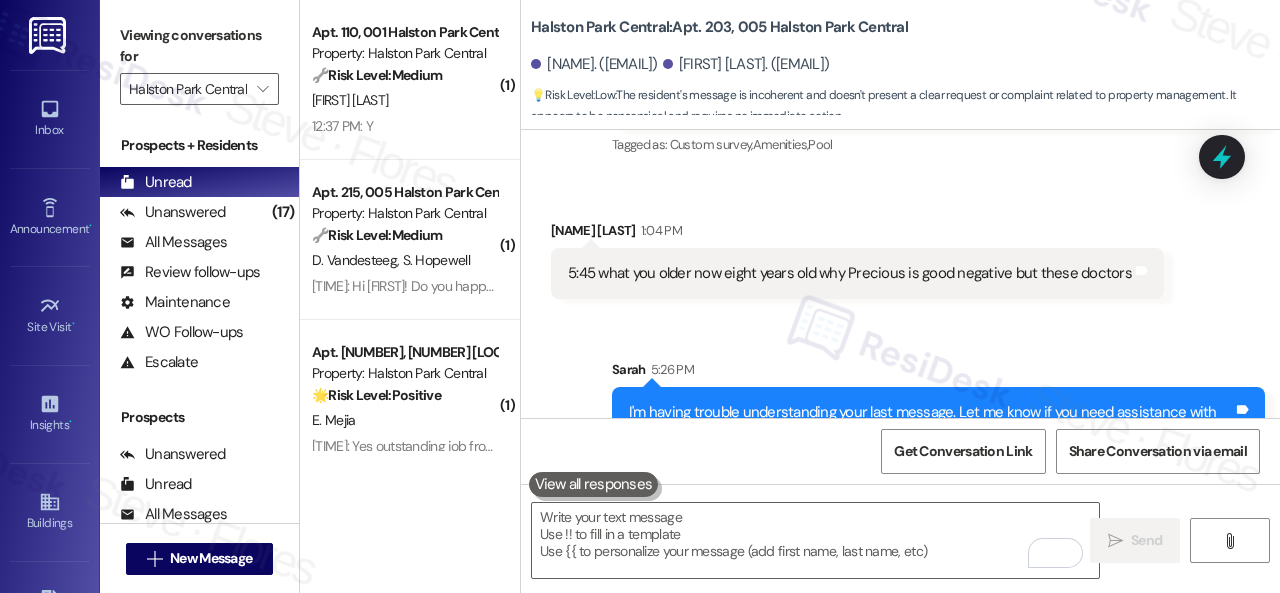 scroll, scrollTop: 15370, scrollLeft: 0, axis: vertical 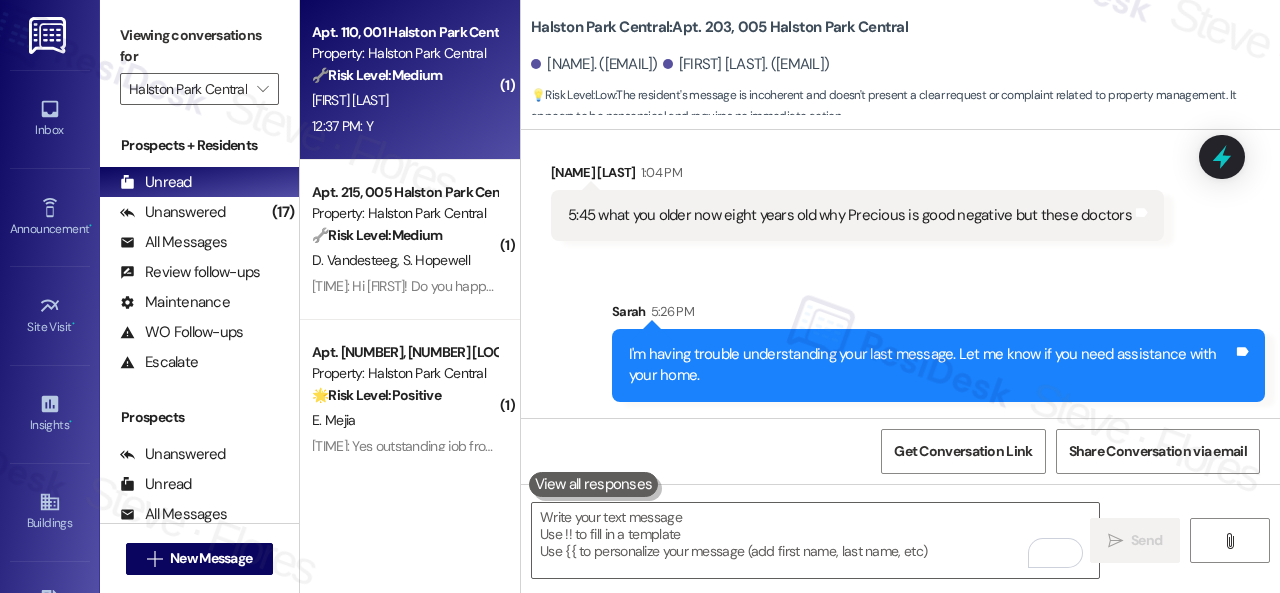 click on "12:37 PM: Y  12:37 PM: Y" at bounding box center (404, 126) 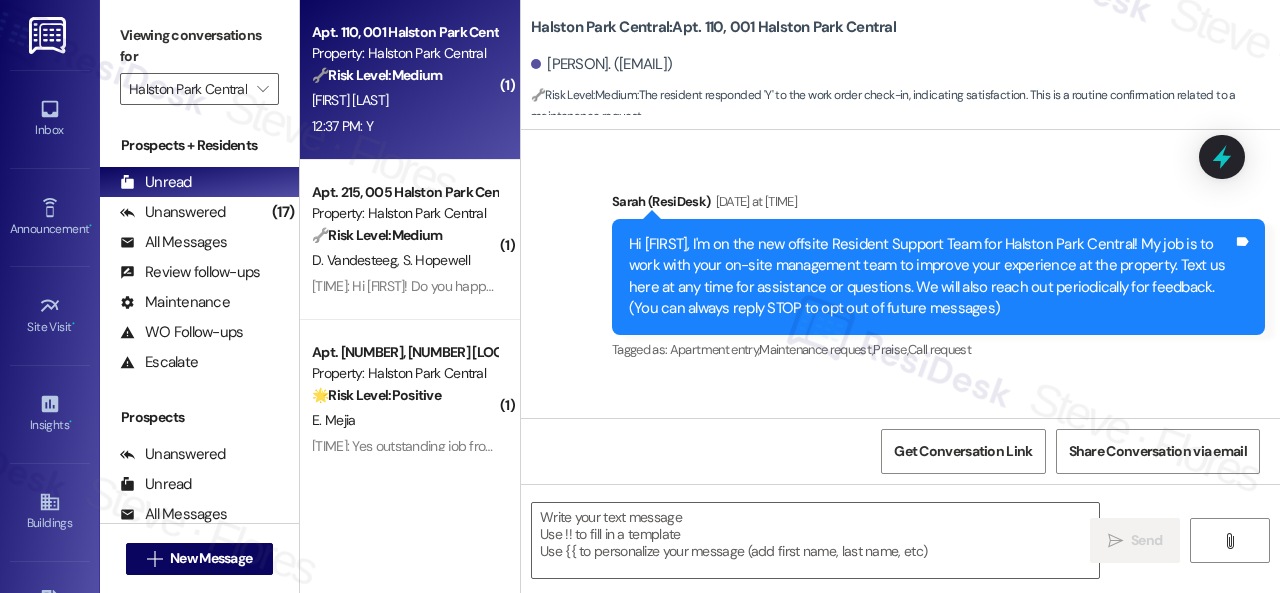 scroll, scrollTop: 31722, scrollLeft: 0, axis: vertical 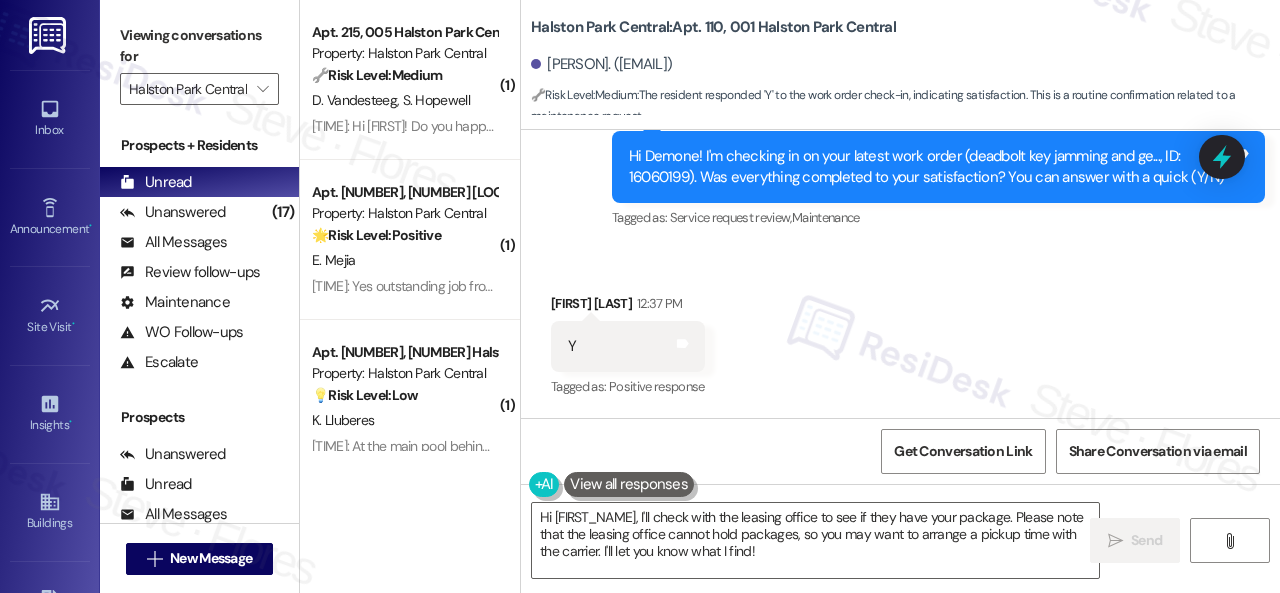 click on "Announcement, sent via SMS Sarah   (ResiDesk) 12:04 PM Hi Demone! 🎡⛱
Just a reminder—our Carnival Pool Party is happening today, Friday, August 1, from 4 to 6 PM at the pool!
Come cool off, enjoy games and treats, and celebrate summer carnival-style!
We can’t wait to see you there! Tags and notes Tagged as:   Custom survey ,  Click to highlight conversations about Custom survey Amenities ,  Click to highlight conversations about Amenities Pool Click to highlight conversations about Pool Survey, sent via SMS Residesk Automated Survey 12:23 PM Hi Demone! I'm checking in on your latest work order (deadbolt key jamming and ge..., ID: 16060199). Was everything completed to your satisfaction? You can answer with a quick (Y/N) Tags and notes Tagged as:   Service request review ,  Click to highlight conversations about Service request review Maintenance Click to highlight conversations about Maintenance" at bounding box center (900, -7) 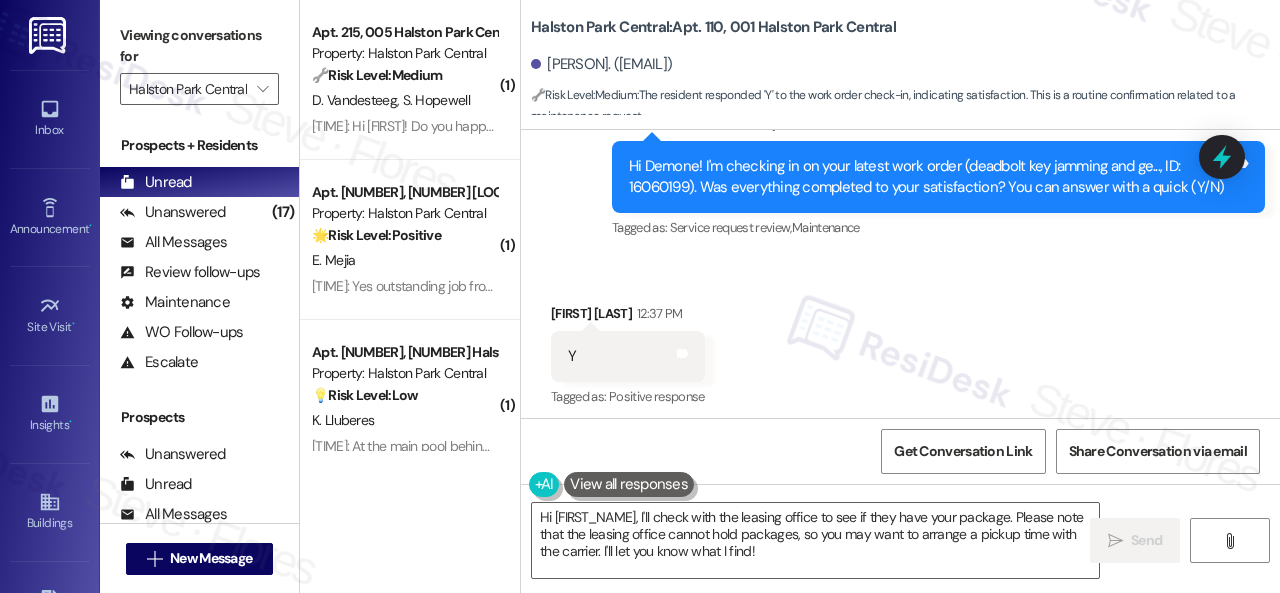 scroll, scrollTop: 31722, scrollLeft: 0, axis: vertical 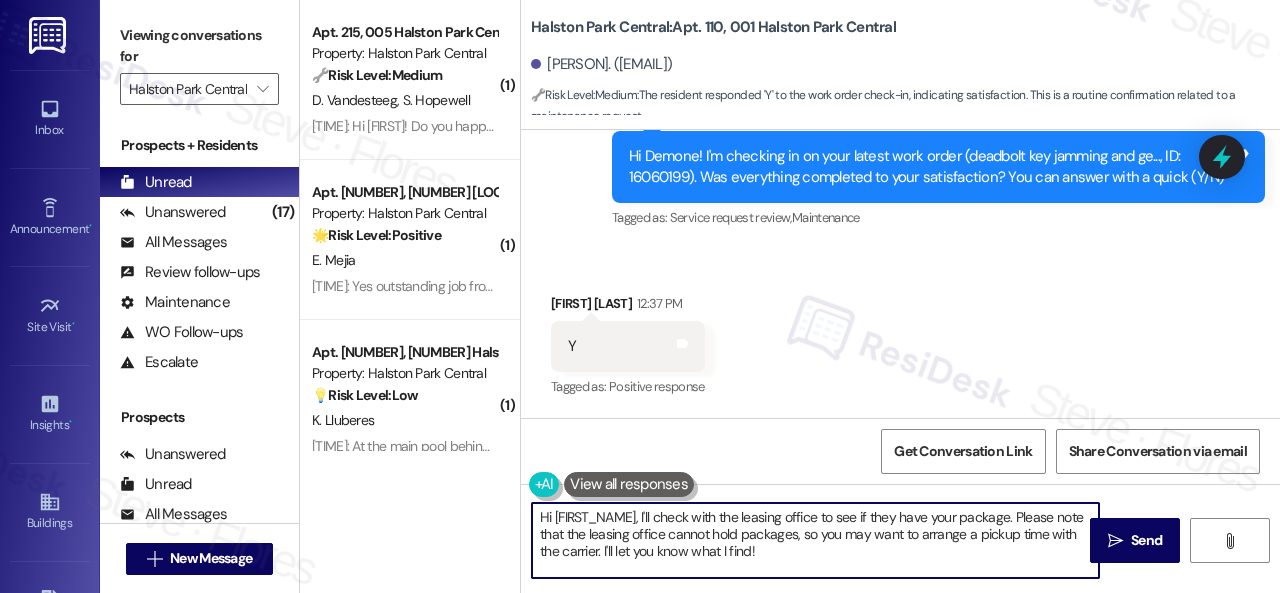 drag, startPoint x: 780, startPoint y: 562, endPoint x: 480, endPoint y: 495, distance: 307.39062 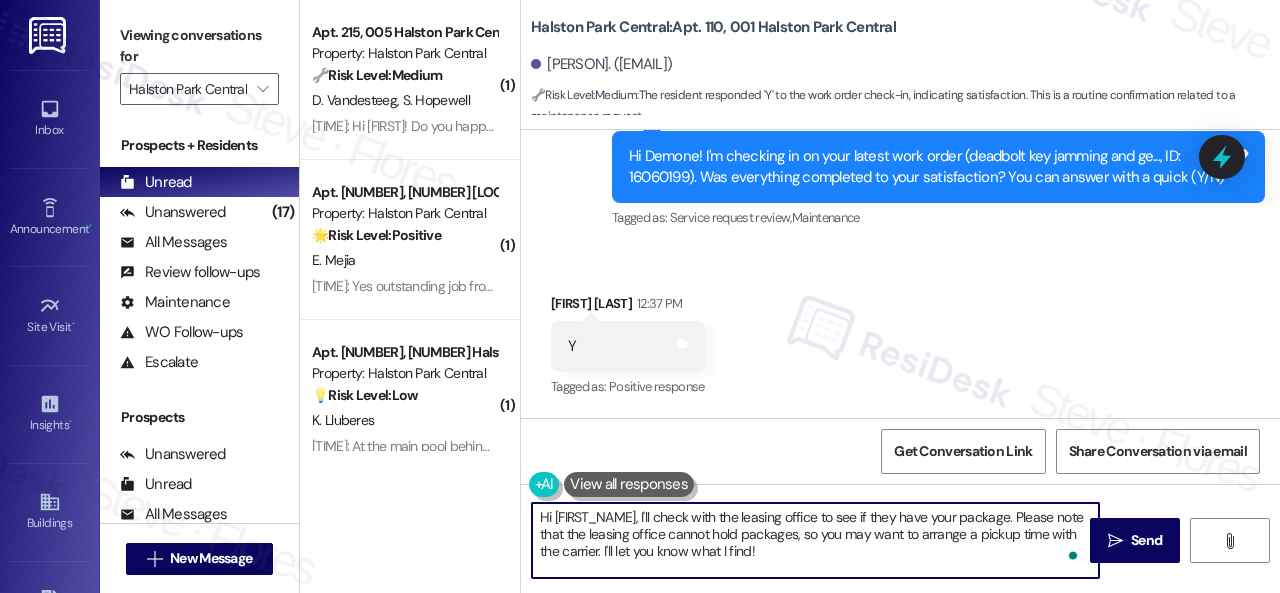 paste on "Glad everything’s all set! If {{property}} met your expectations, just reply with “Yes.” If not, no problem — we’d love to hear your feedback so we can keep improving. Thank you!" 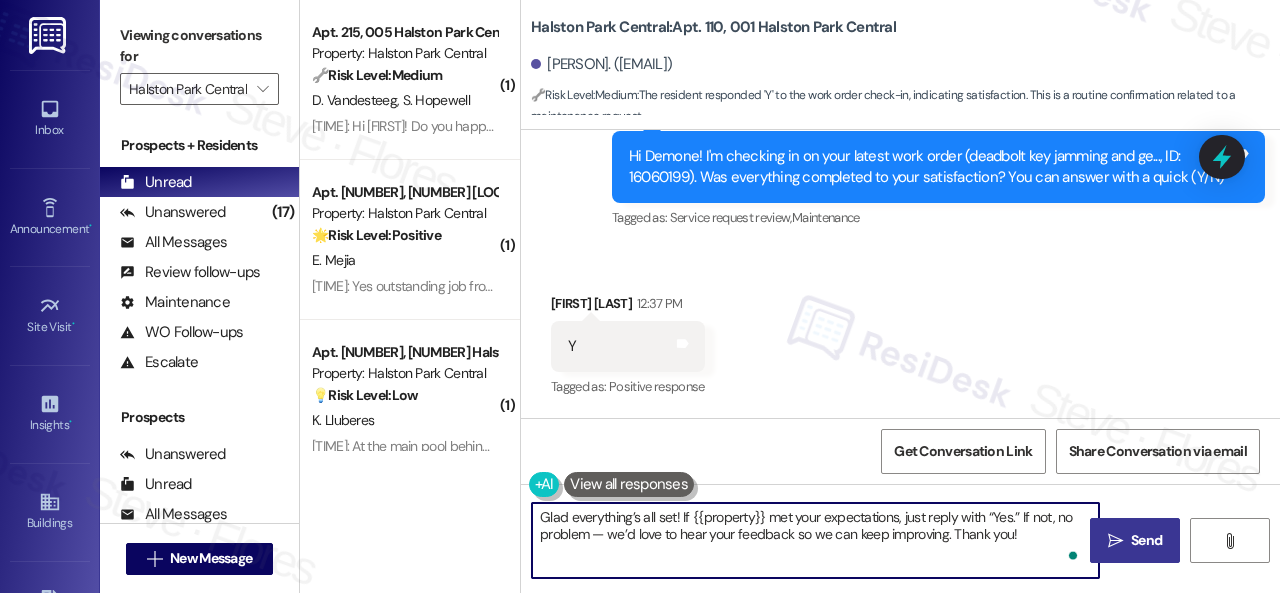 type on "Glad everything’s all set! If {{property}} met your expectations, just reply with “Yes.” If not, no problem — we’d love to hear your feedback so we can keep improving. Thank you!" 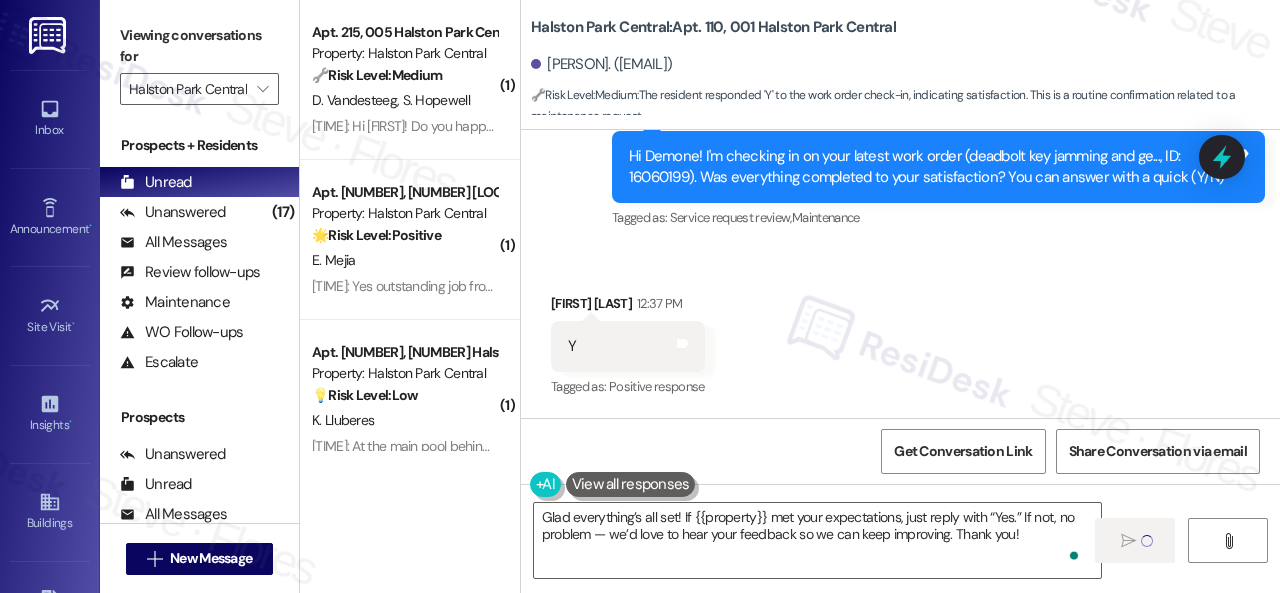 type 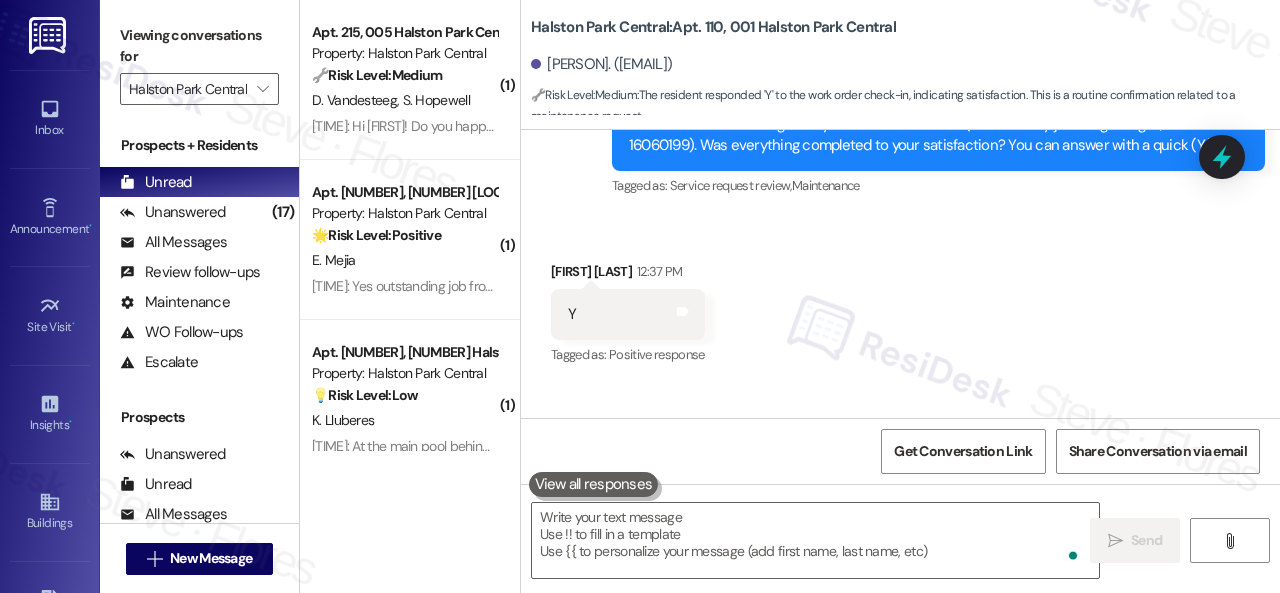 scroll, scrollTop: 31721, scrollLeft: 0, axis: vertical 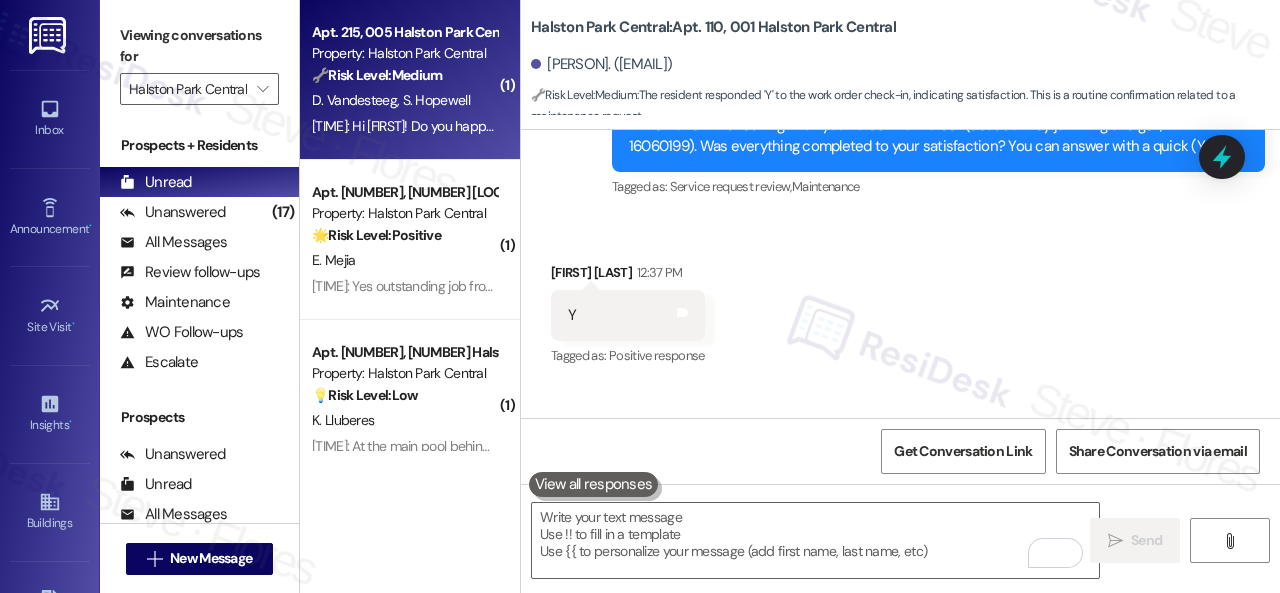 click on "🔧  Risk Level:  Medium The resident is inquiring about the resident gate being closed. This is a community concern and a potential inconvenience, but does not pose an immediate threat or safety risk." at bounding box center [404, 75] 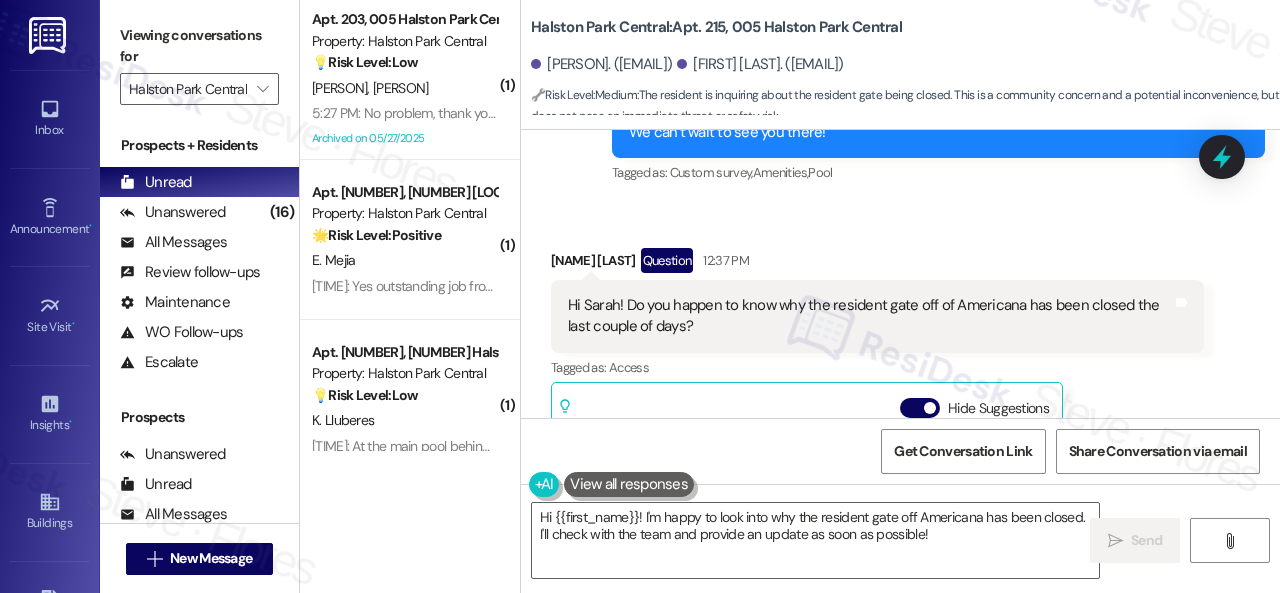 scroll, scrollTop: 21768, scrollLeft: 0, axis: vertical 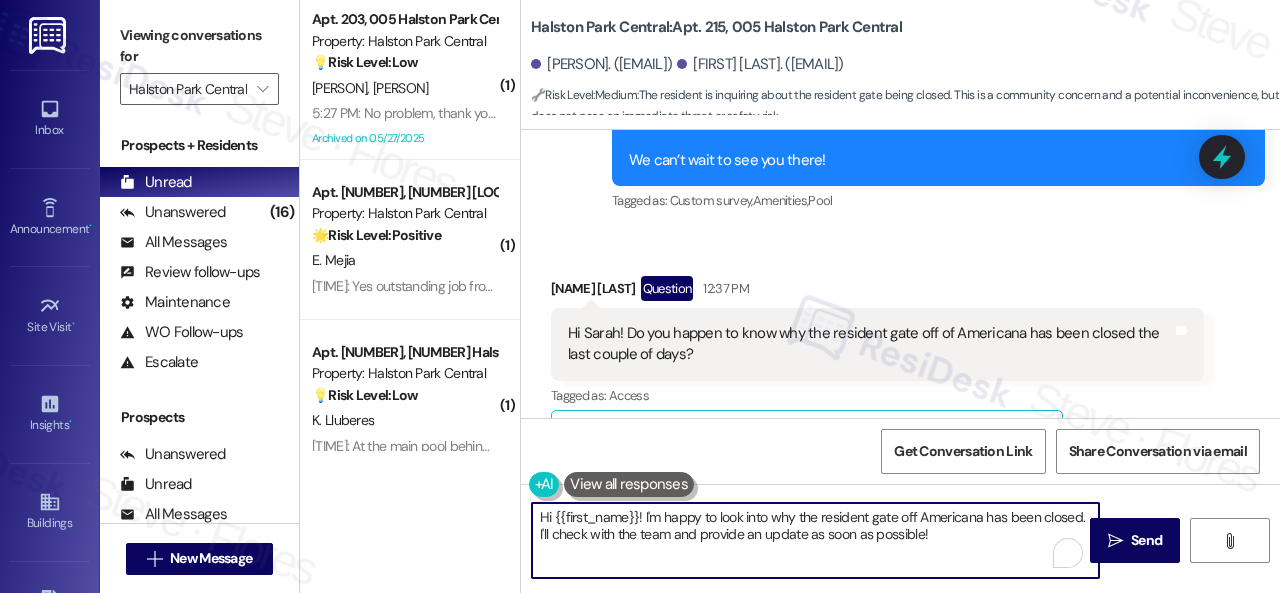 drag, startPoint x: 554, startPoint y: 508, endPoint x: 637, endPoint y: 521, distance: 84.0119 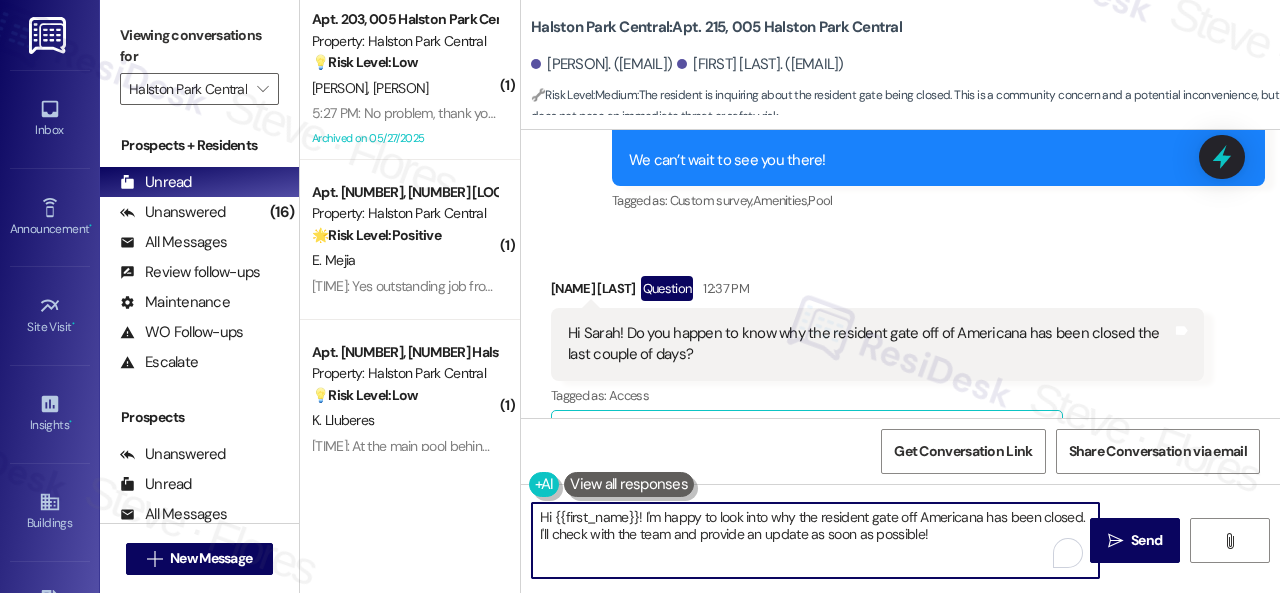 click on "Hi {{first_name}}! I'm happy to look into why the resident gate off Americana has been closed. I'll check with the team and provide an update as soon as possible!" at bounding box center (815, 540) 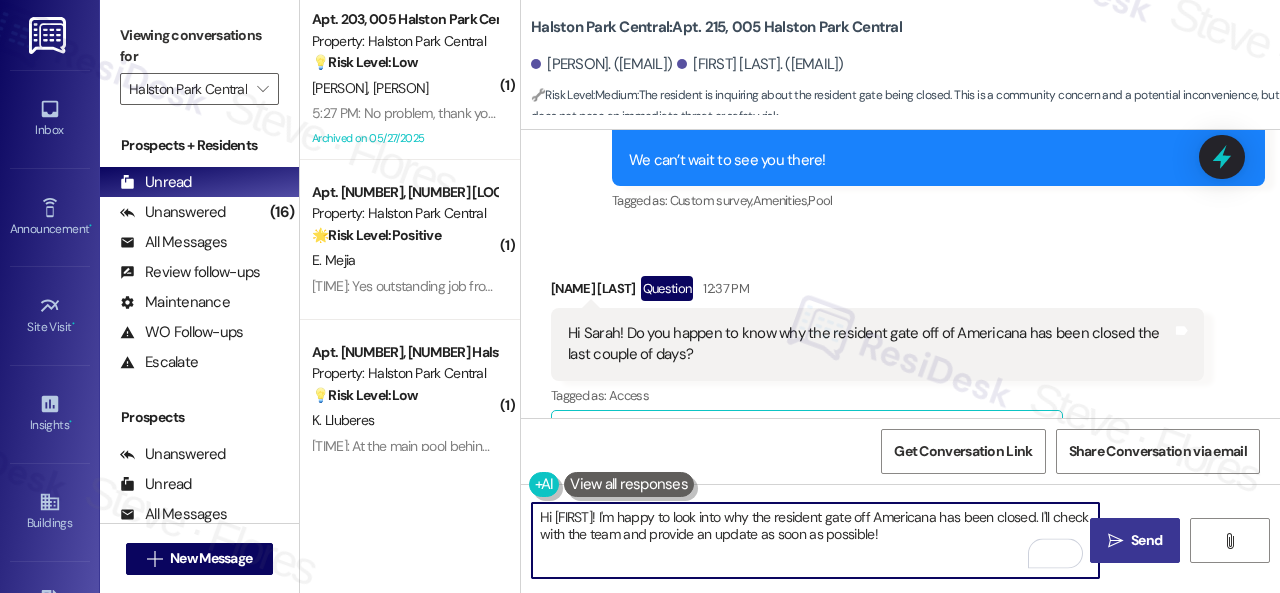 type on "Hi Samantha! I'm happy to look into why the resident gate off Americana has been closed. I'll check with the team and provide an update as soon as possible!" 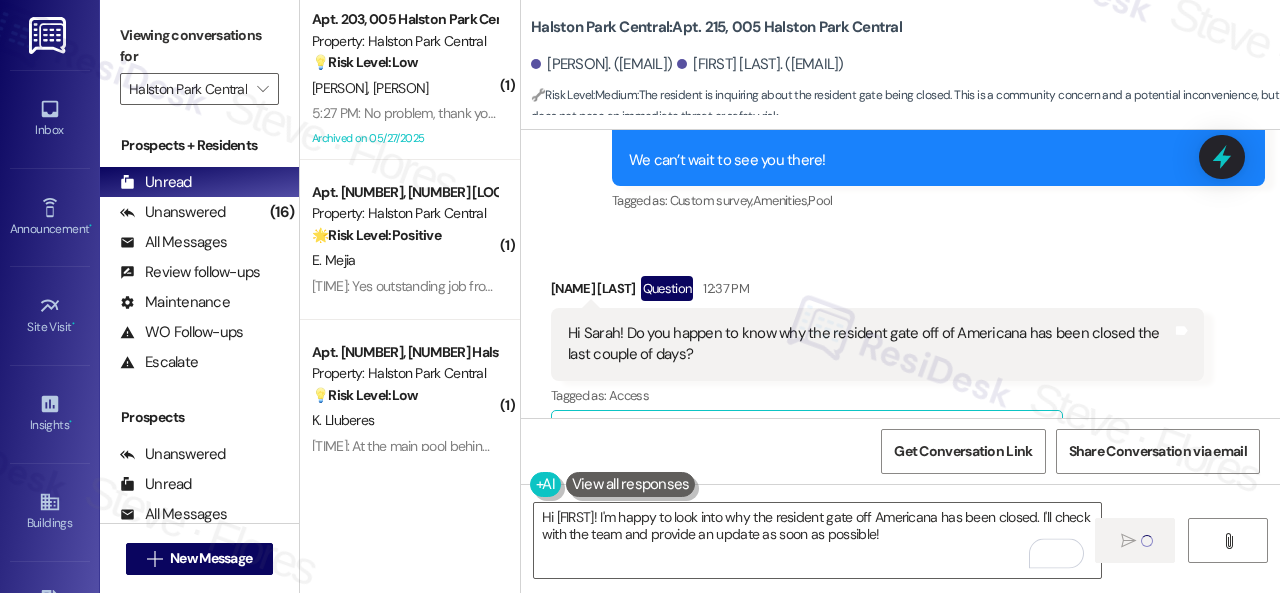 type 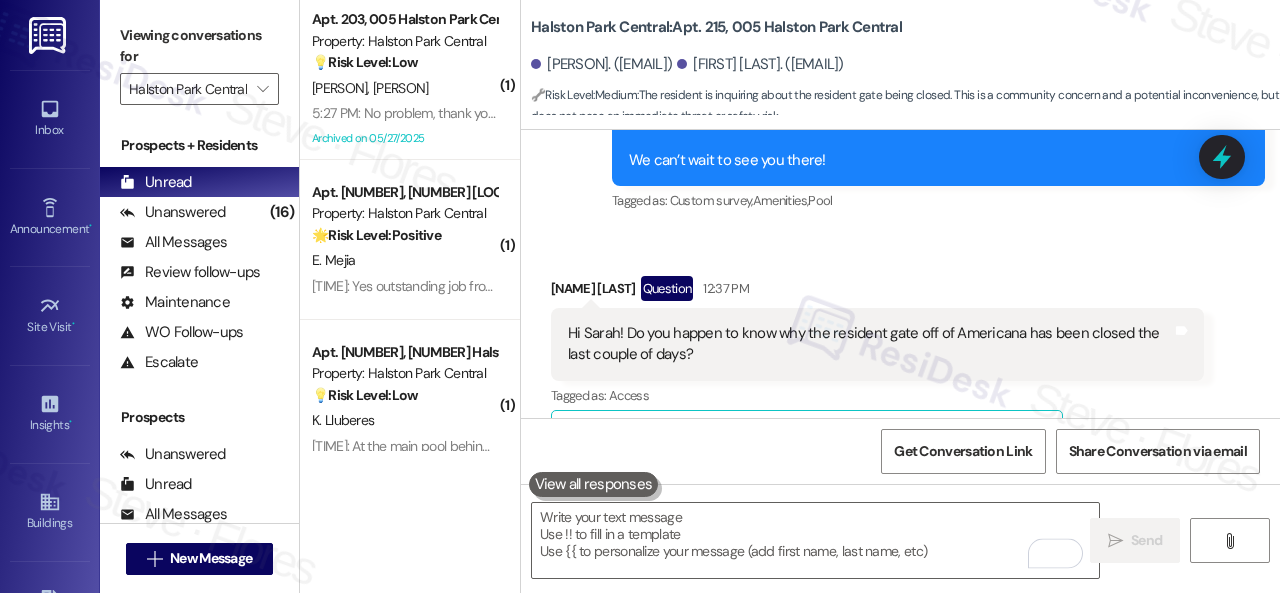 scroll, scrollTop: 21768, scrollLeft: 0, axis: vertical 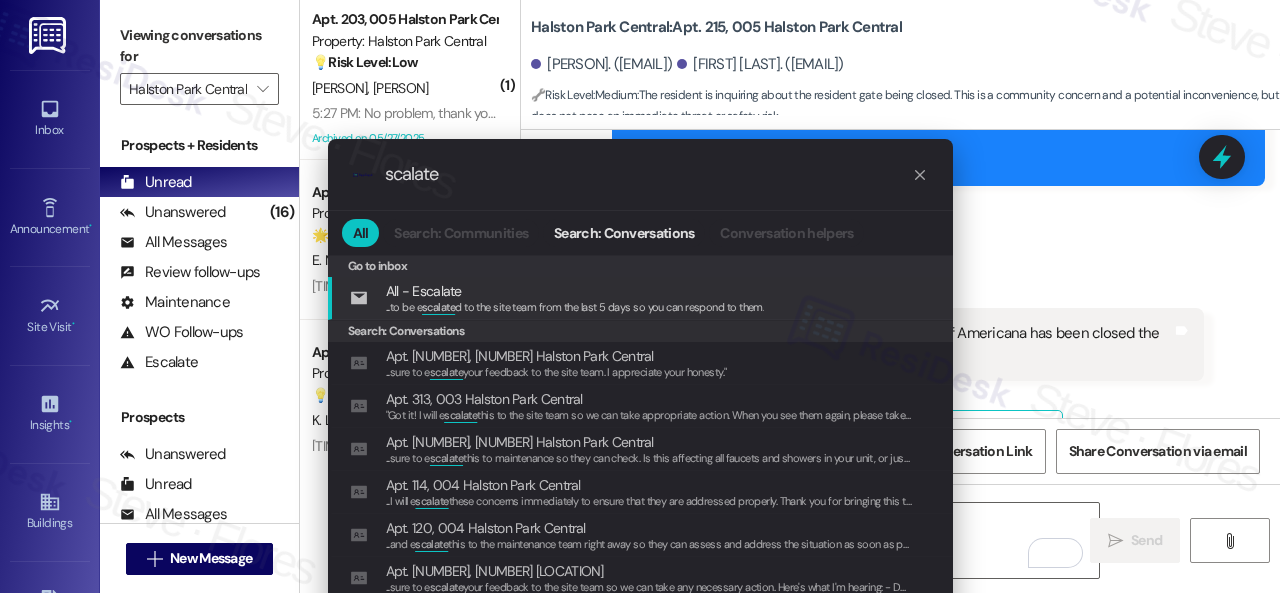 click on "scalate" at bounding box center (648, 174) 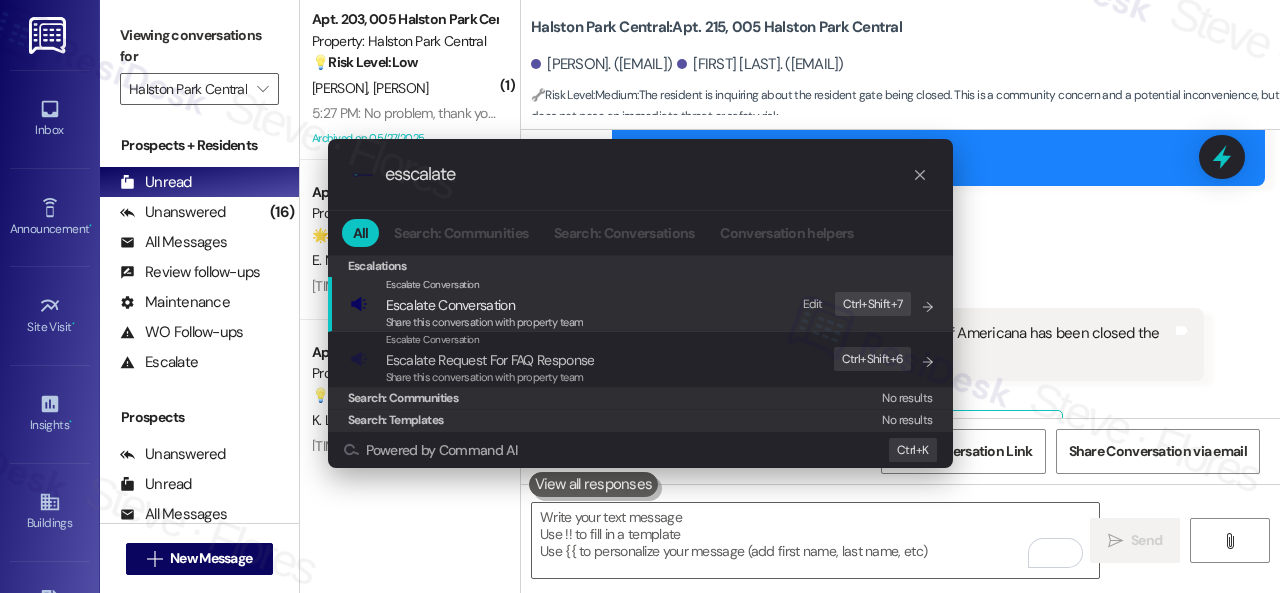 type on "esscalate" 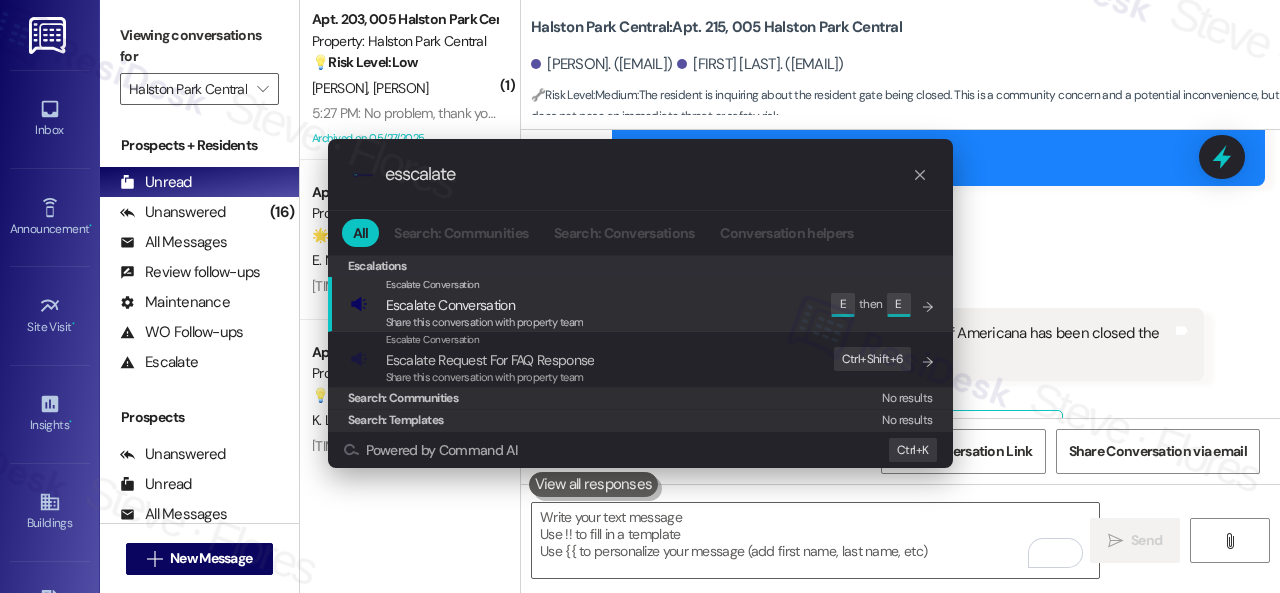 click 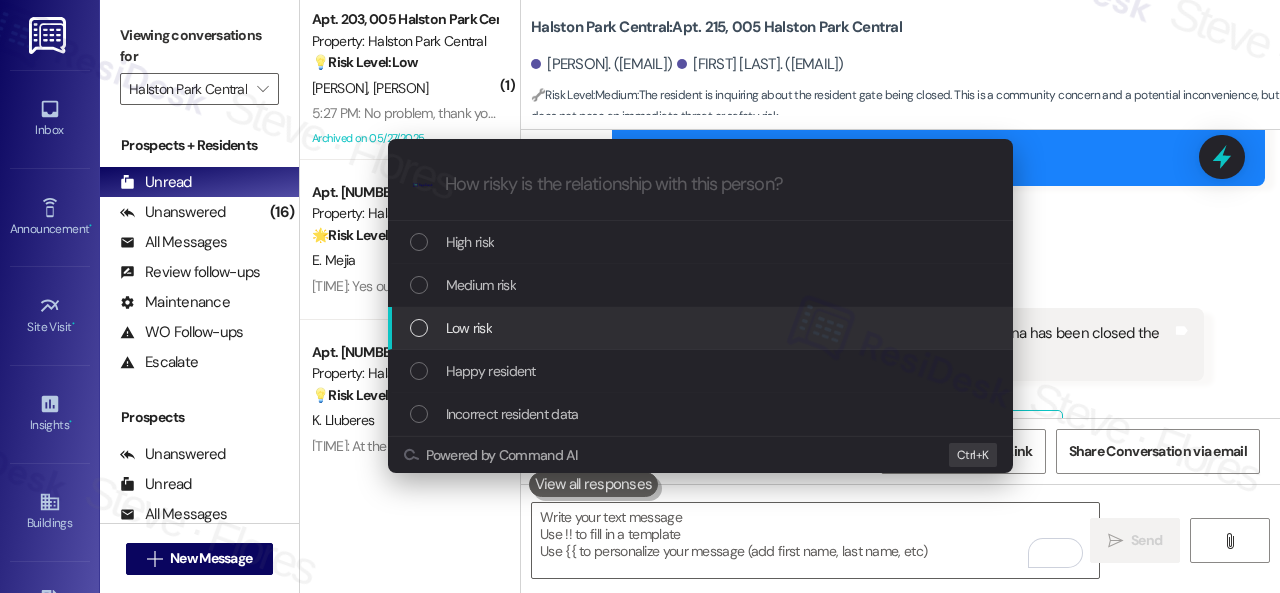 click on "Low risk" at bounding box center [469, 328] 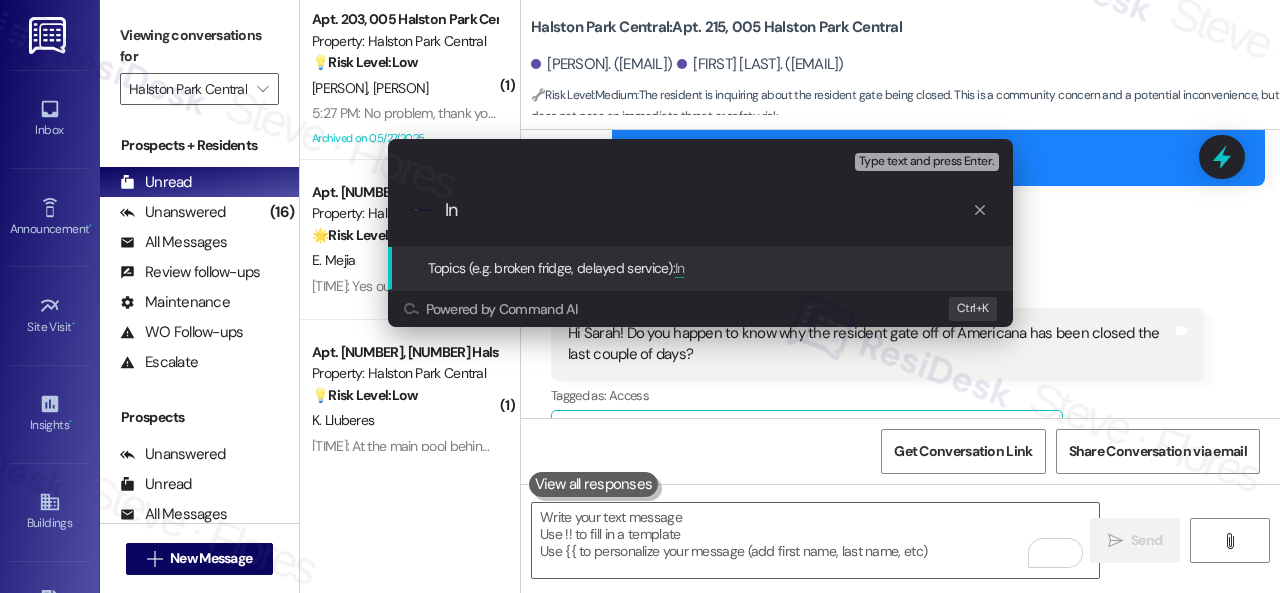 type on "I" 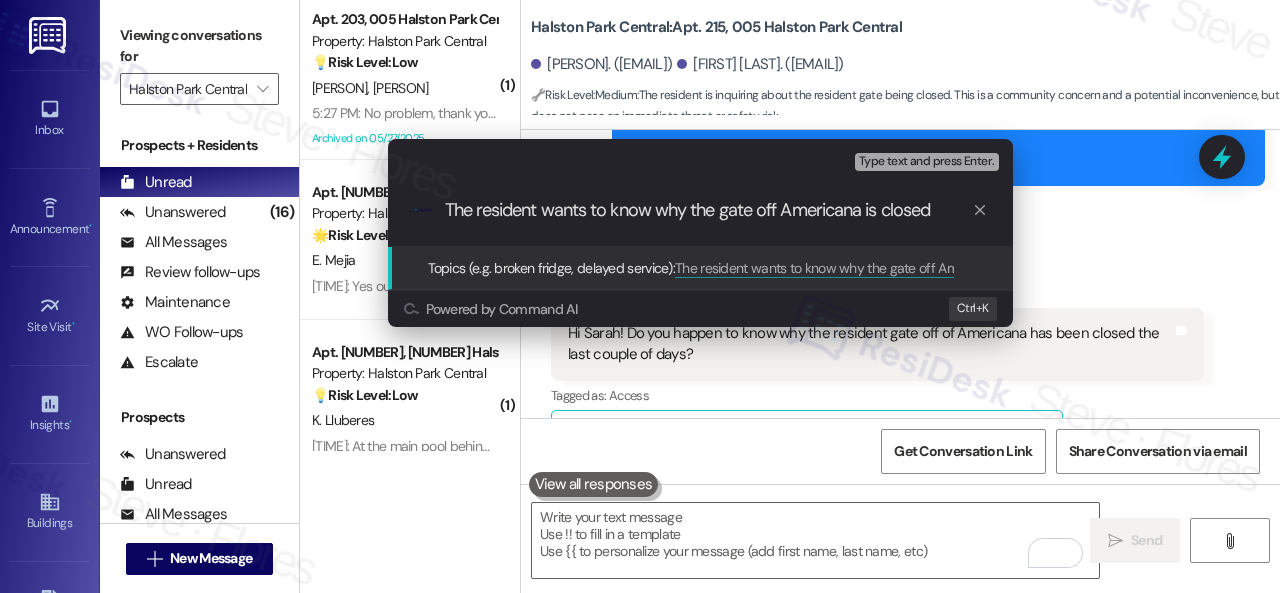 type on "The resident wants to know why the gate off Americana is closed." 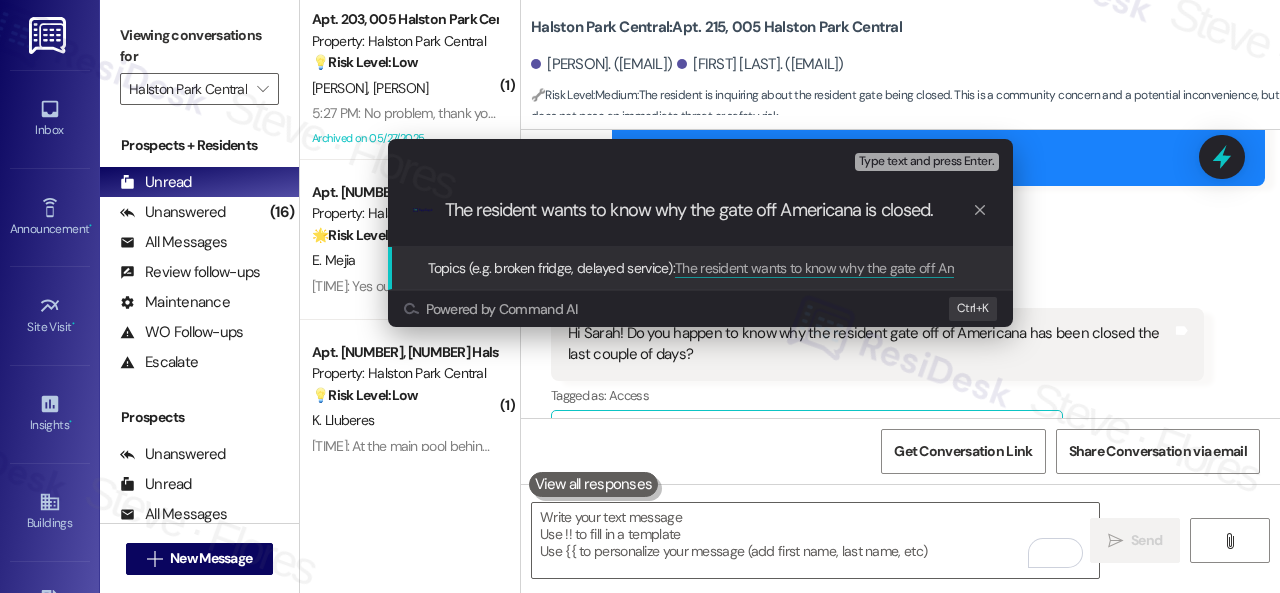 click on "The resident wants to know why the gate off Americana is closed." at bounding box center (708, 210) 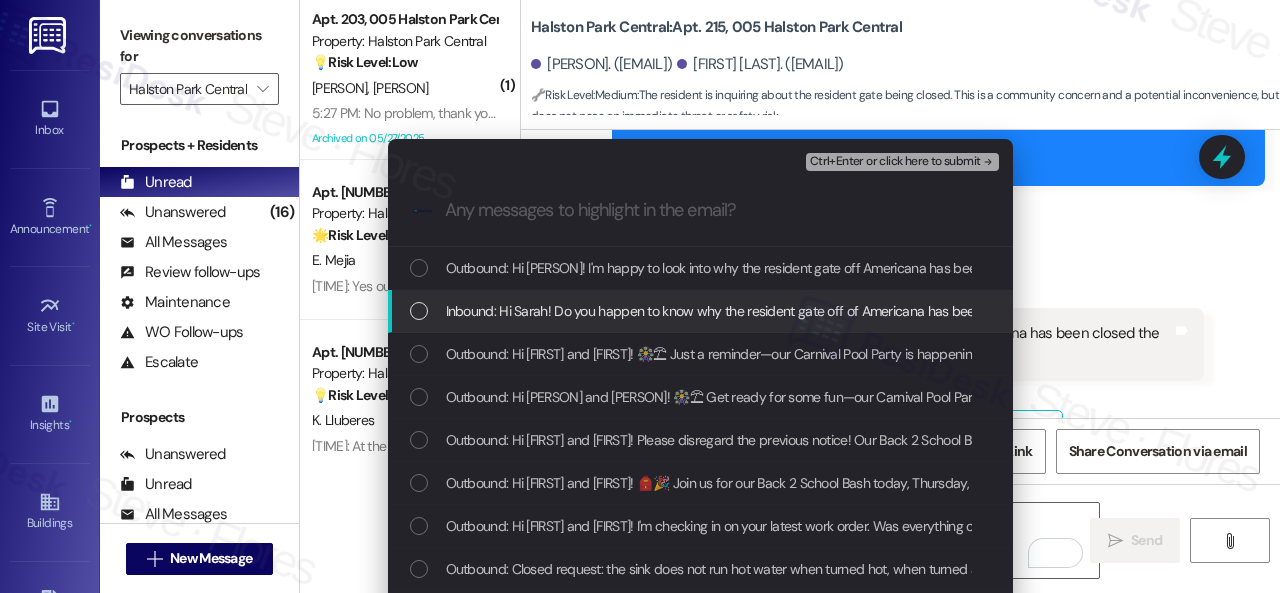 click on "Inbound: Hi Sarah! Do you happen to know why the resident gate off of Americana has been closed the last couple of days?" at bounding box center (806, 311) 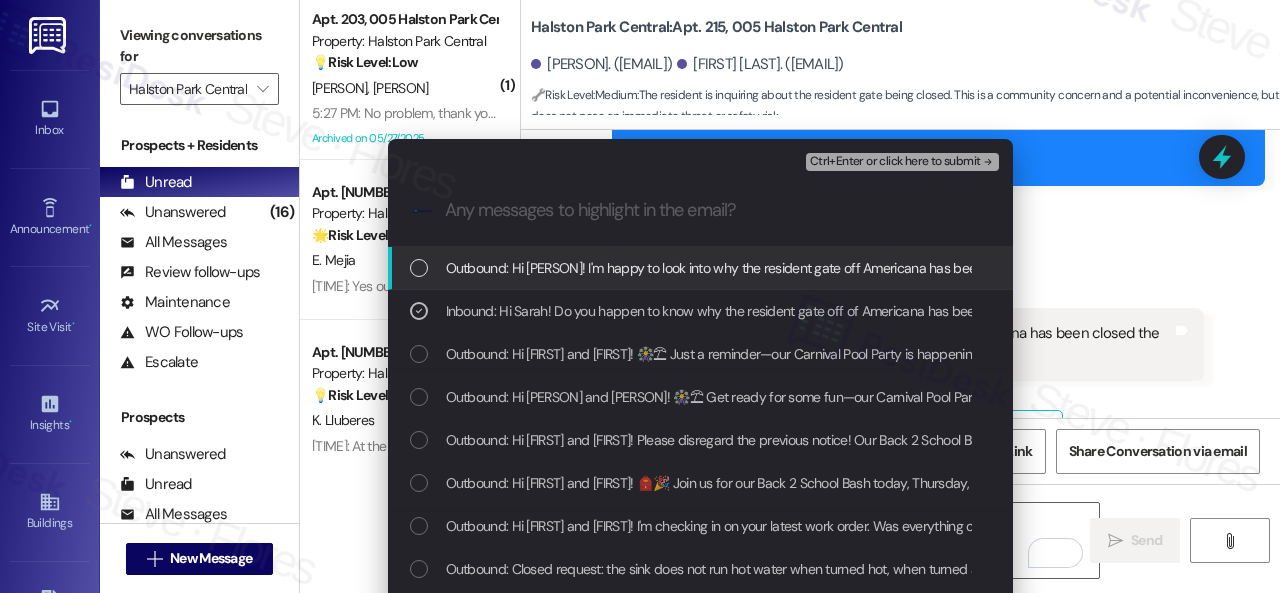 click on "Ctrl+Enter or click here to submit" at bounding box center (895, 162) 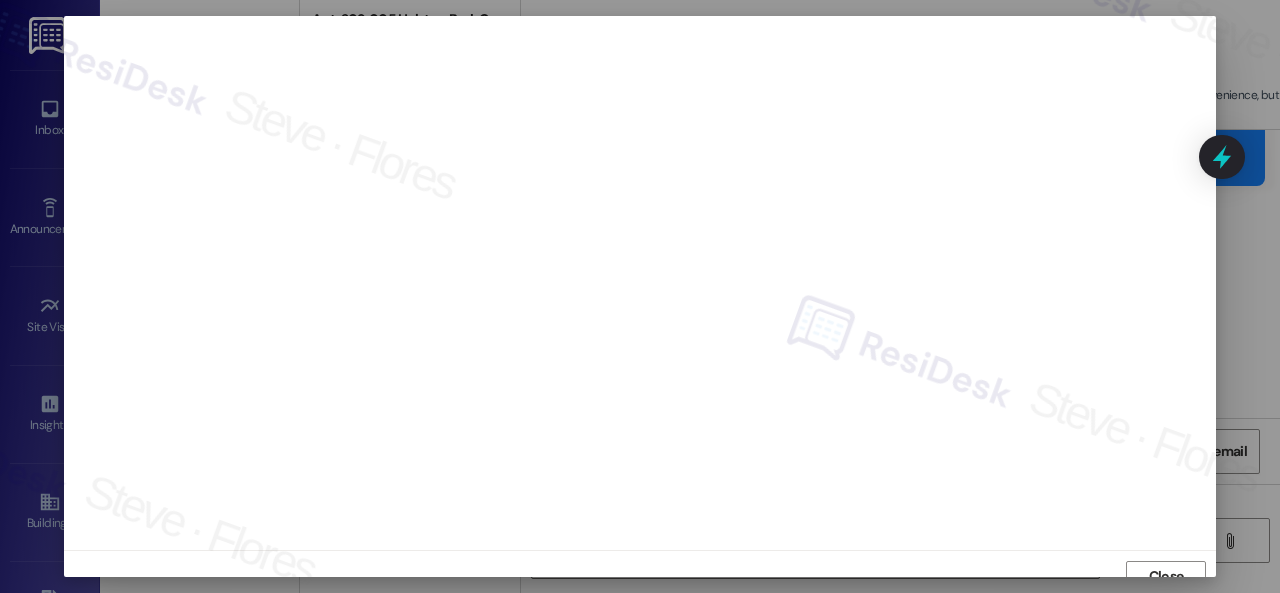scroll, scrollTop: 15, scrollLeft: 0, axis: vertical 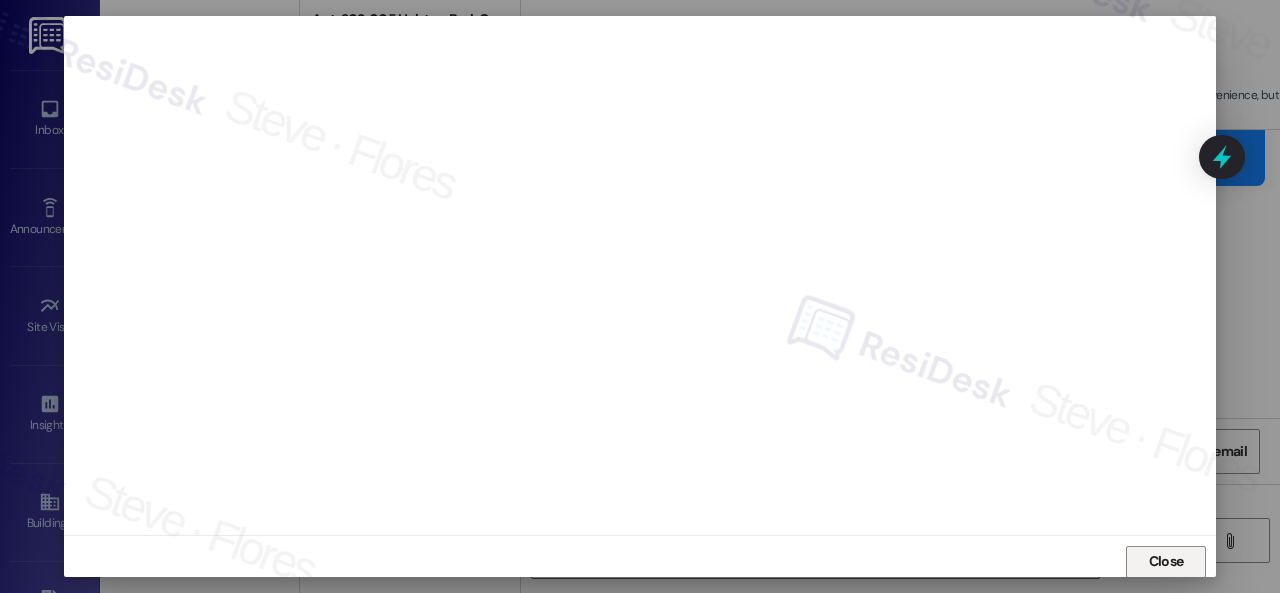 click on "Close" at bounding box center (1166, 561) 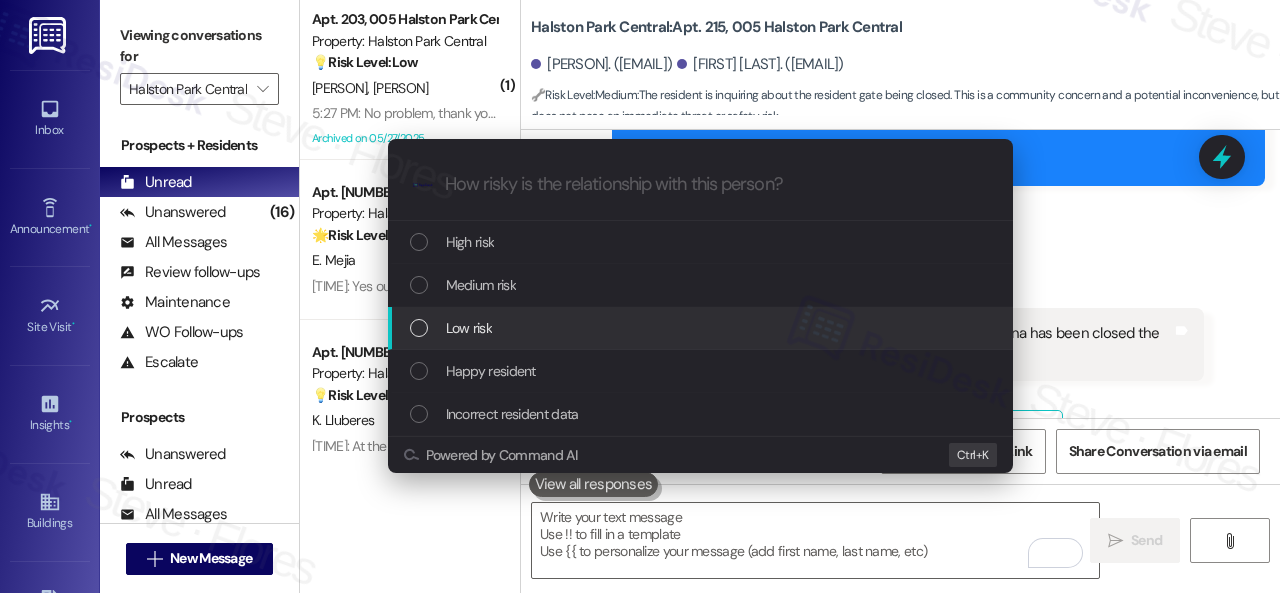 click on "Low risk" at bounding box center [469, 328] 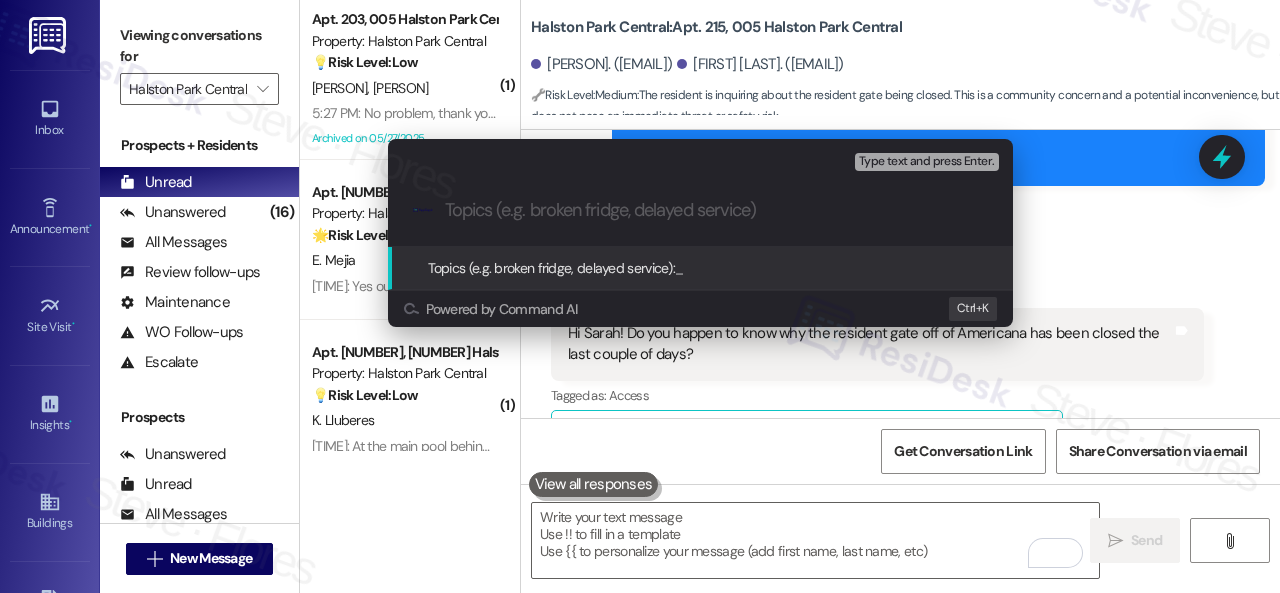 paste on "The resident wants to know why the gate off Americana is closed." 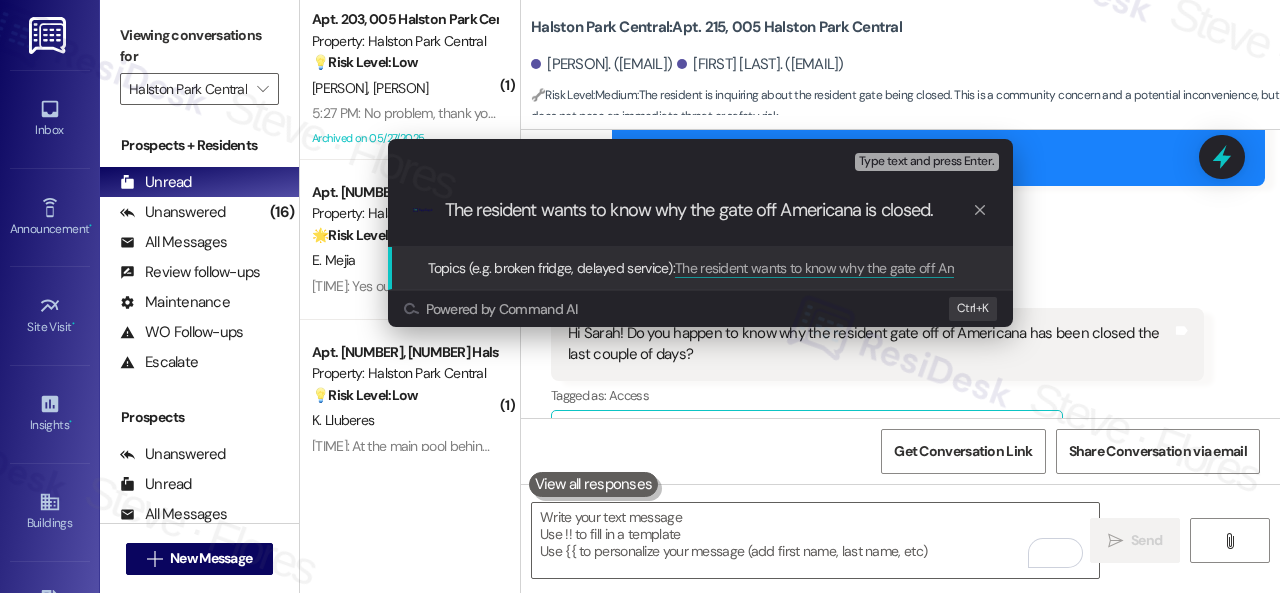 type 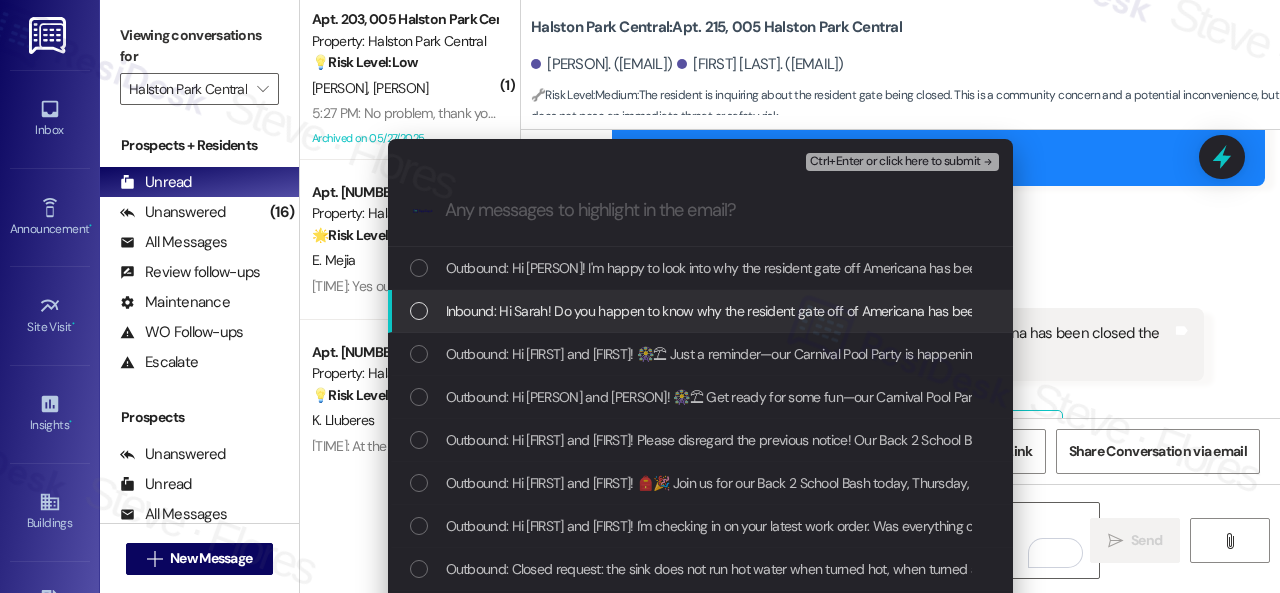 click on "Inbound: Hi Sarah! Do you happen to know why the resident gate off of Americana has been closed the last couple of days?" at bounding box center [806, 311] 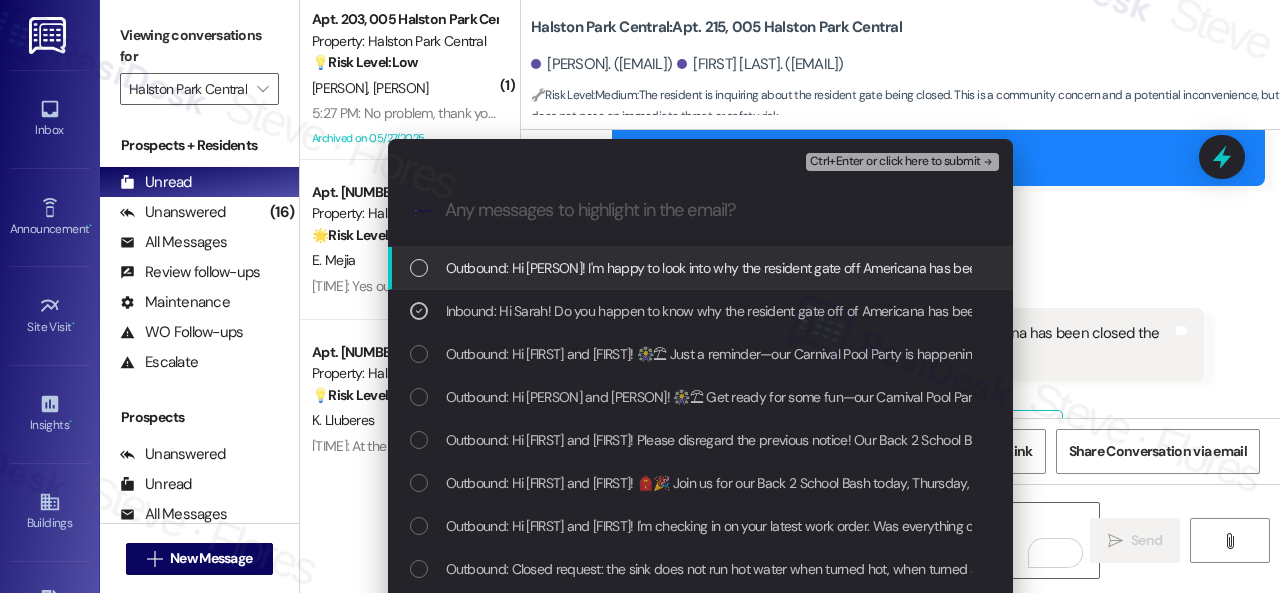 click on "Ctrl+Enter or click here to submit" at bounding box center (895, 162) 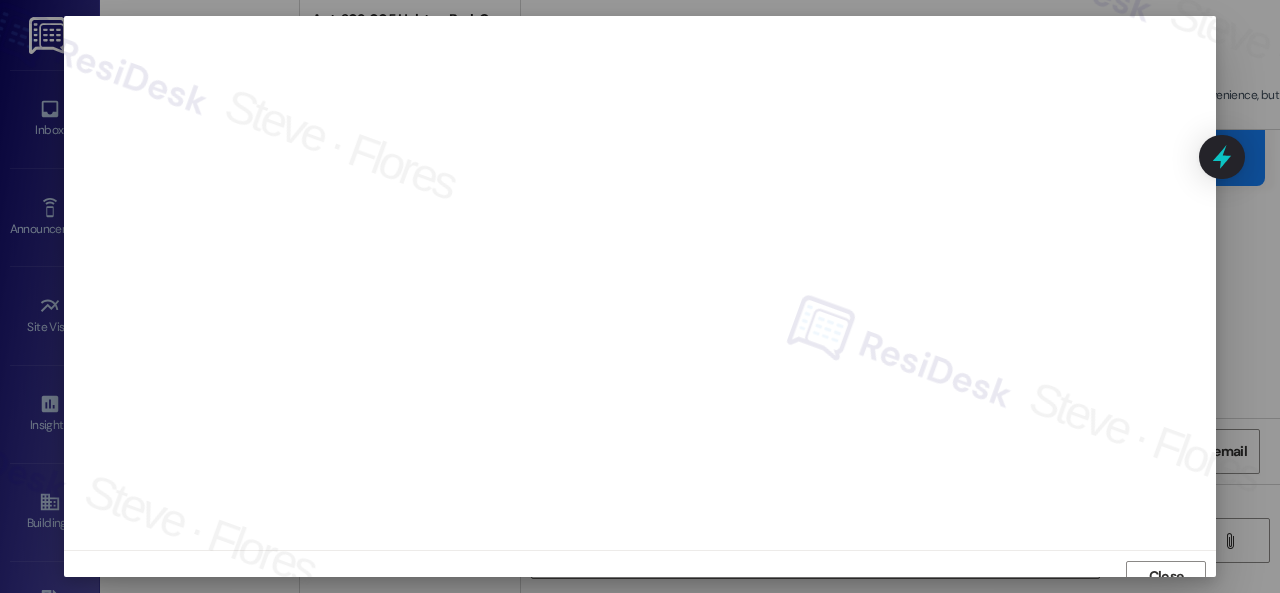 scroll, scrollTop: 15, scrollLeft: 0, axis: vertical 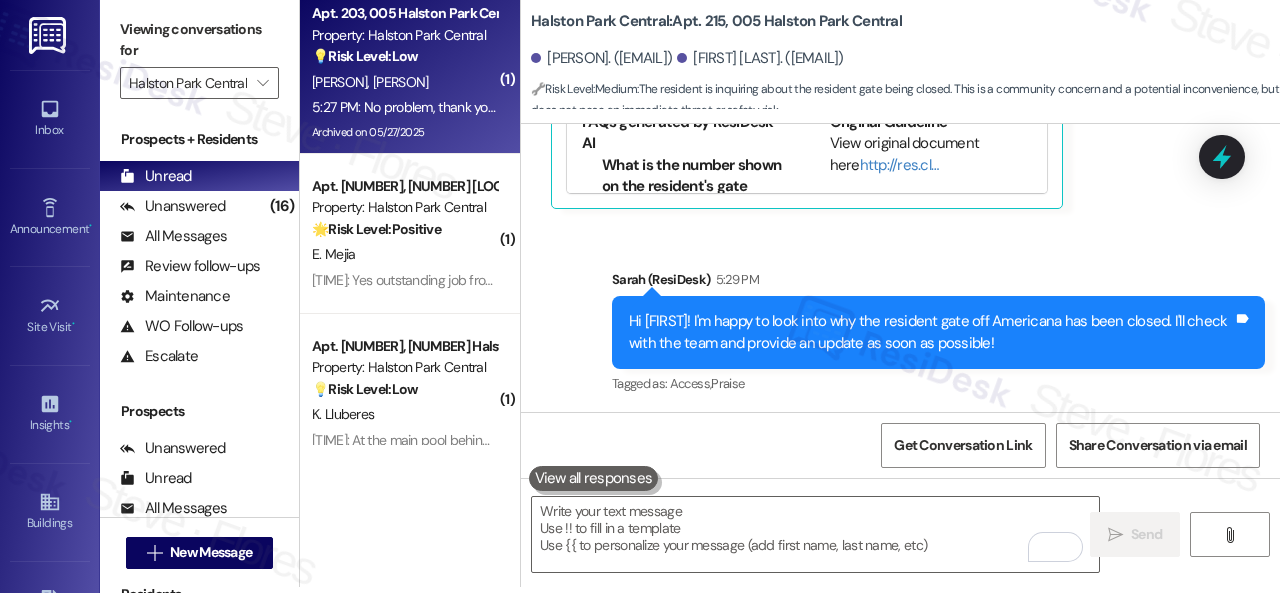 click on "J. Moore J. Moore" at bounding box center [404, 82] 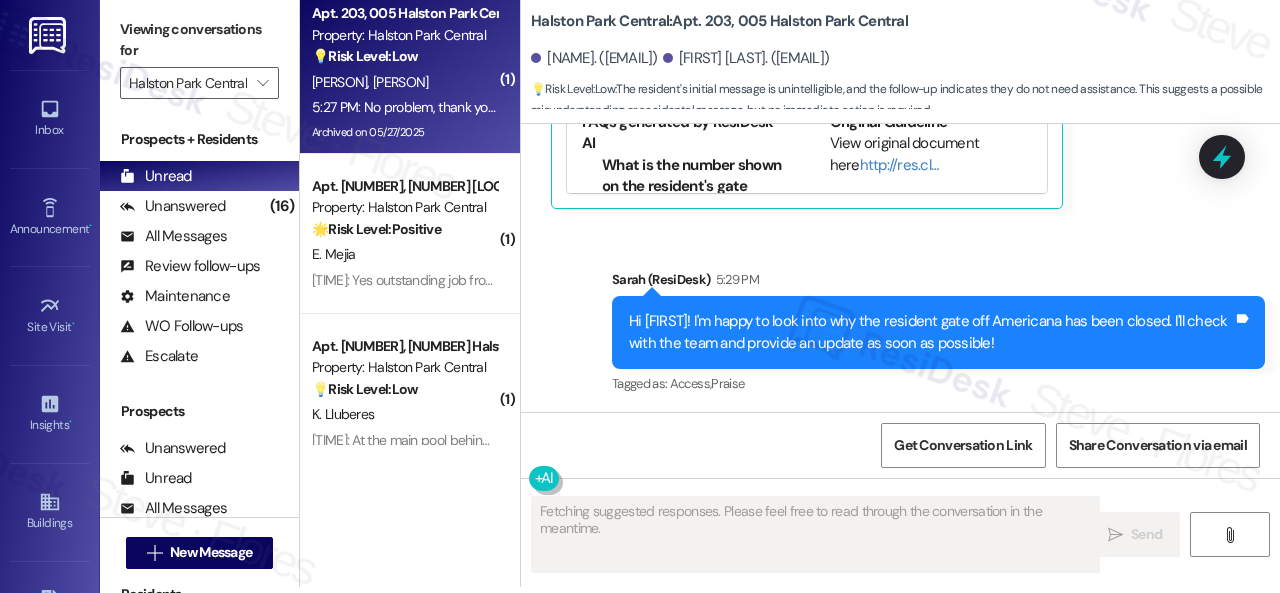 type on "Fetching suggested responses. Please feel free to read through the conversation in the meantime." 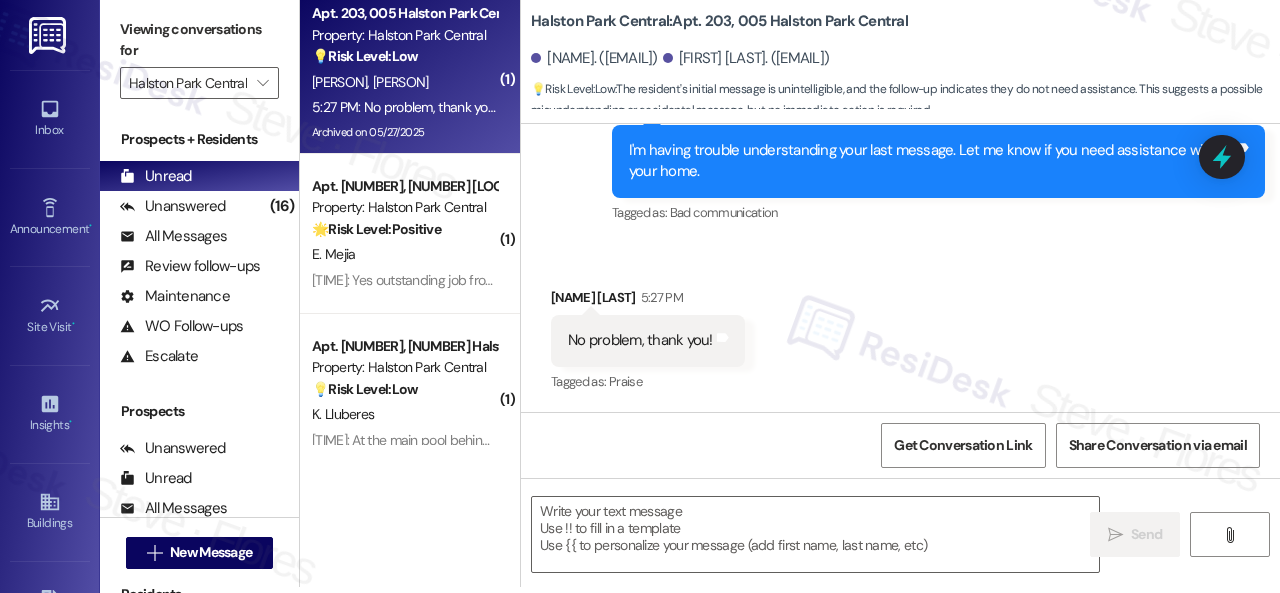 scroll, scrollTop: 0, scrollLeft: 0, axis: both 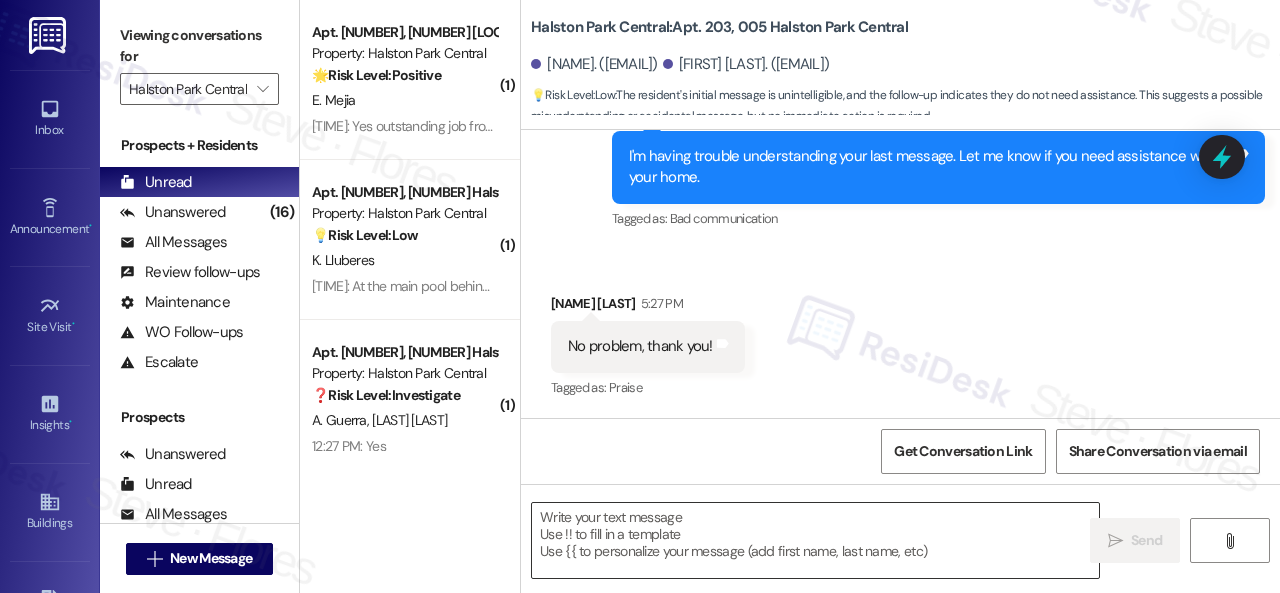 click at bounding box center (815, 540) 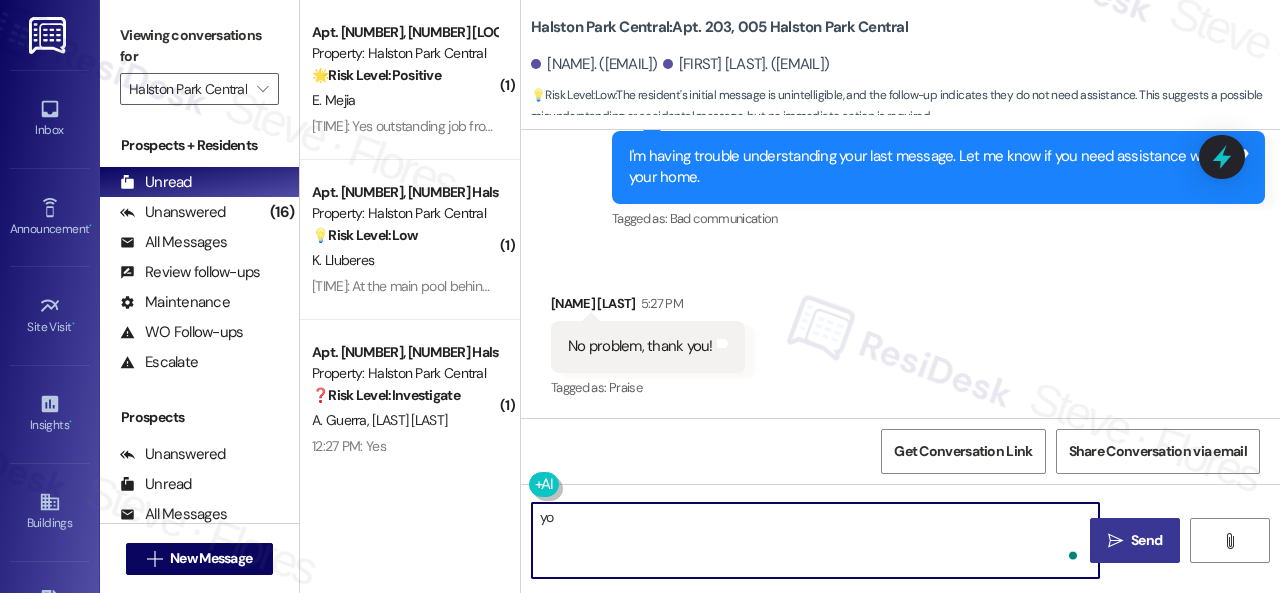type on "y" 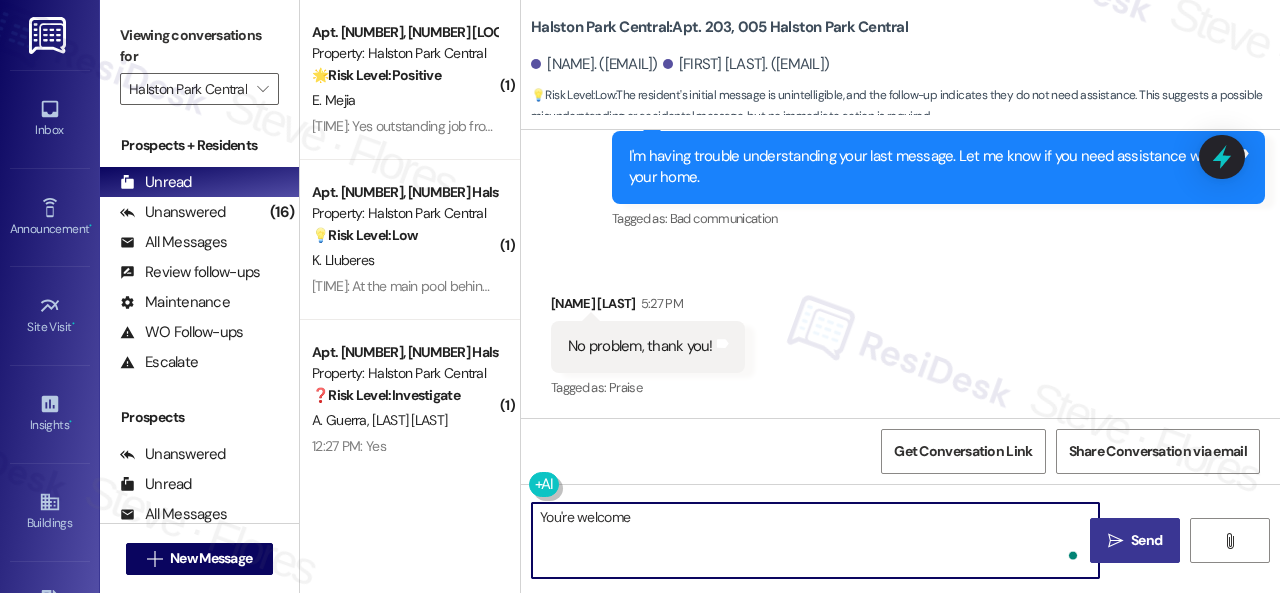 type on "You're welcome!" 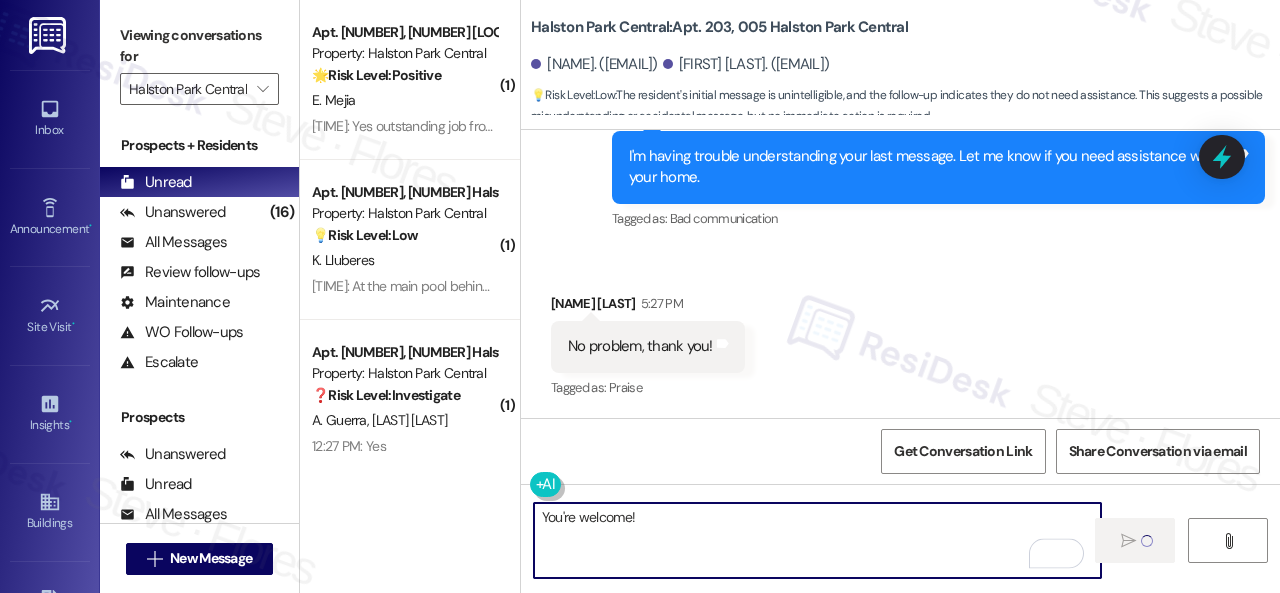 type 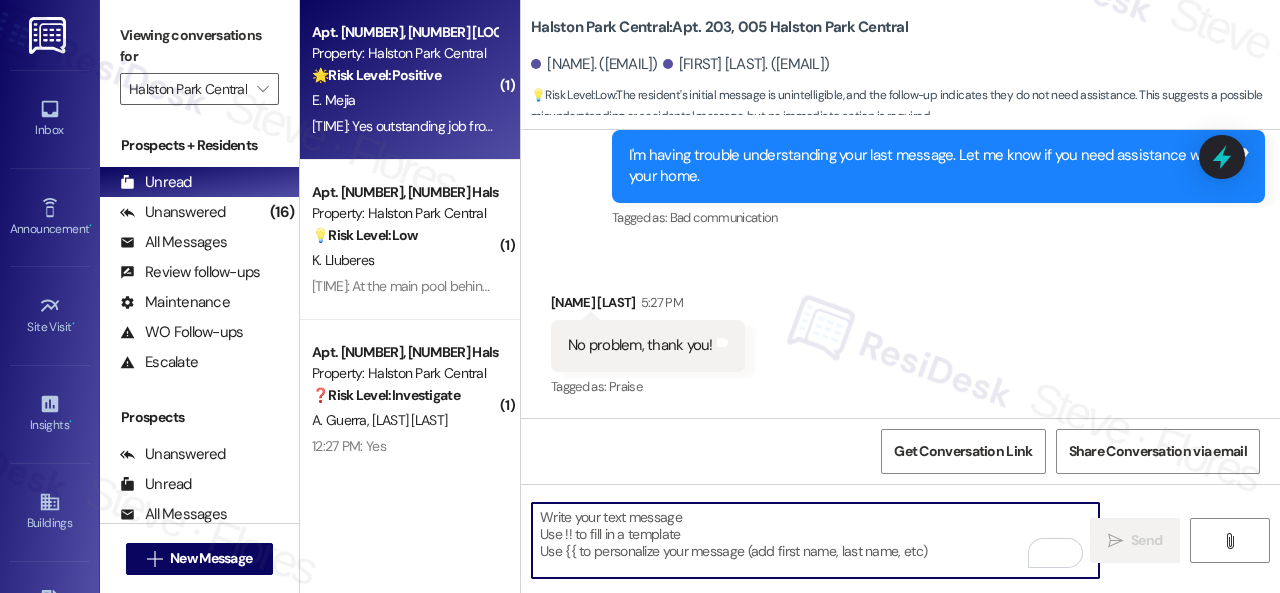 click on "E. Mejia" at bounding box center [404, 100] 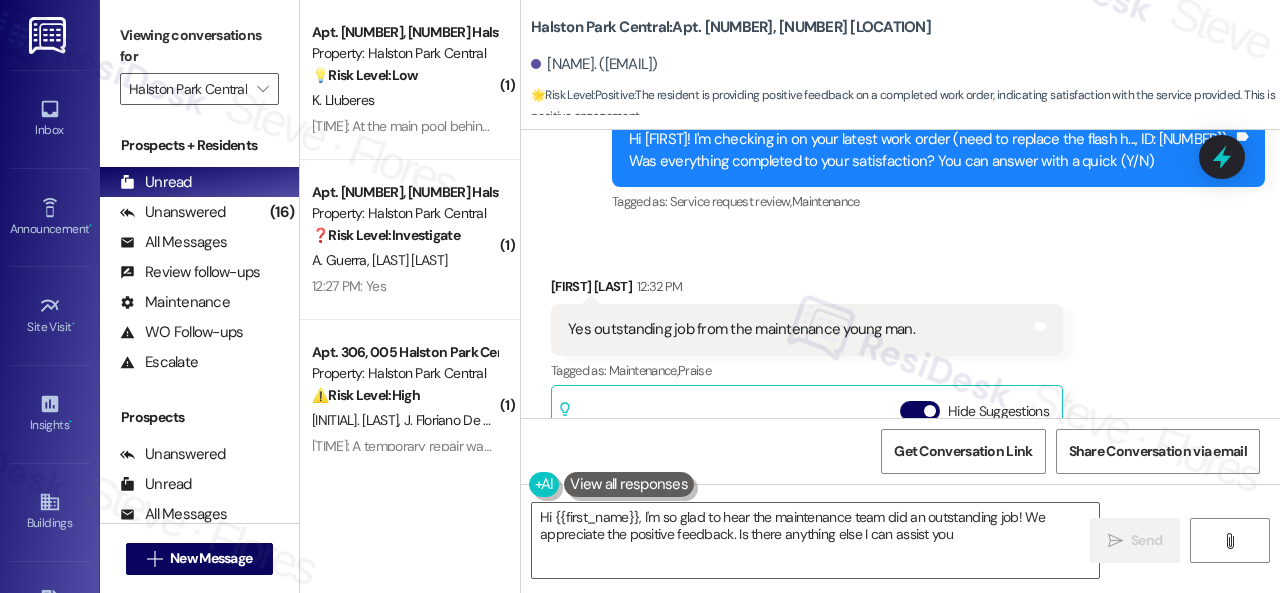 scroll, scrollTop: 7424, scrollLeft: 0, axis: vertical 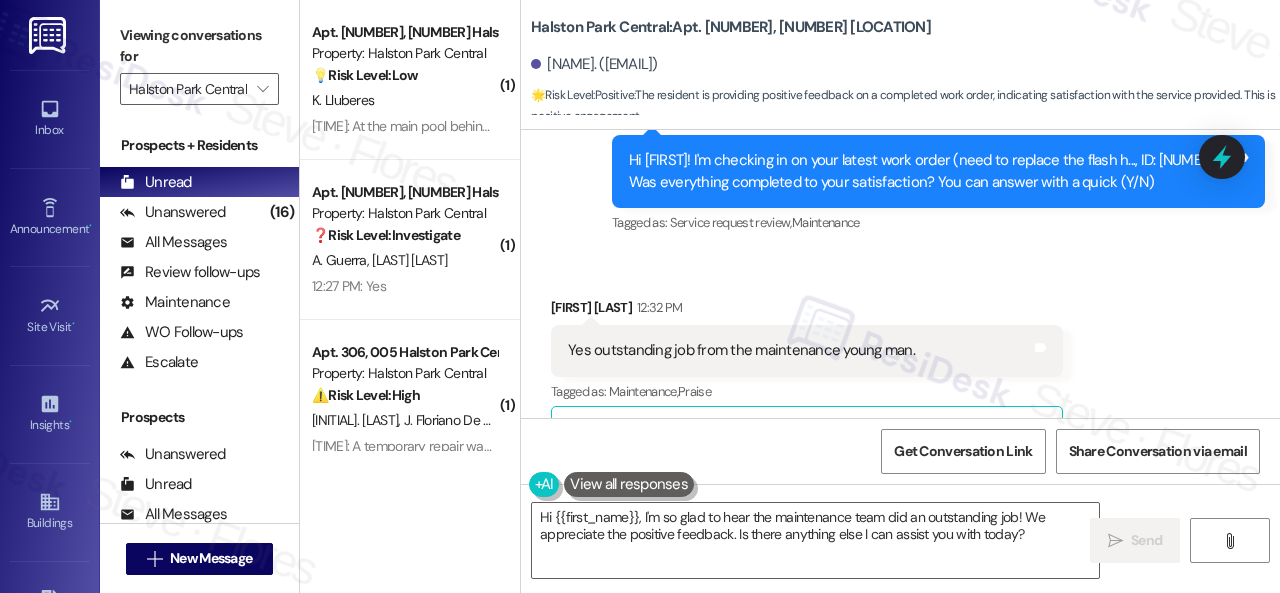 drag, startPoint x: 574, startPoint y: 212, endPoint x: 656, endPoint y: 370, distance: 178.01123 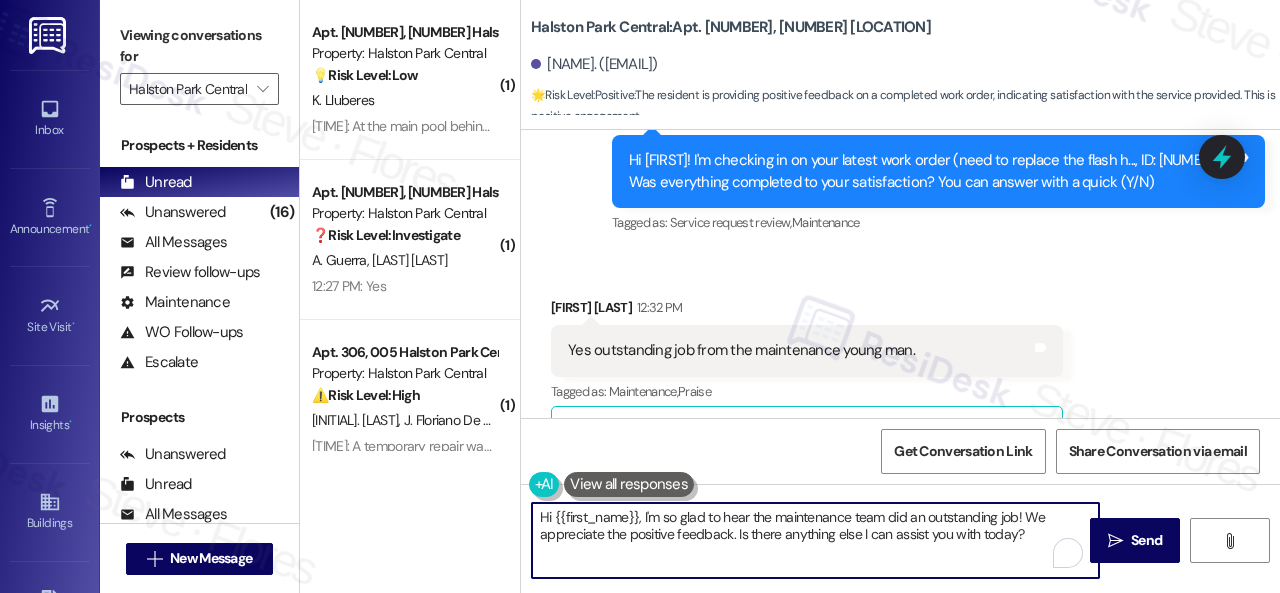 drag, startPoint x: 656, startPoint y: 497, endPoint x: 470, endPoint y: 464, distance: 188.90474 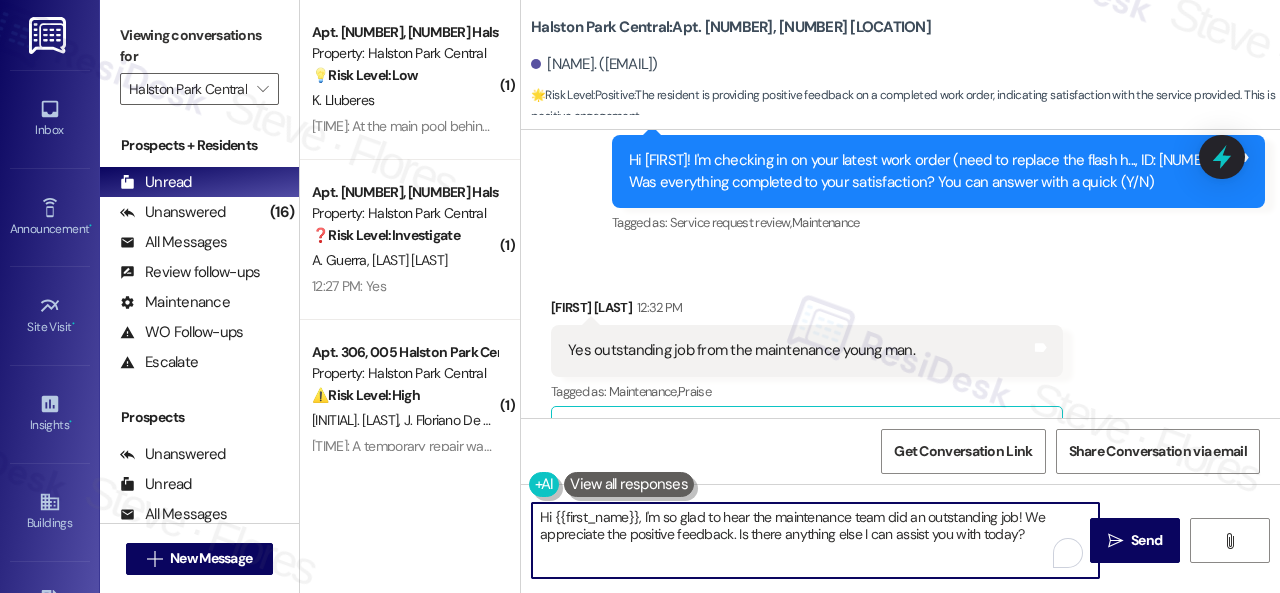 paste on "Glad everything’s all set! If {{property}} met your expectations, just reply with “Yes.” If not, no problem — we’d love to hear your feedback so we can keep improving. Thank you!" 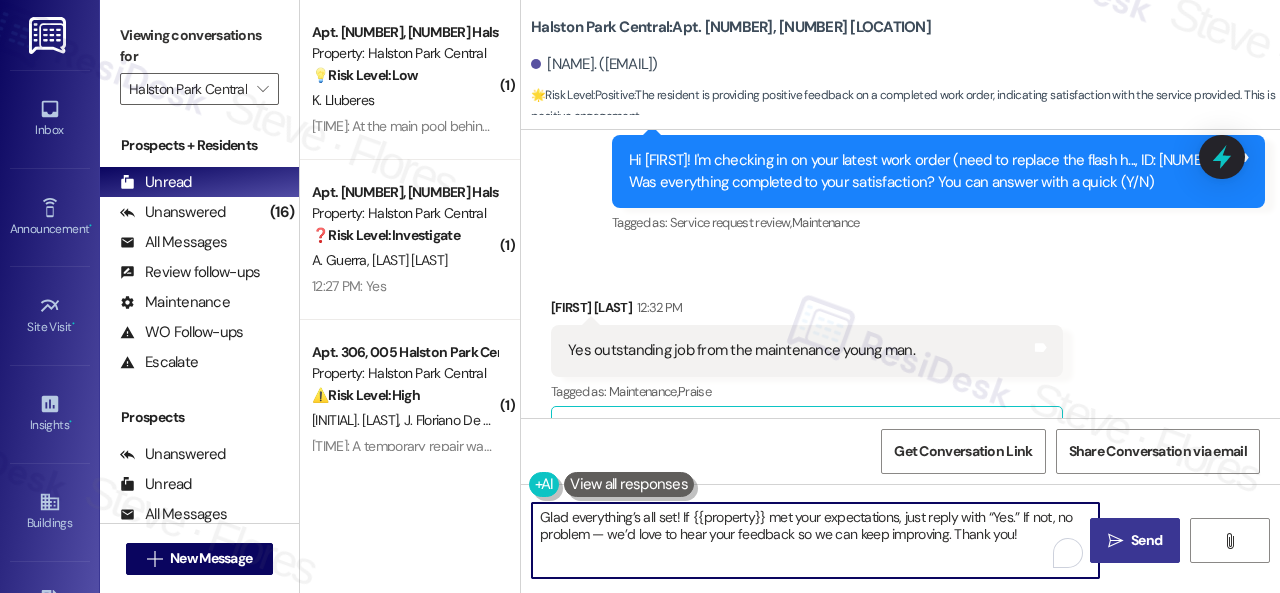 type on "Glad everything’s all set! If {{property}} met your expectations, just reply with “Yes.” If not, no problem — we’d love to hear your feedback so we can keep improving. Thank you!" 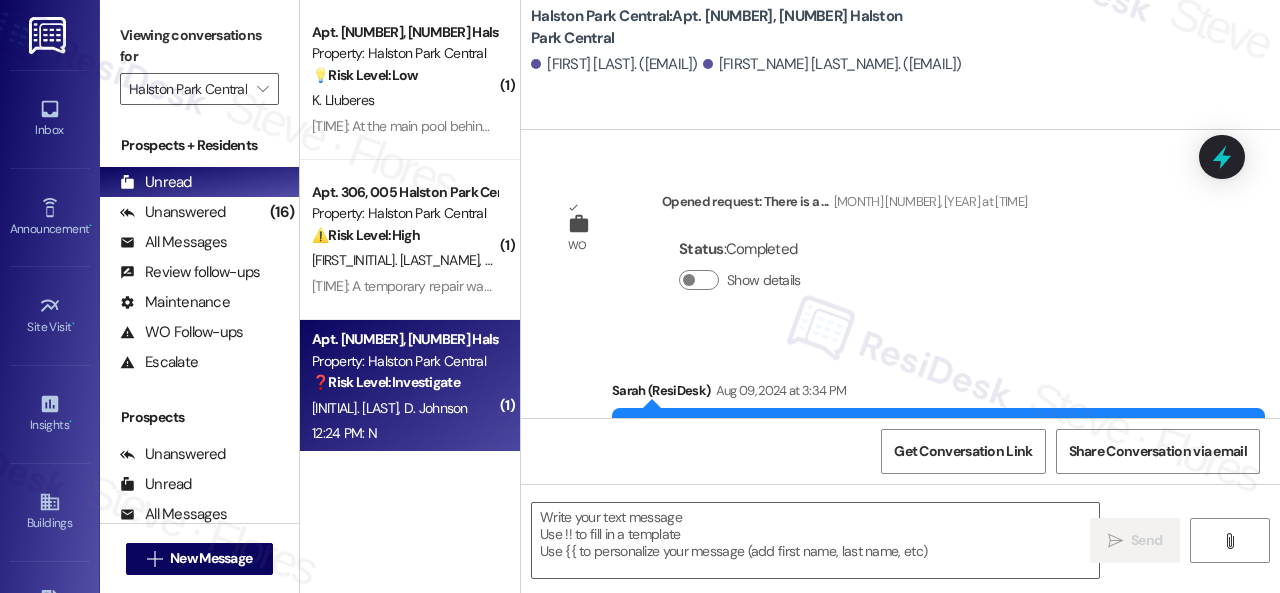 scroll, scrollTop: 0, scrollLeft: 0, axis: both 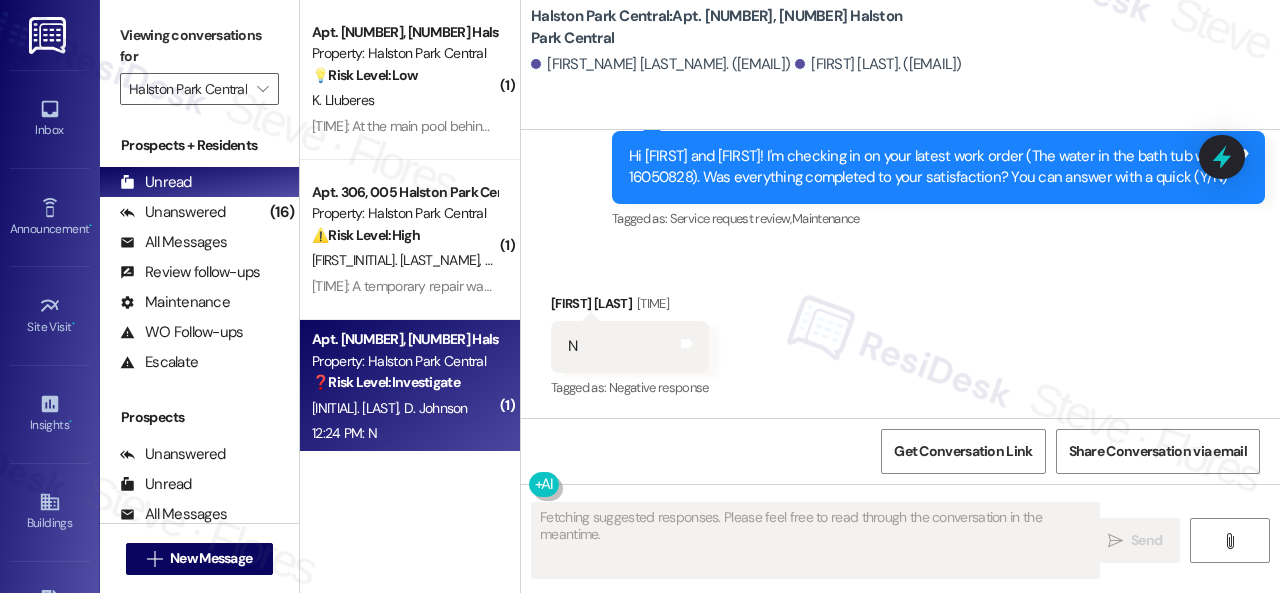 drag, startPoint x: 559, startPoint y: 237, endPoint x: 570, endPoint y: 243, distance: 12.529964 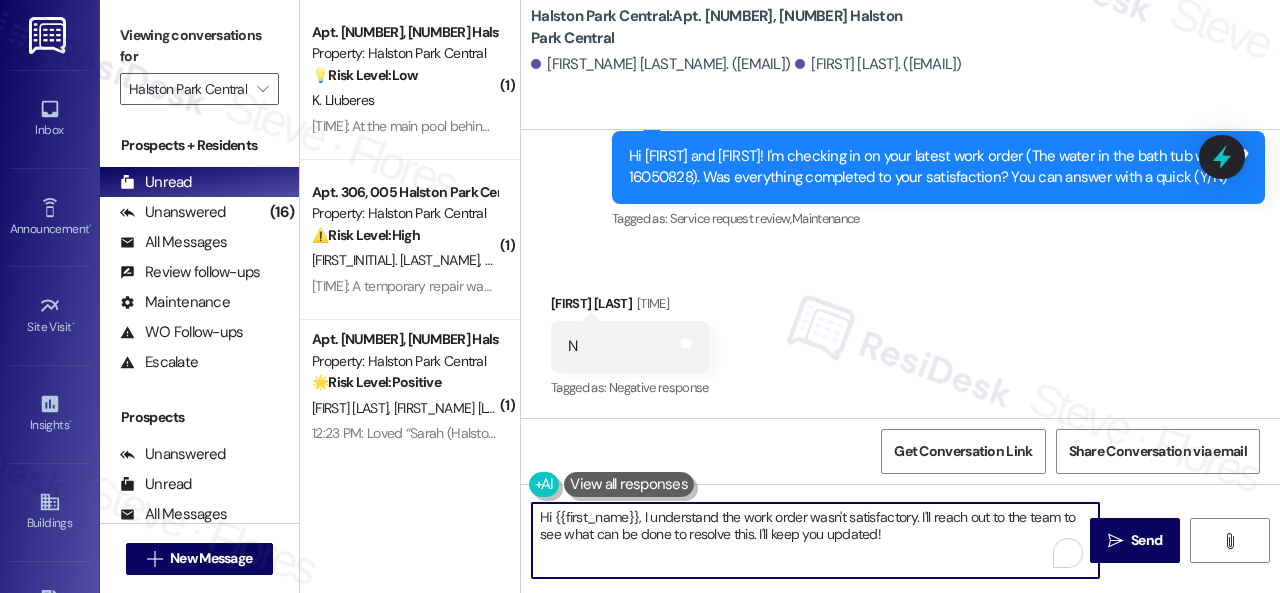 drag, startPoint x: 534, startPoint y: 499, endPoint x: 406, endPoint y: 481, distance: 129.25943 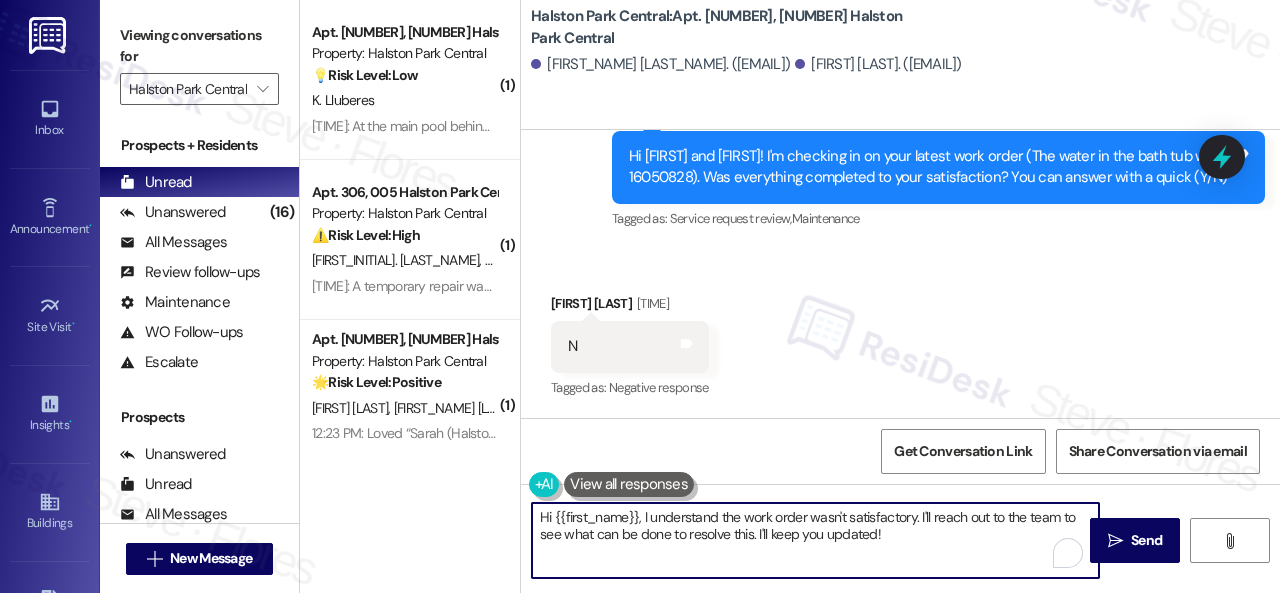 click on "( 1 ) Apt. 105, 005 Halston Park Central Property: Halston Park Central 💡  Risk Level:  Low The resident is asking for clarification about the location of the pool party. This is a non-essential request related to a community event. K. [LAST] 12:30 PM: At the main pool behind the office ? 12:30 PM: At the main pool behind the office ? ( 1 ) Apt. 306, 005 Halston Park Central Property: Halston Park Central ⚠️  Risk Level:  High The resident is following up on a temporary repair to their air conditioning unit, which the technician indicated needs replacement due to a leak. The resident is requesting confirmation that the replacement has been requested and an update on the timeline. This falls under urgent general maintenance as it involves a malfunctioning essential appliance and potential property damage if the leak is not addressed. G. Moreira J. Floriano De Albuquerque ( 1 ) Apt. 113, 004 Halston Park Central Property: Halston Park Central 🌟  Risk Level:  Positive R. Mccloud J. Tidor ( 2 ) 🔧 ("" at bounding box center (790, 296) 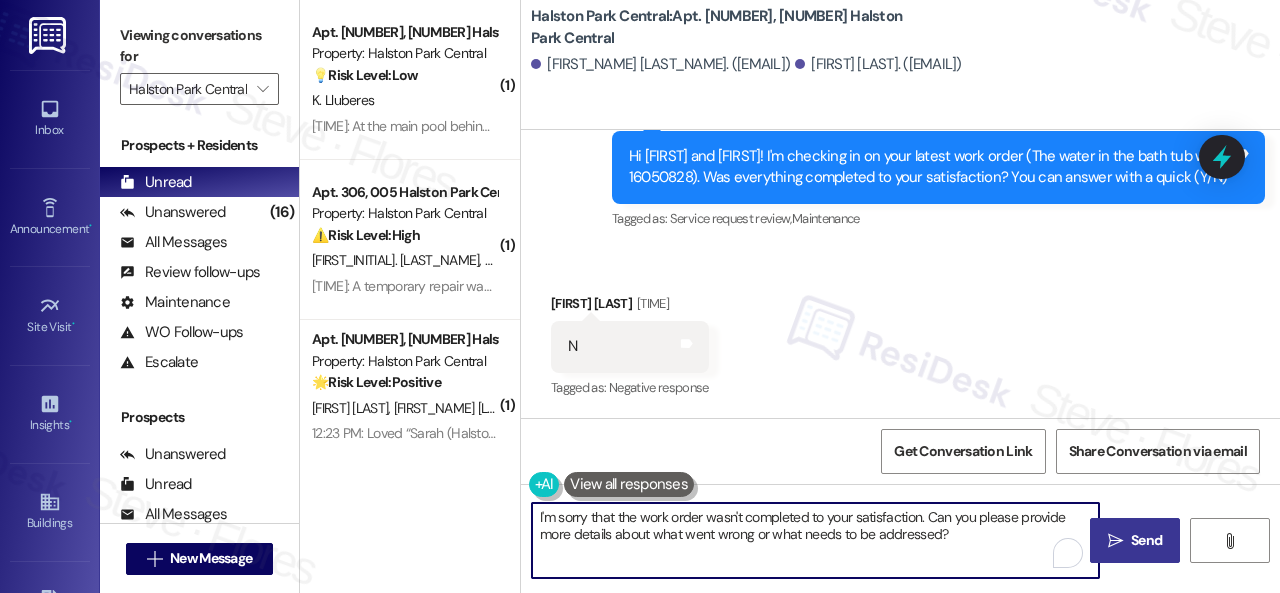 type on "I'm sorry that the work order wasn't completed to your satisfaction. Can you please provide more details about what went wrong or what needs to be addressed?" 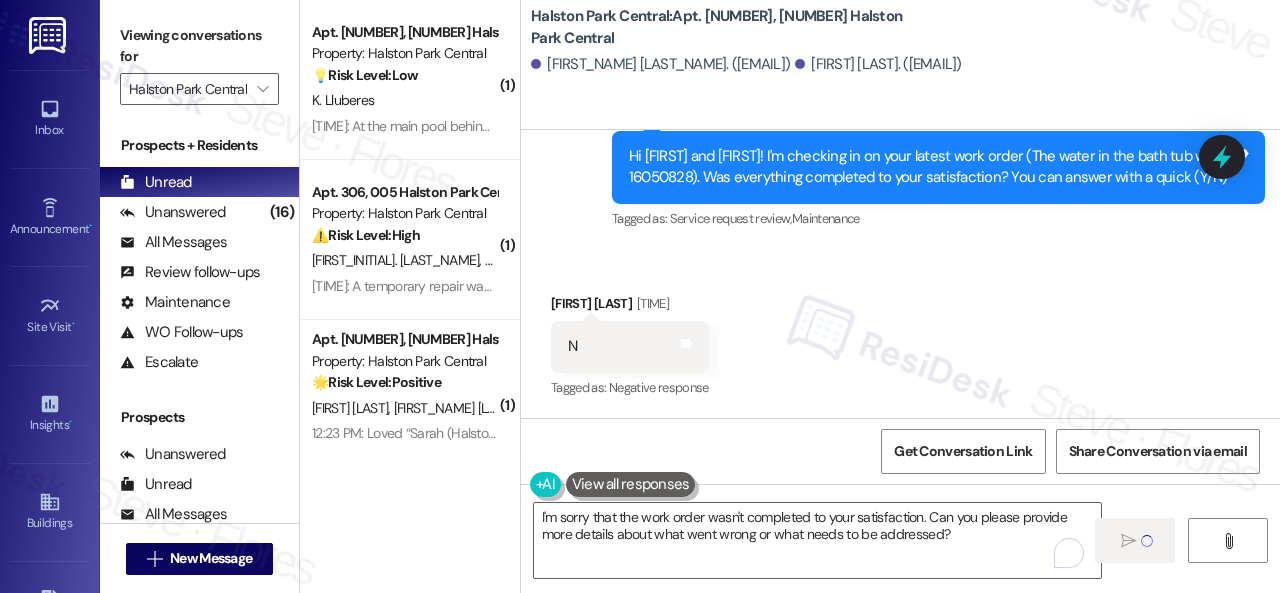type 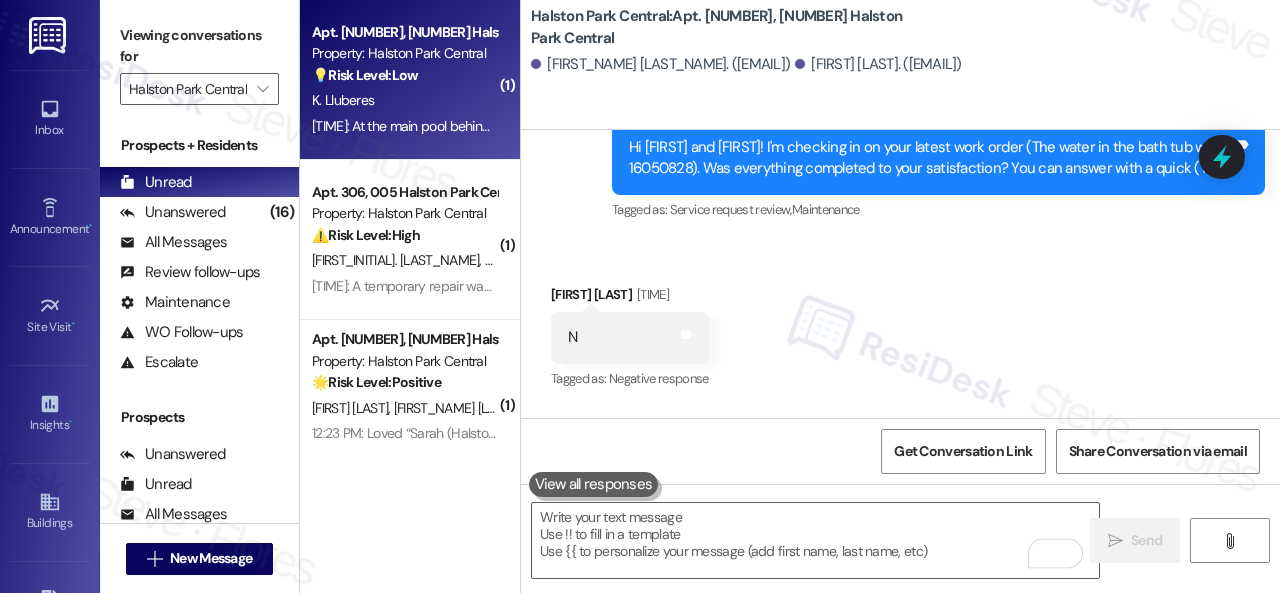 click on "K. Lluberes" at bounding box center (404, 100) 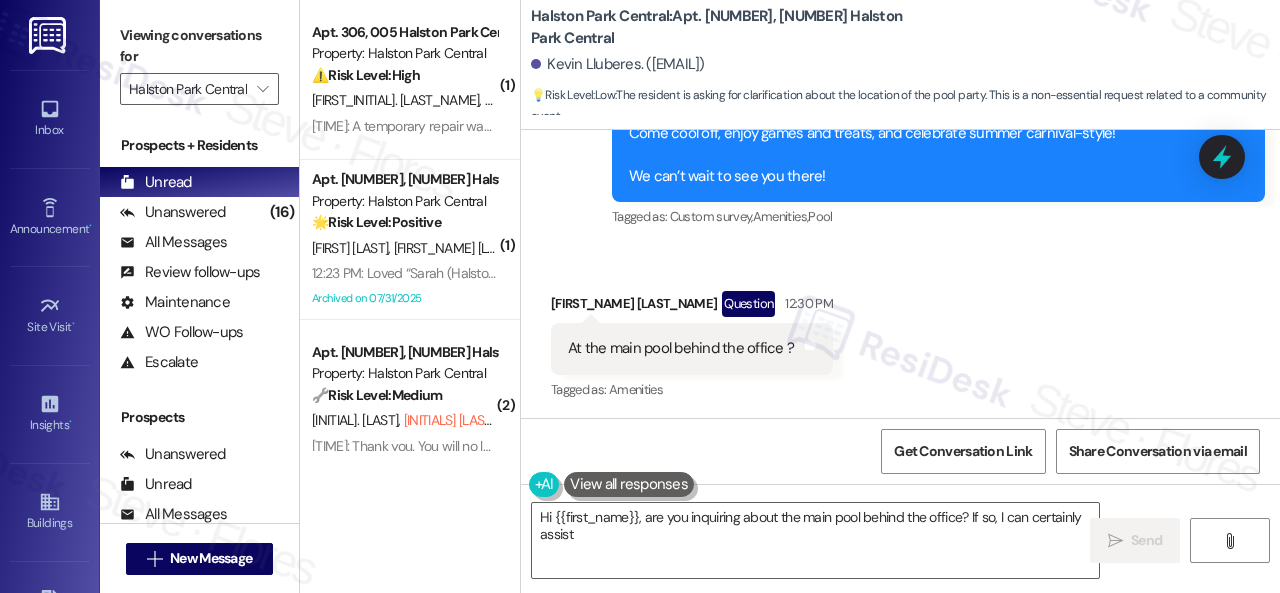 scroll, scrollTop: 15598, scrollLeft: 0, axis: vertical 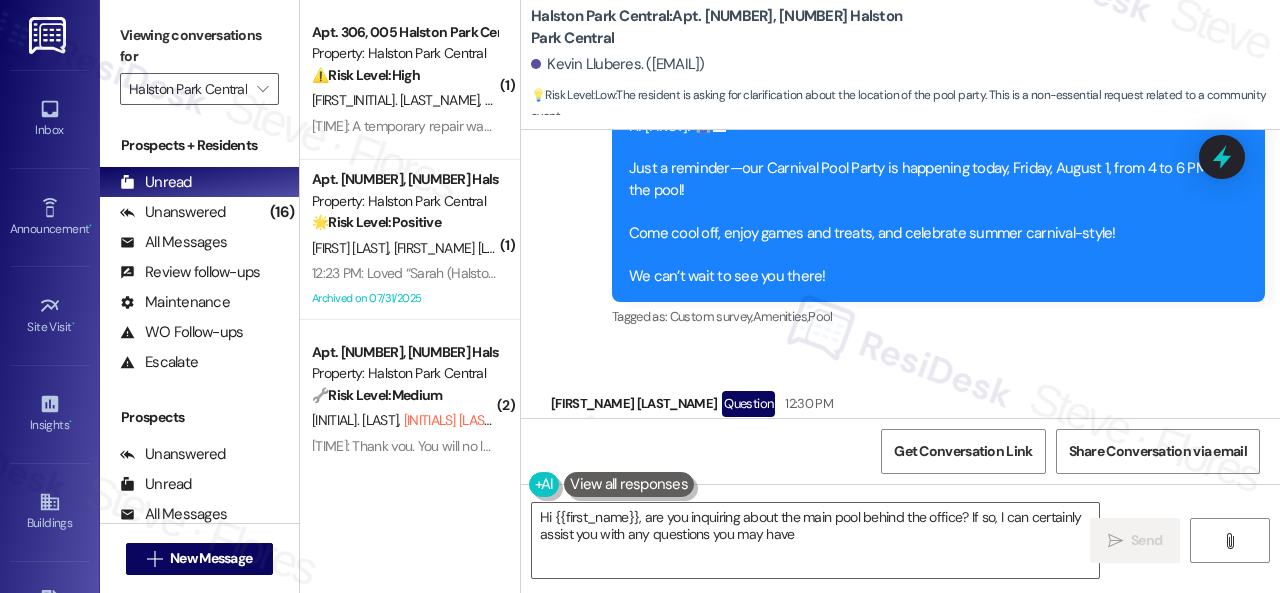 type on "Hi {{first_name}}, are you inquiring about the main pool behind the office? If so, I can certainly assist you with any questions you may have." 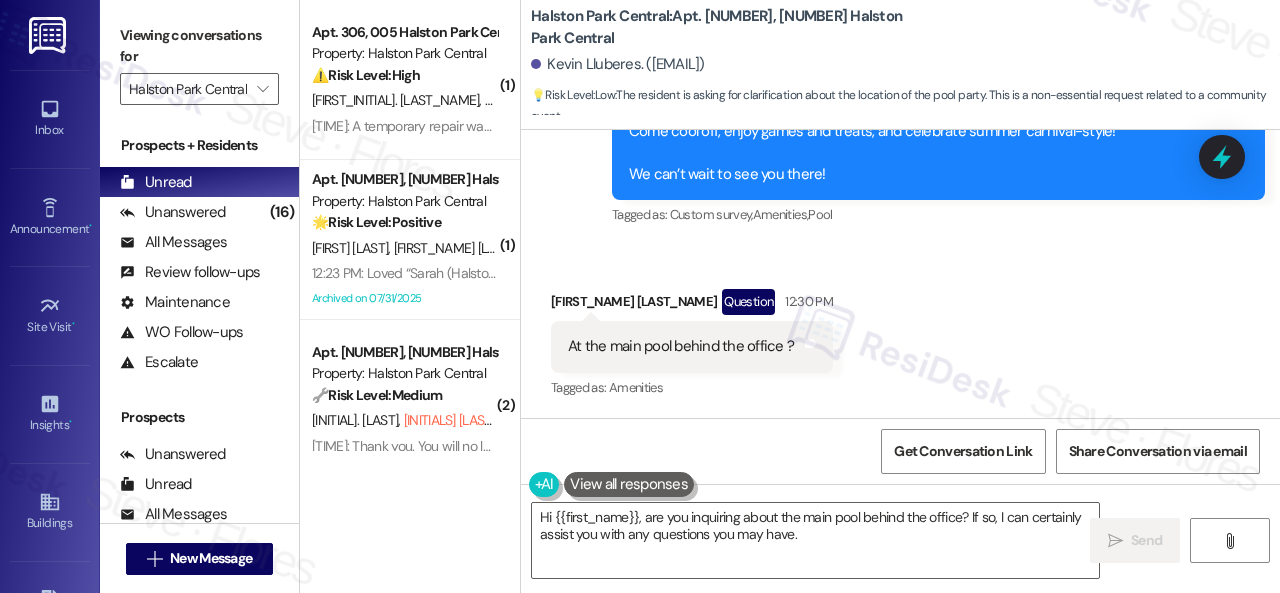 scroll, scrollTop: 15600, scrollLeft: 0, axis: vertical 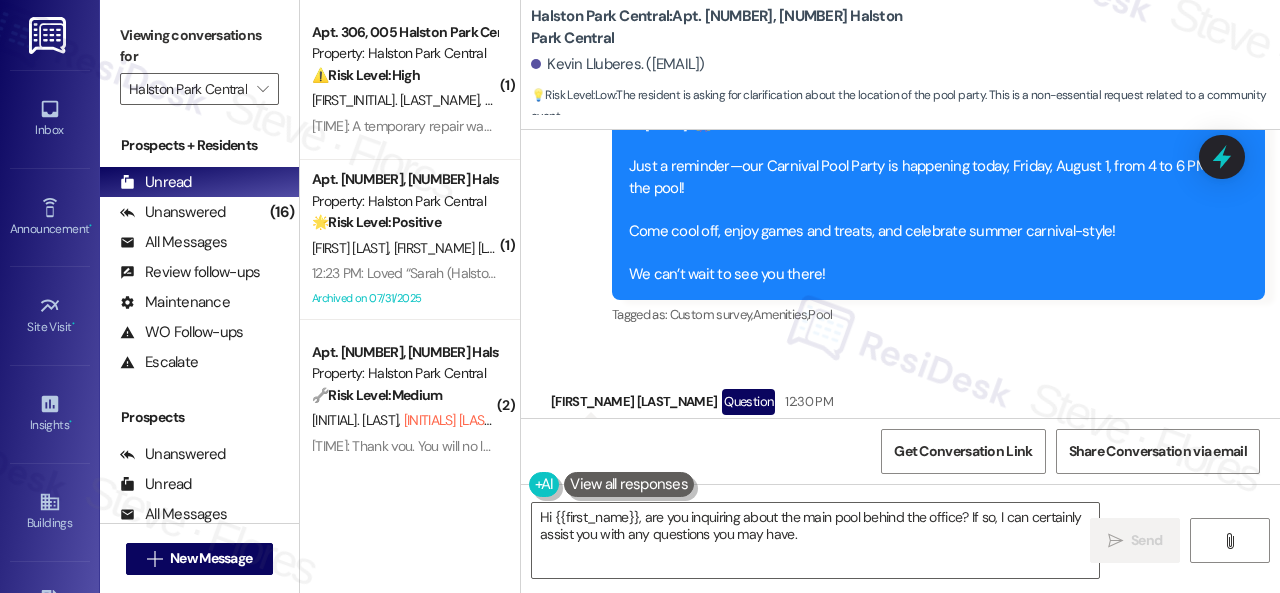 click on "Received via SMS [FIRST] [LAST] Question [TIME] At the main pool behind the office ? Tags and notes Tagged as:   Amenities Click to highlight conversations about Amenities" at bounding box center (900, 430) 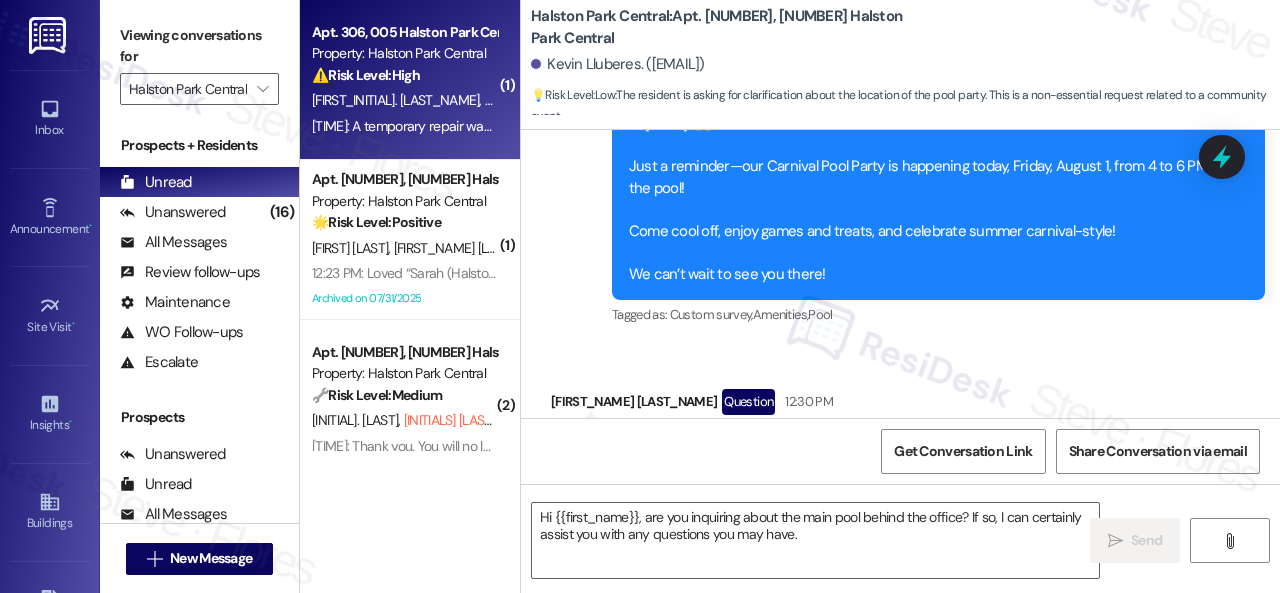 type on "Fetching suggested responses. Please feel free to read through the conversation in the meantime." 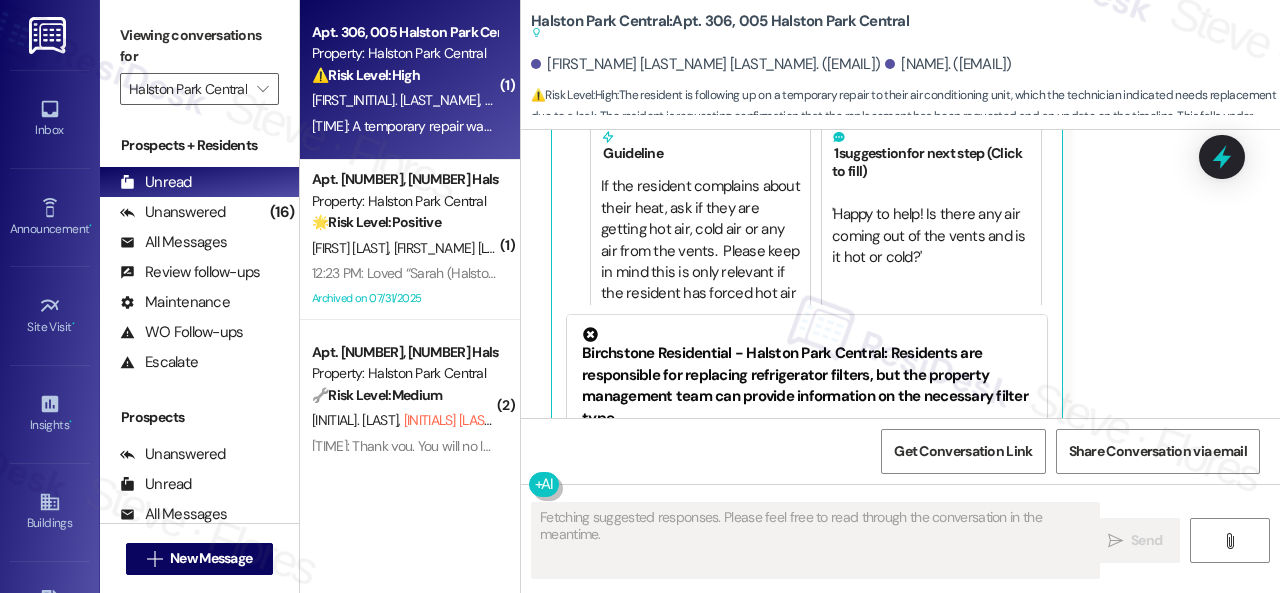 scroll, scrollTop: 14392, scrollLeft: 0, axis: vertical 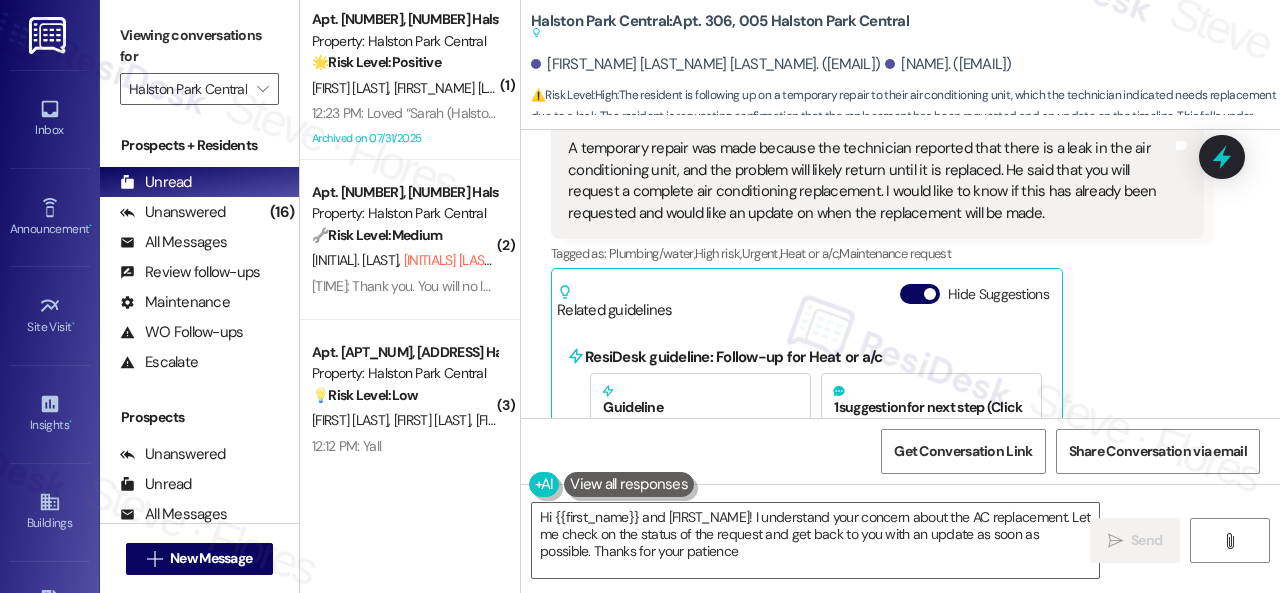 type on "Hi {{first_name}} and [FIRST]! I understand your concern about the AC replacement. Let me check on the status of the request and get back to you with an update as soon as possible. Thanks for your patience!" 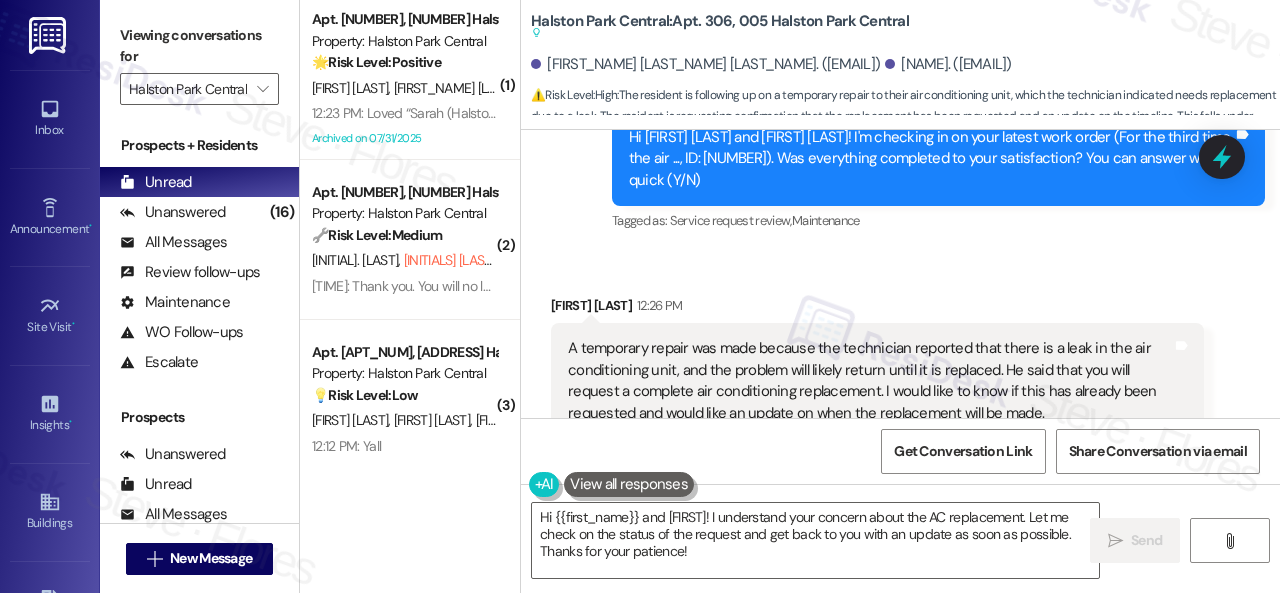 scroll, scrollTop: 13892, scrollLeft: 0, axis: vertical 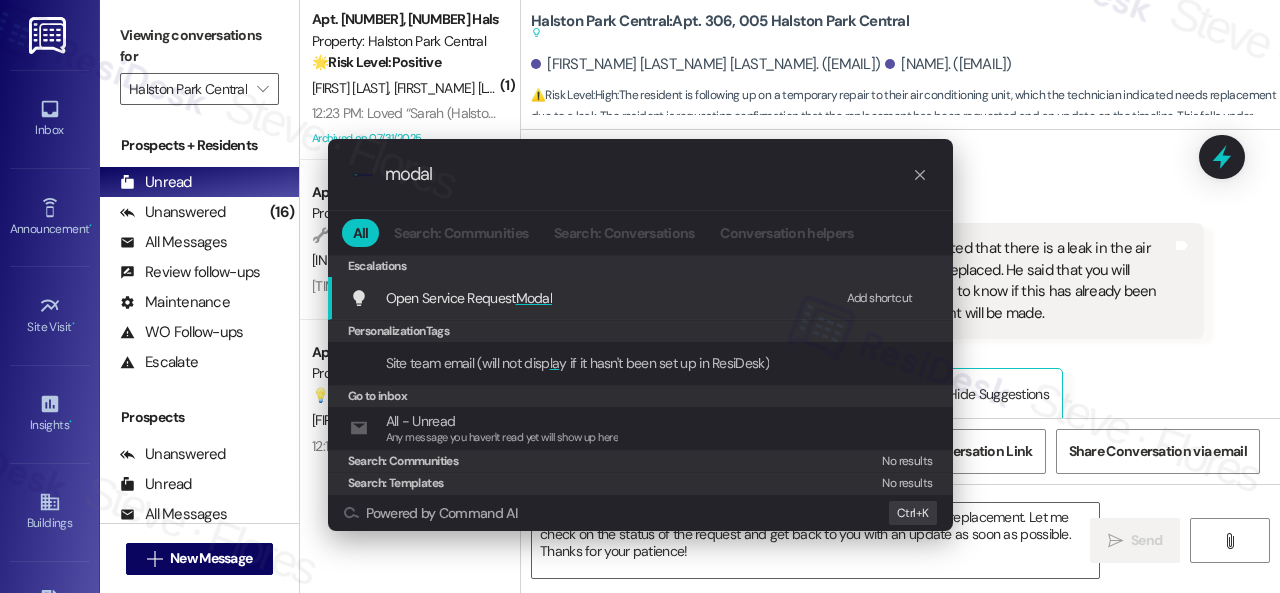 click on "Add shortcut" at bounding box center [880, 298] 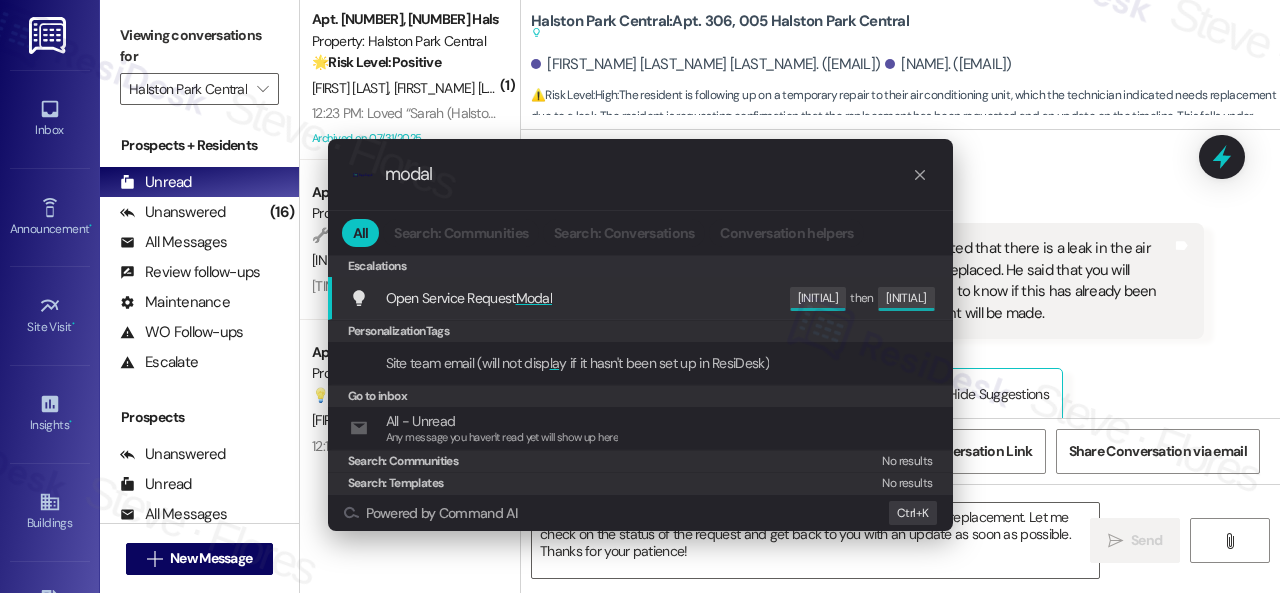 click on "Open Service Request  Modal" at bounding box center (469, 298) 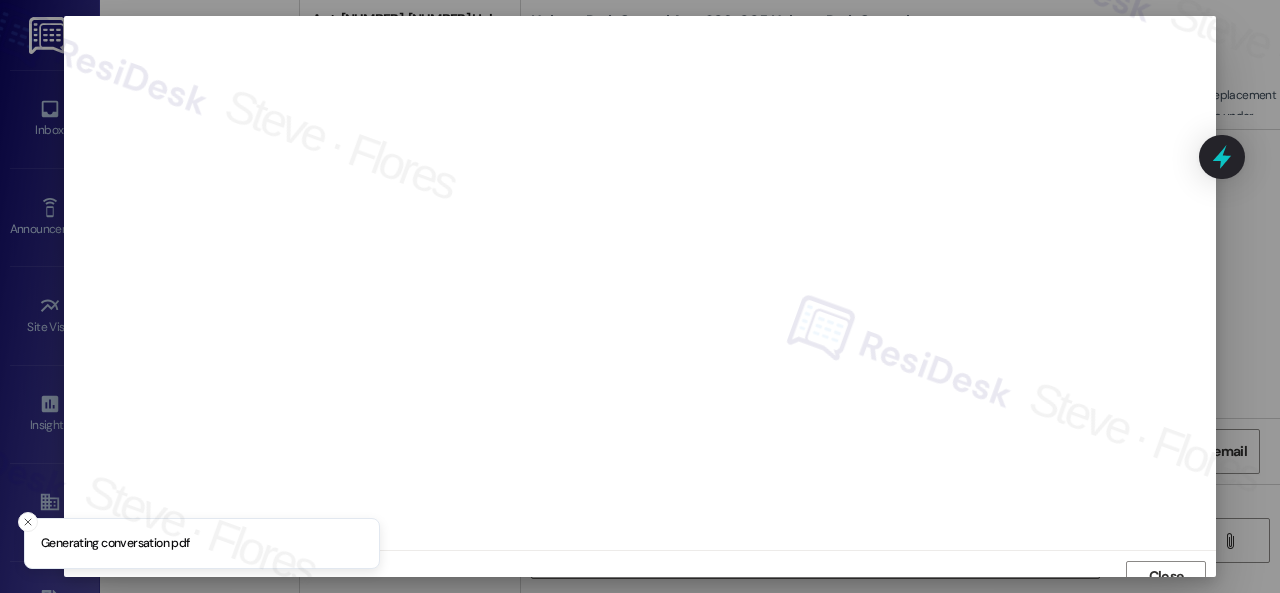 scroll, scrollTop: 15, scrollLeft: 0, axis: vertical 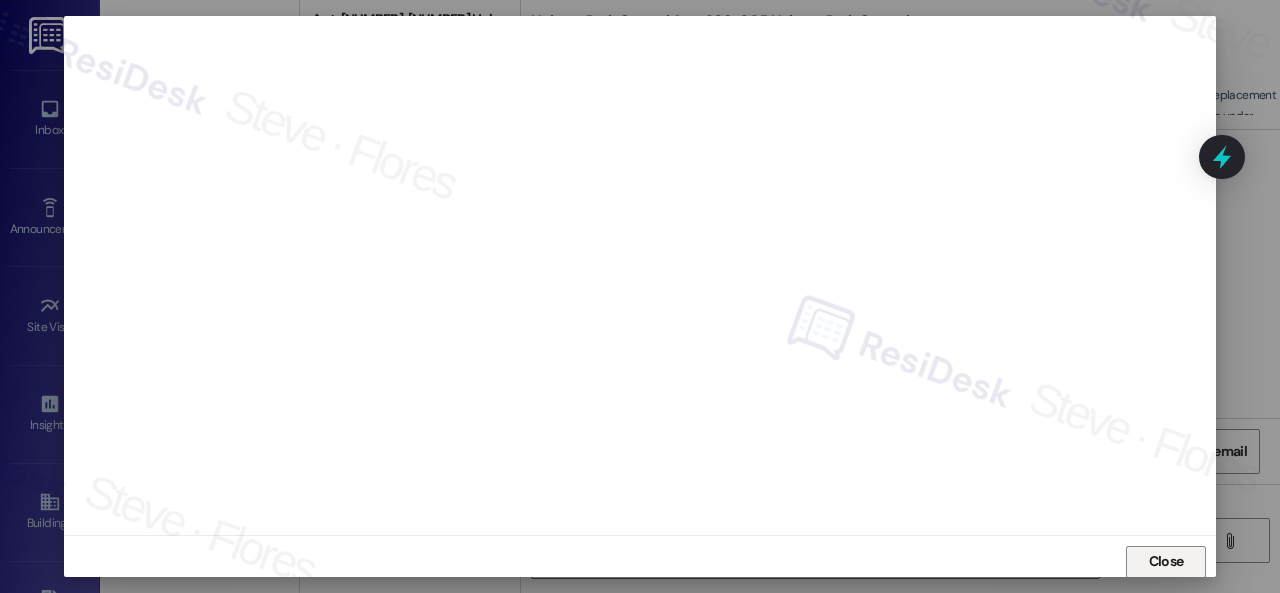 click on "Close" at bounding box center [1166, 561] 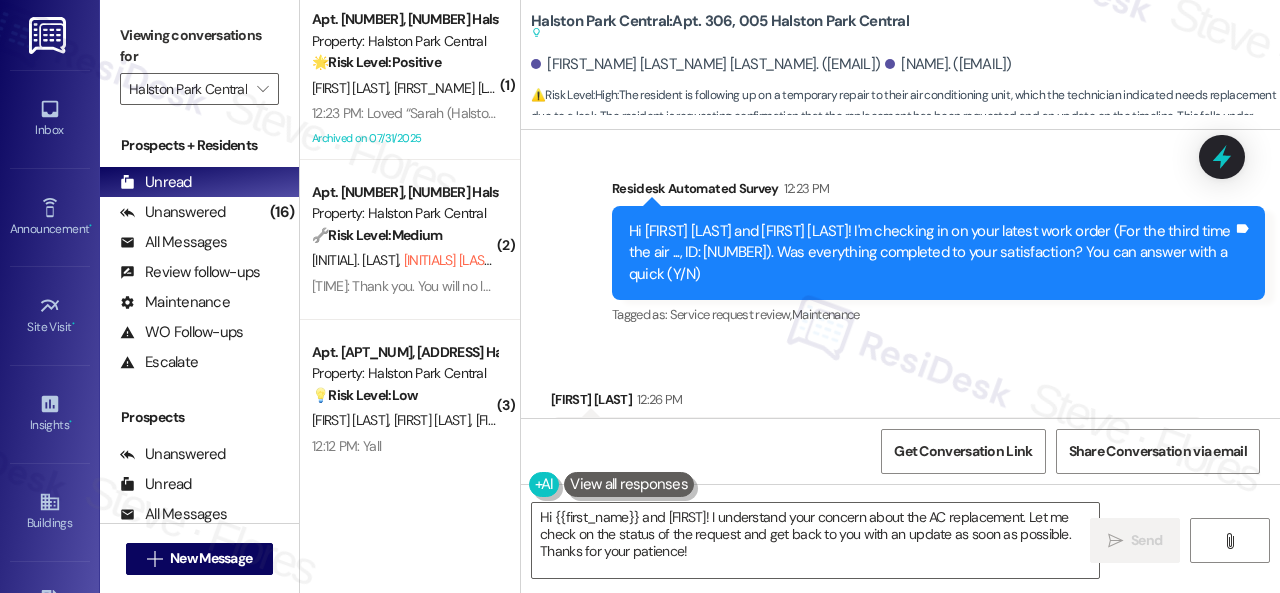 scroll, scrollTop: 13692, scrollLeft: 0, axis: vertical 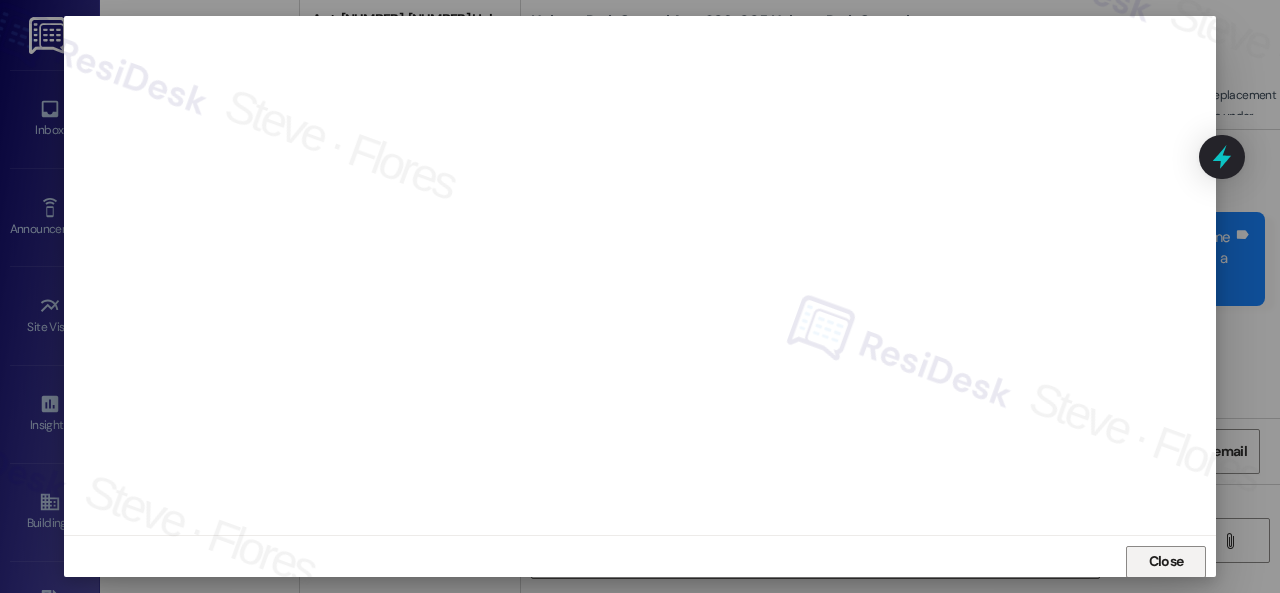 click on "Close" at bounding box center (1166, 561) 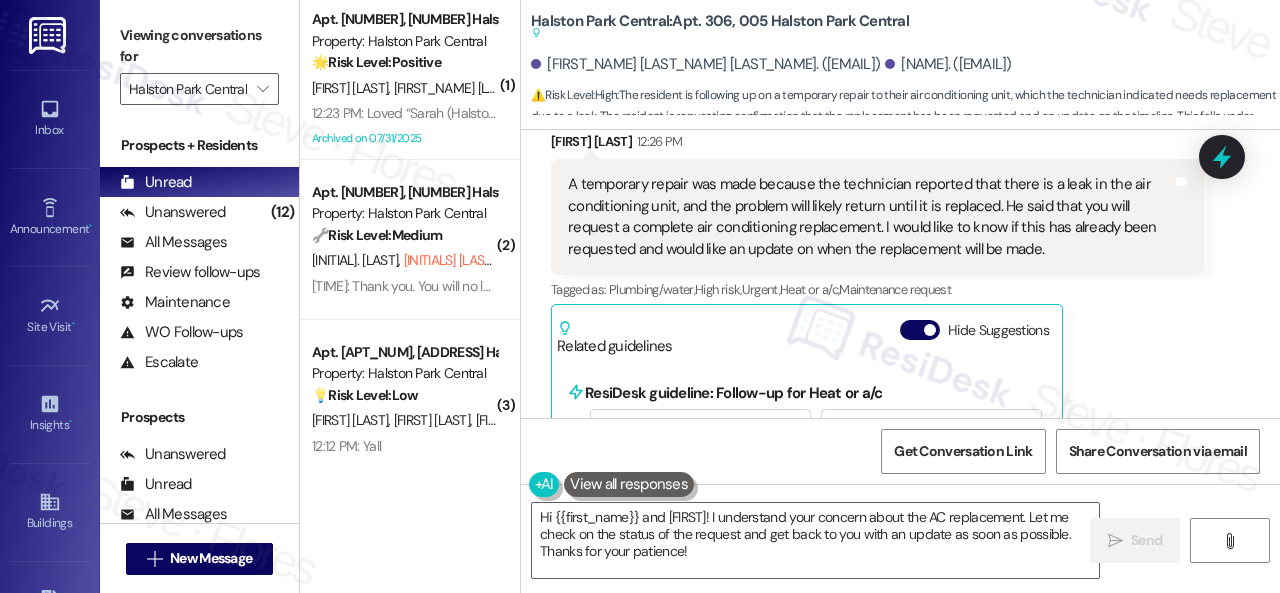 scroll, scrollTop: 13992, scrollLeft: 0, axis: vertical 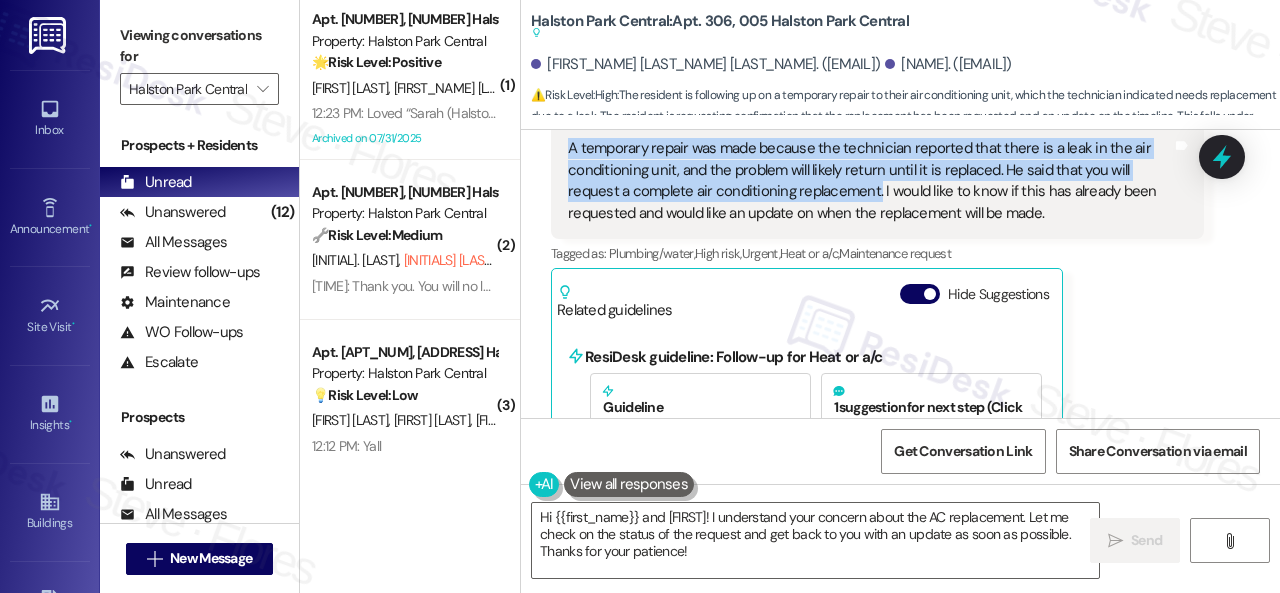drag, startPoint x: 570, startPoint y: 147, endPoint x: 874, endPoint y: 194, distance: 307.61176 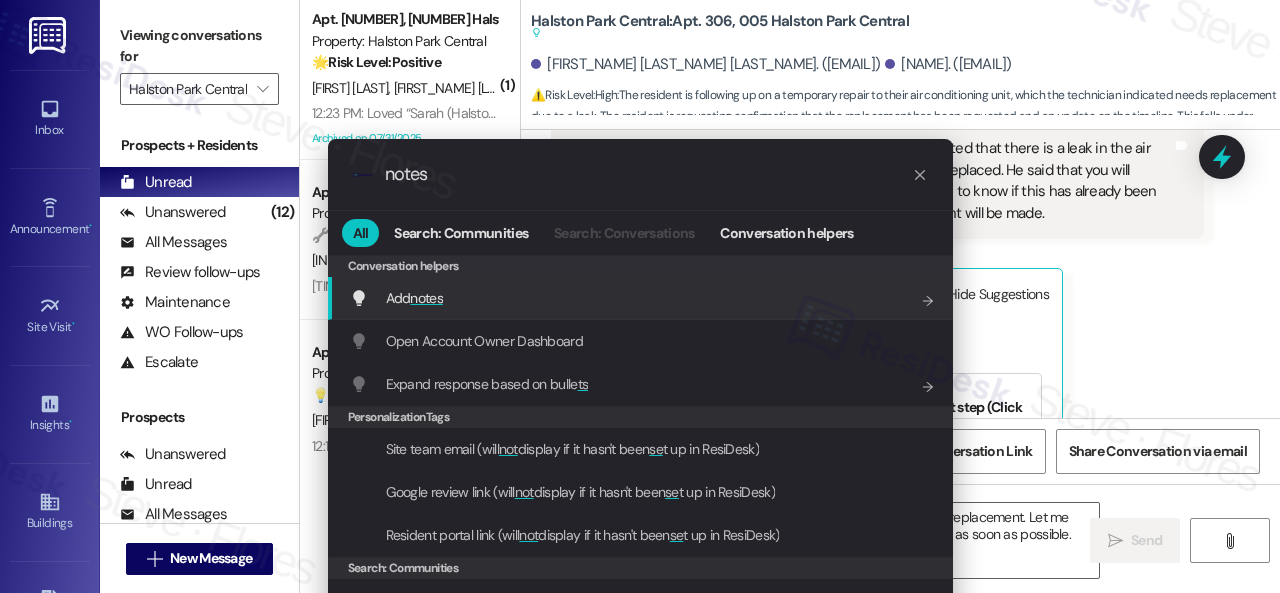 type on "notes" 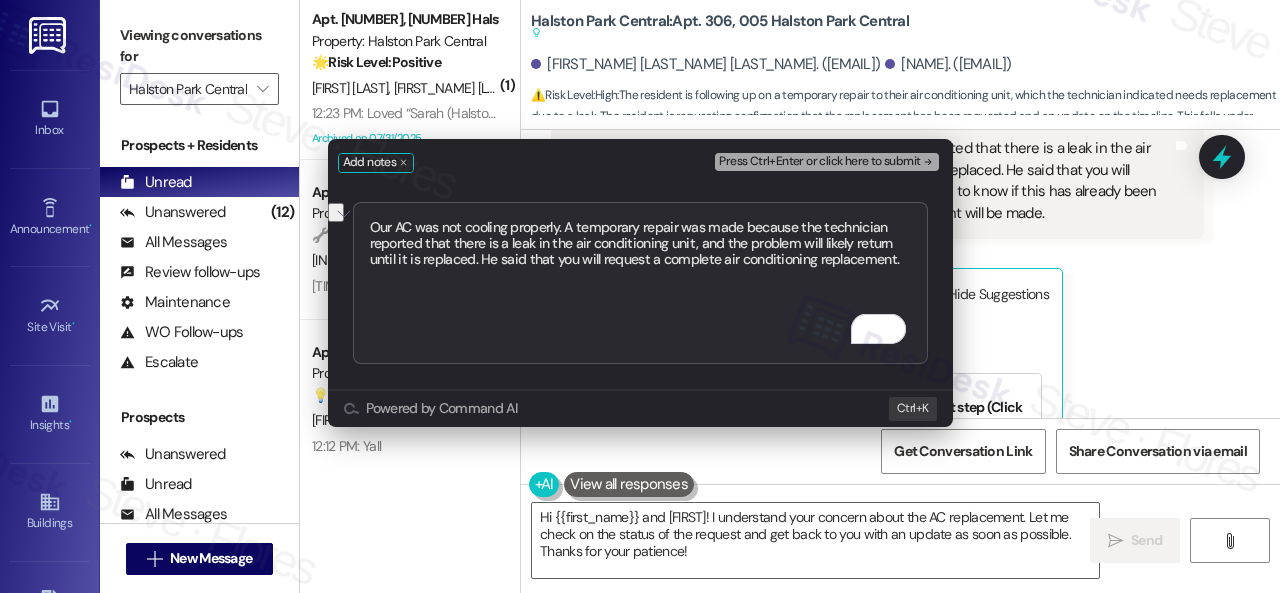 drag, startPoint x: 479, startPoint y: 259, endPoint x: 897, endPoint y: 257, distance: 418.0048 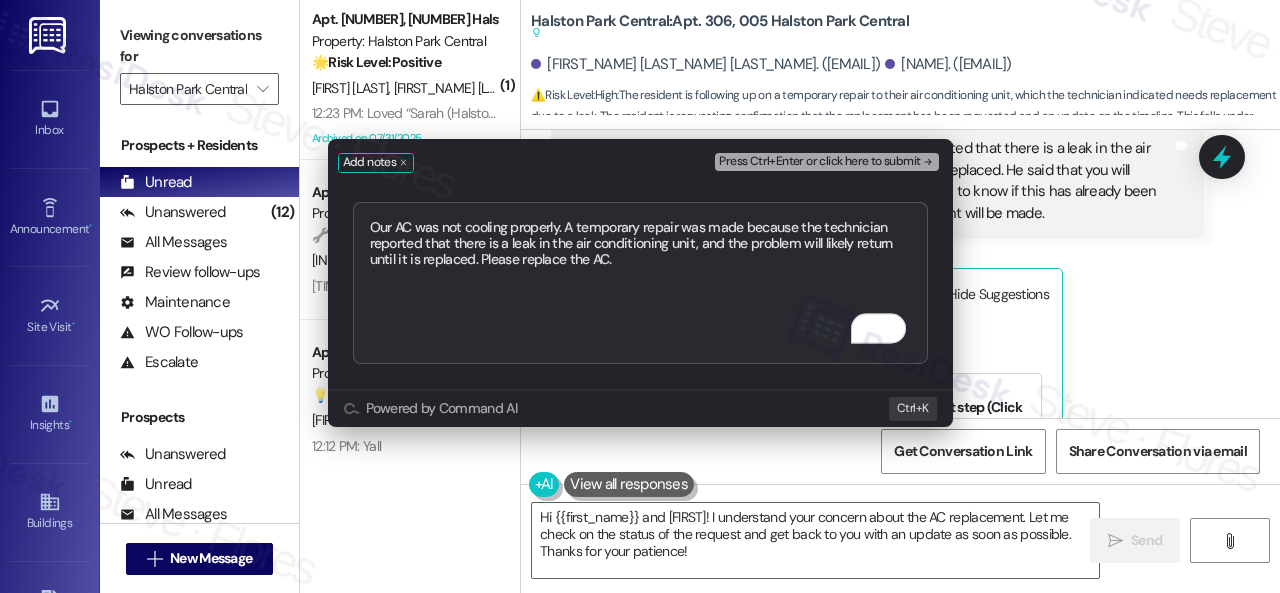 type on "Our AC was not cooling properly. A temporary repair was made because the technician reported that there is a leak in the air conditioning unit, and the problem will likely return until it is replaced. Please replace the AC." 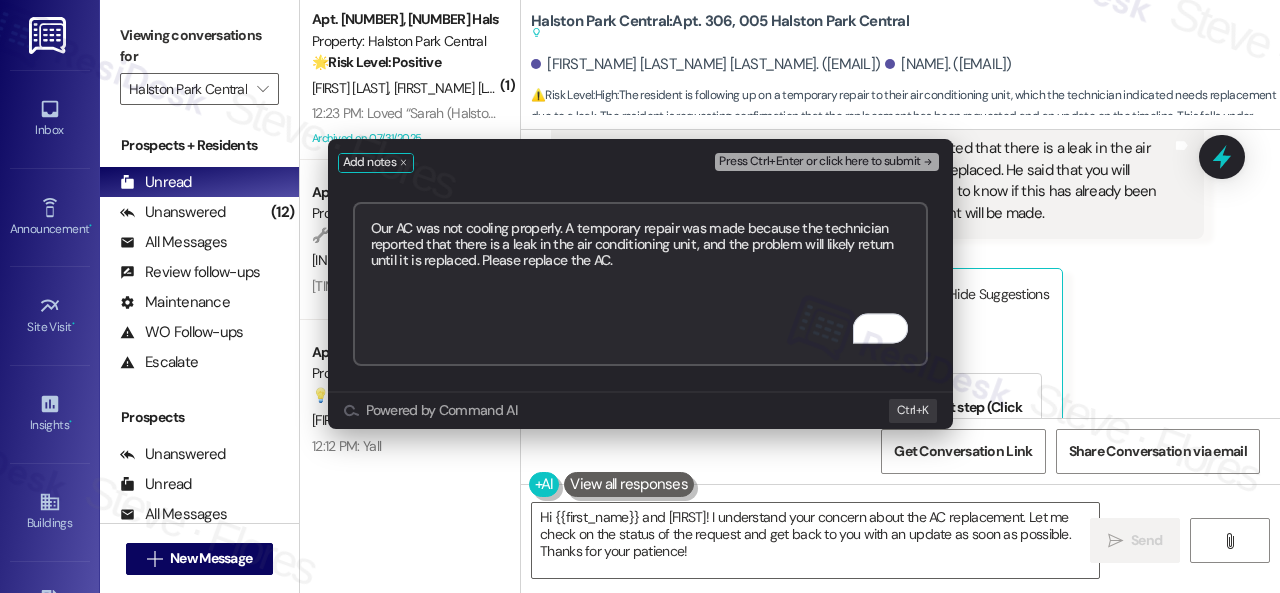 click on "Press Ctrl+Enter or click here to submit" at bounding box center (819, 162) 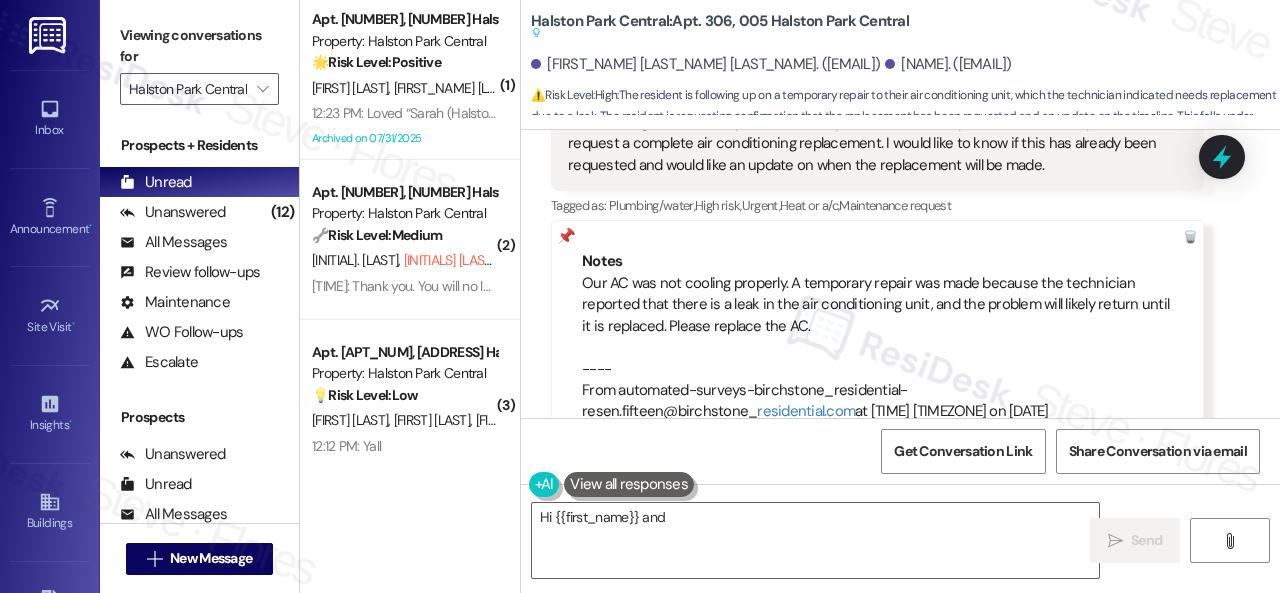 scroll, scrollTop: 14025, scrollLeft: 0, axis: vertical 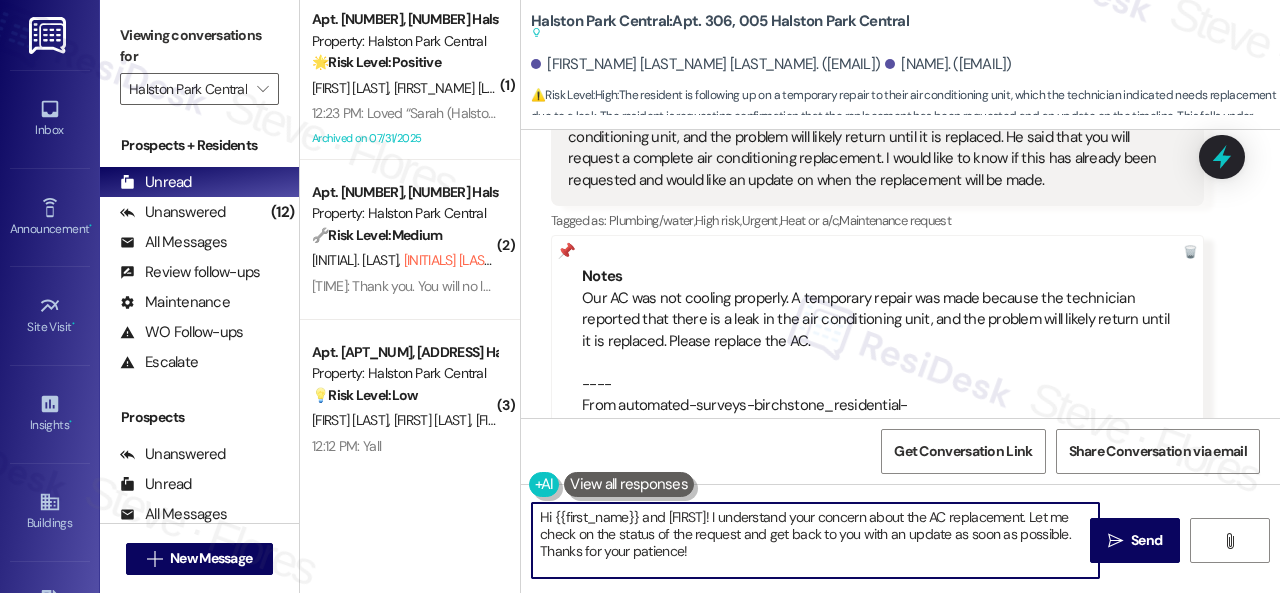 drag, startPoint x: 693, startPoint y: 550, endPoint x: 422, endPoint y: 511, distance: 273.7919 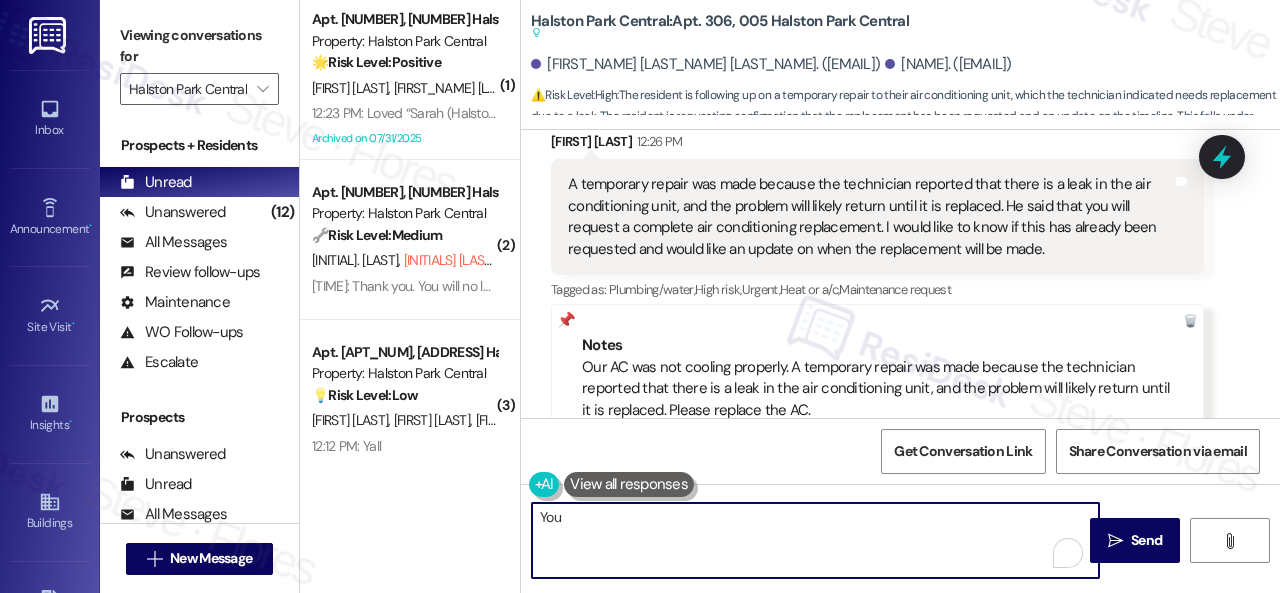 scroll, scrollTop: 13825, scrollLeft: 0, axis: vertical 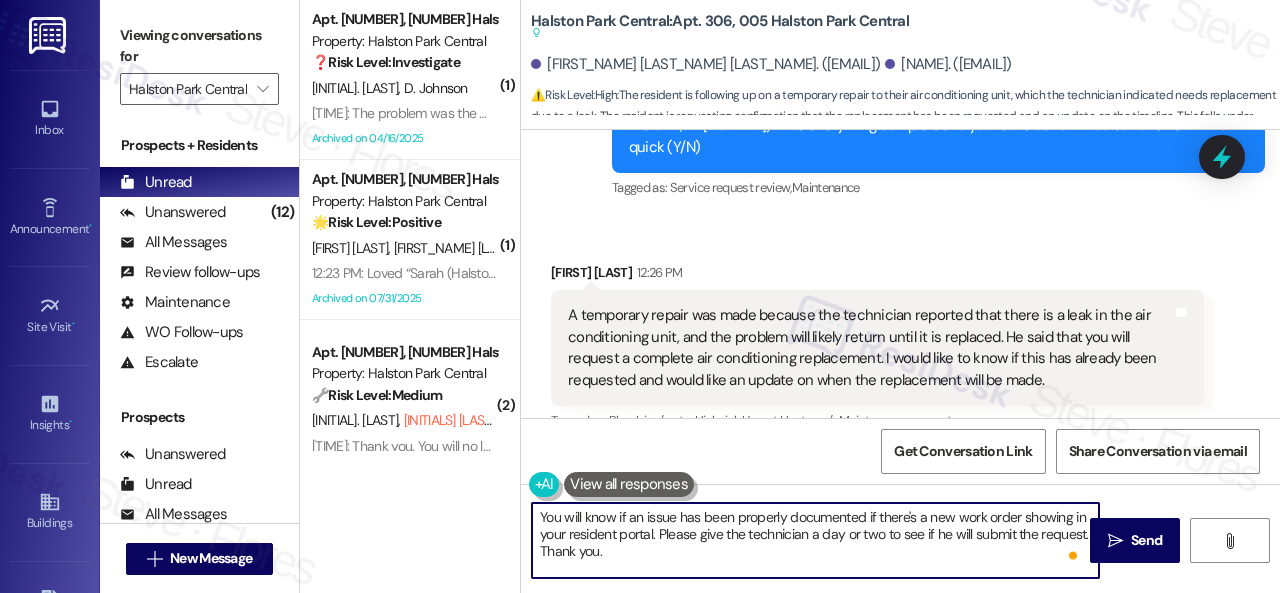 click on "You will know if an issue has been properly documented if there's a new work order showing in your resident portal. Please give the technician a day or two to see if he will submit the request. Thank you." at bounding box center [815, 540] 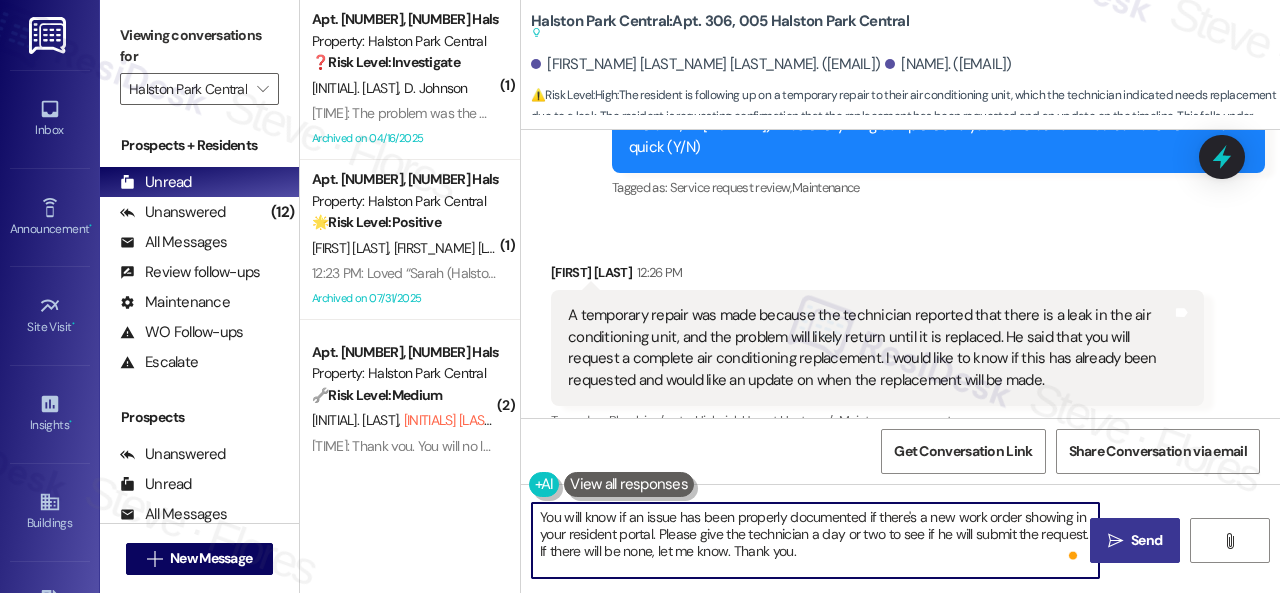 type on "You will know if an issue has been properly documented if there's a new work order showing in your resident portal. Please give the technician a day or two to see if he will submit the request. If there will be none, let me know. Thank you." 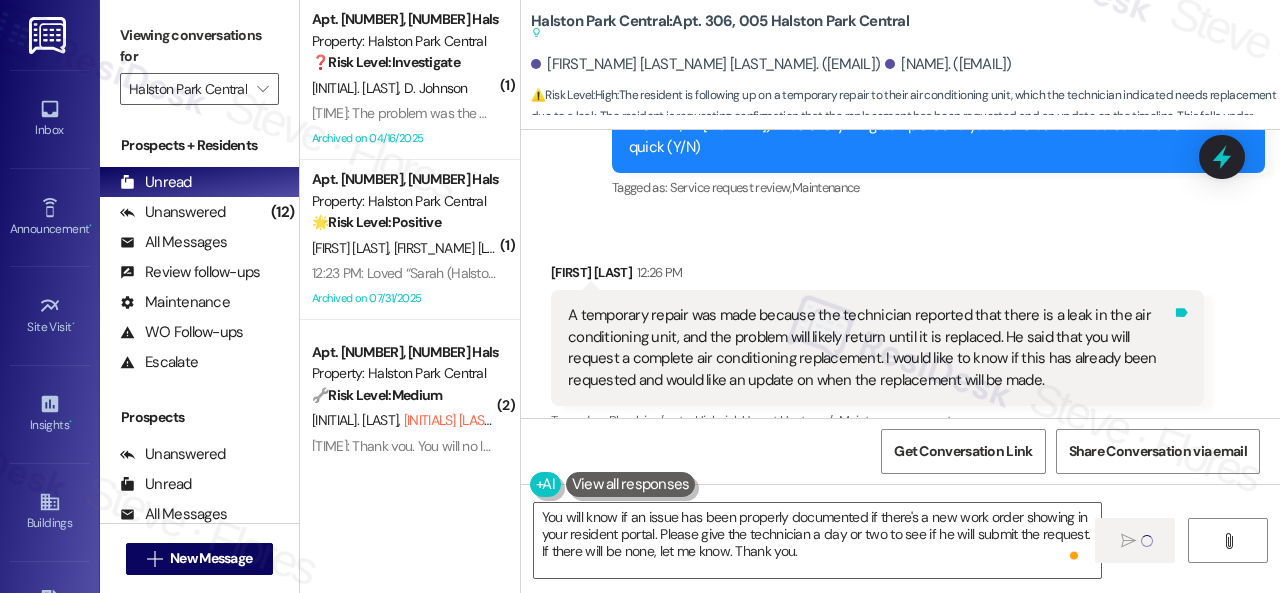 type 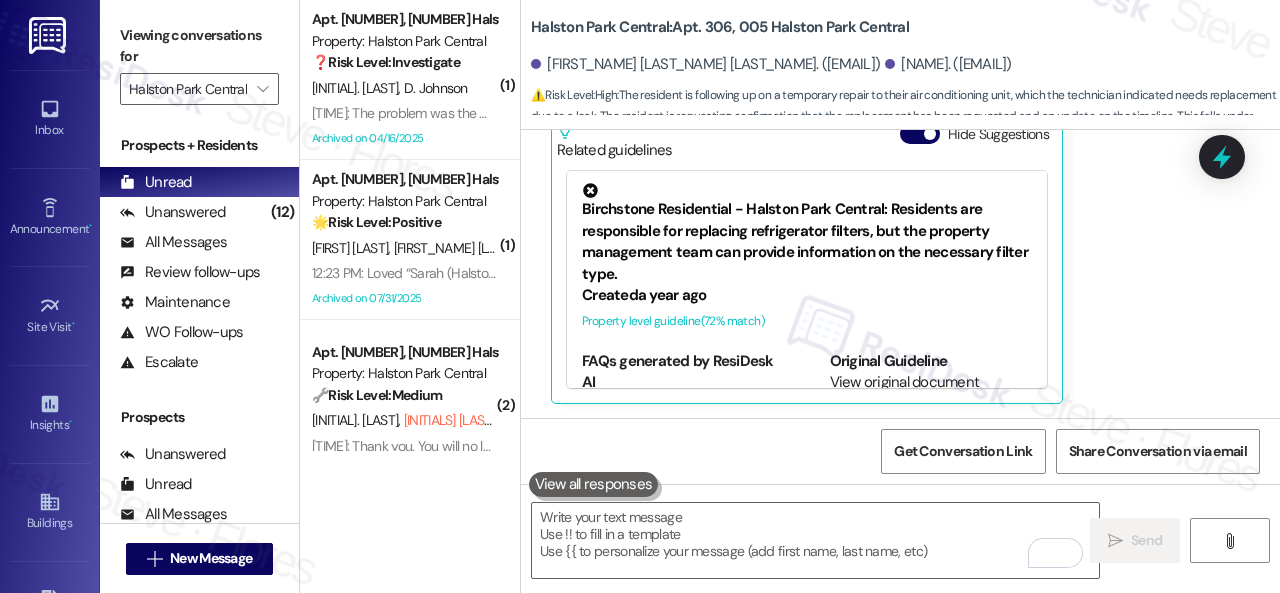 scroll, scrollTop: 14388, scrollLeft: 0, axis: vertical 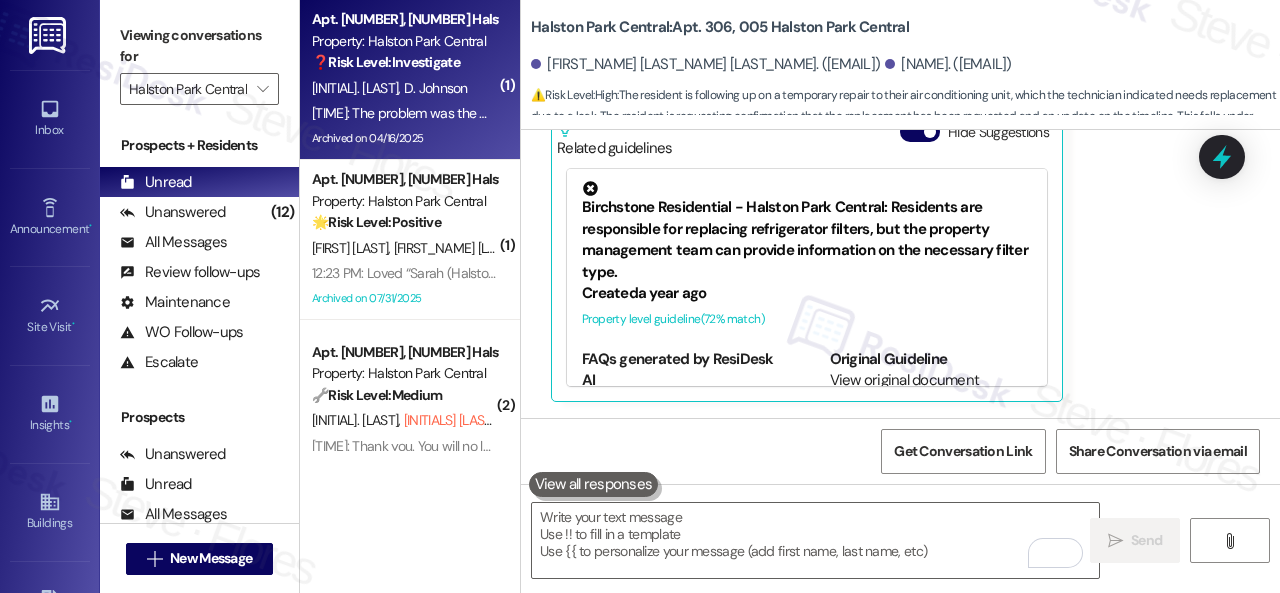 click on "[LAST] [LAST]" at bounding box center (404, 88) 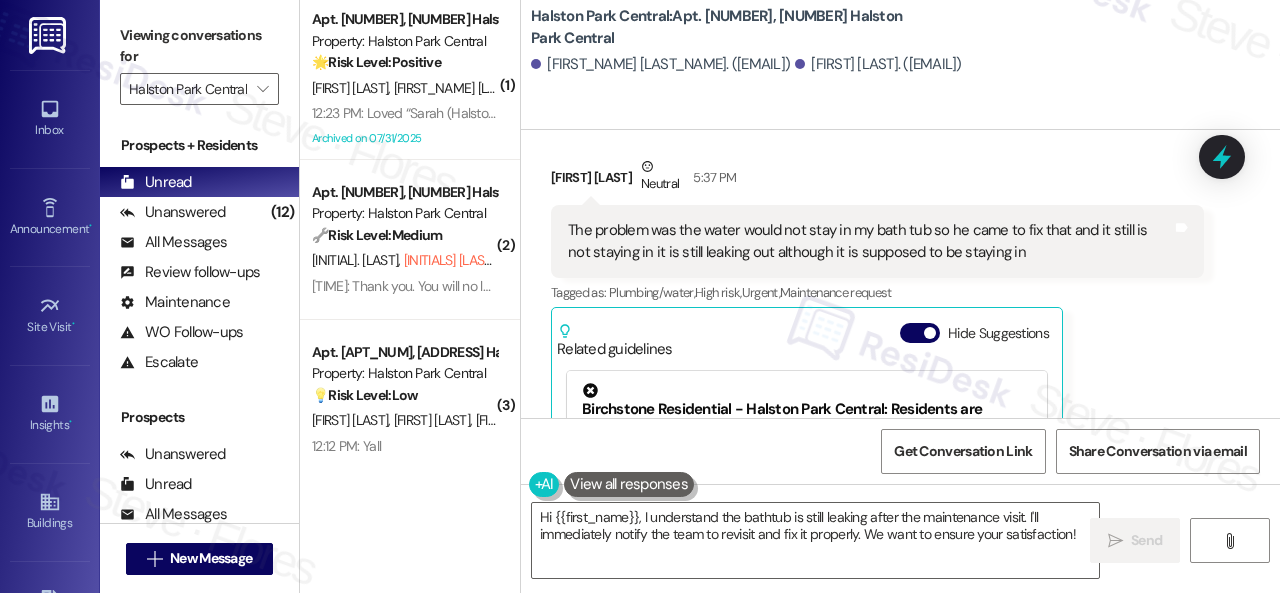 scroll, scrollTop: 30788, scrollLeft: 0, axis: vertical 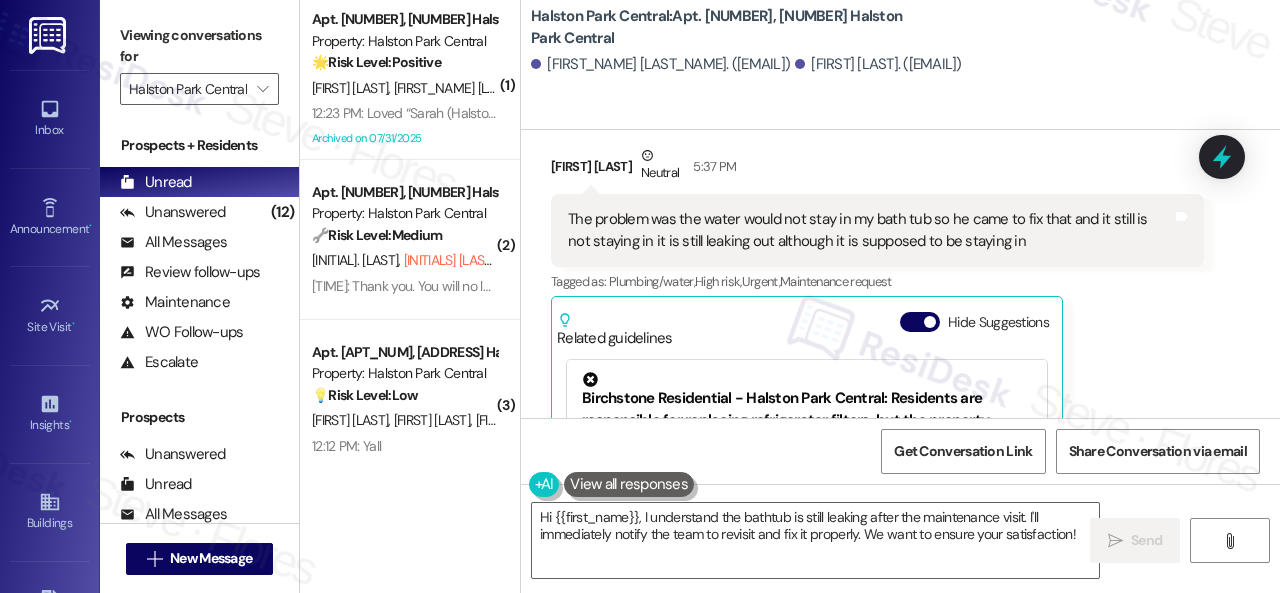 click on "[FIRST] [LAST]   Neutral [TIME]" at bounding box center (877, 169) 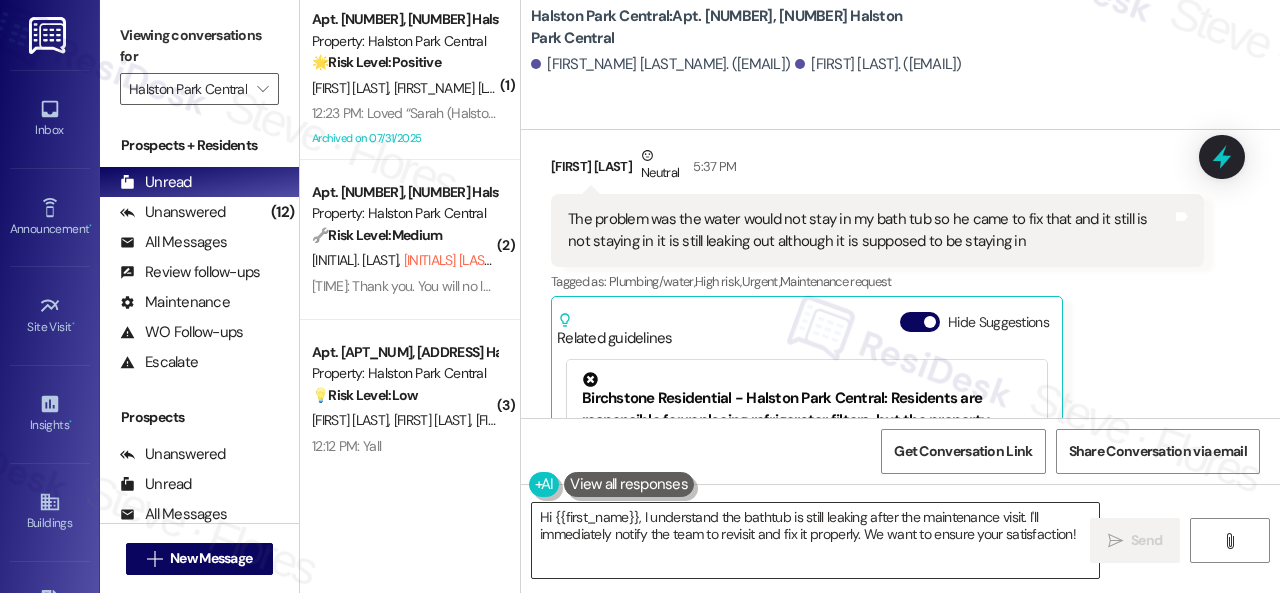 click on "Hi {{first_name}}, I understand the bathtub is still leaking after the maintenance visit. I'll immediately notify the team to revisit and fix it properly. We want to ensure your satisfaction!" at bounding box center [815, 540] 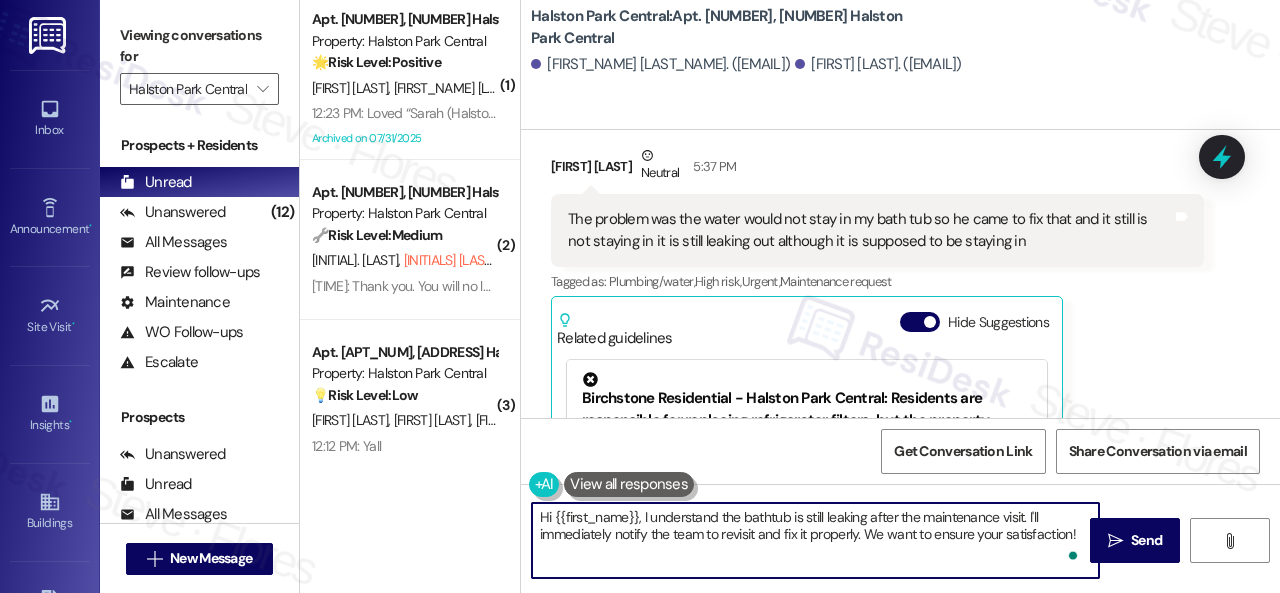paste on "I'm sorry to hear the issue hasn't been resolved yet. We apologize for the delay and any inconvenience this may have caused. Have you already submitted a new work order? If so, may I have the work order number so I can follow up with the site team? If not, I'll be happy to submit a new work order on your behalf. Can the maintenance team enter your apartment even if you are not home? Are there any pets they should be concerned about?" 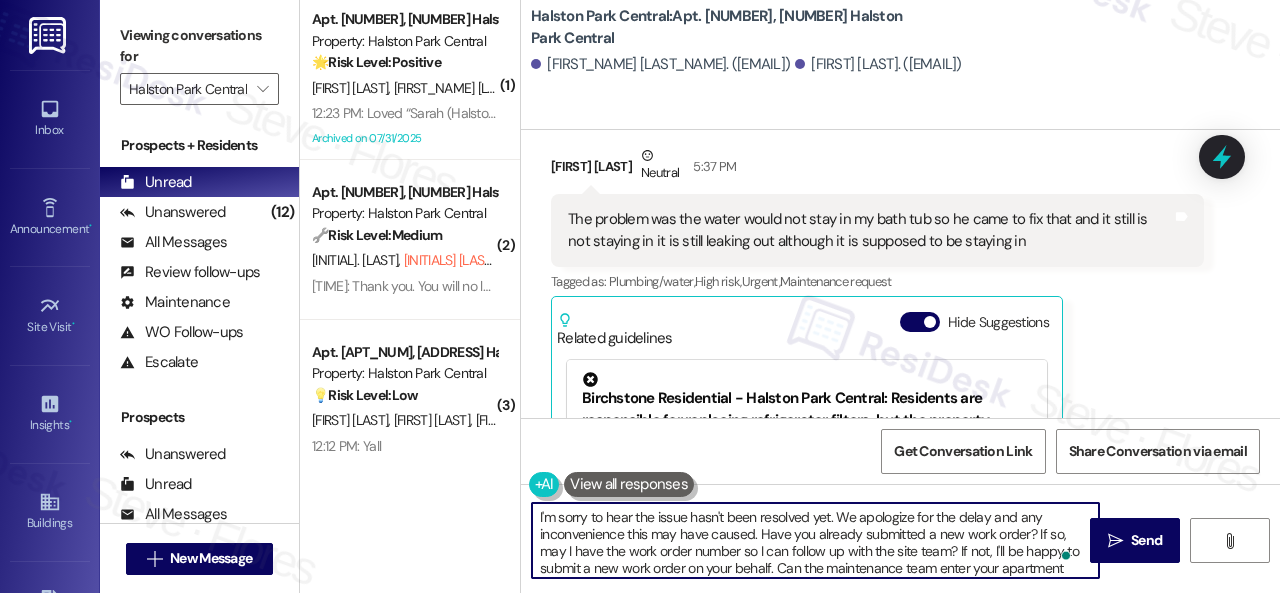 scroll, scrollTop: 16, scrollLeft: 0, axis: vertical 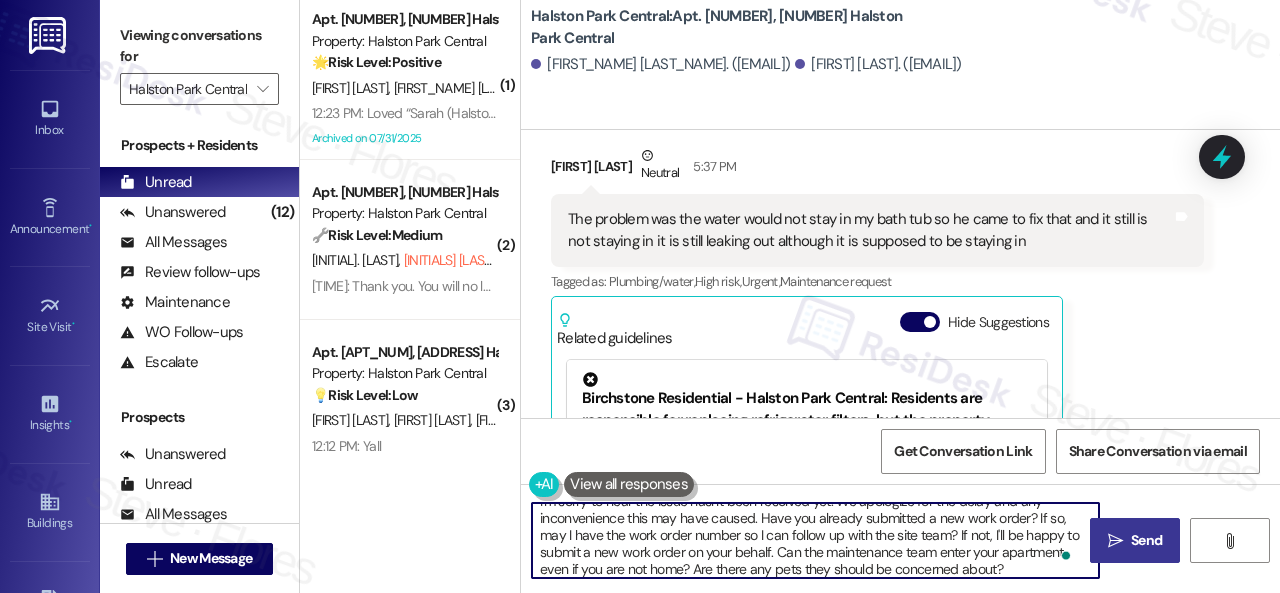 type on "I'm sorry to hear the issue hasn't been resolved yet. We apologize for the delay and any inconvenience this may have caused. Have you already submitted a new work order? If so, may I have the work order number so I can follow up with the site team? If not, I'll be happy to submit a new work order on your behalf. Can the maintenance team enter your apartment even if you are not home? Are there any pets they should be concerned about?" 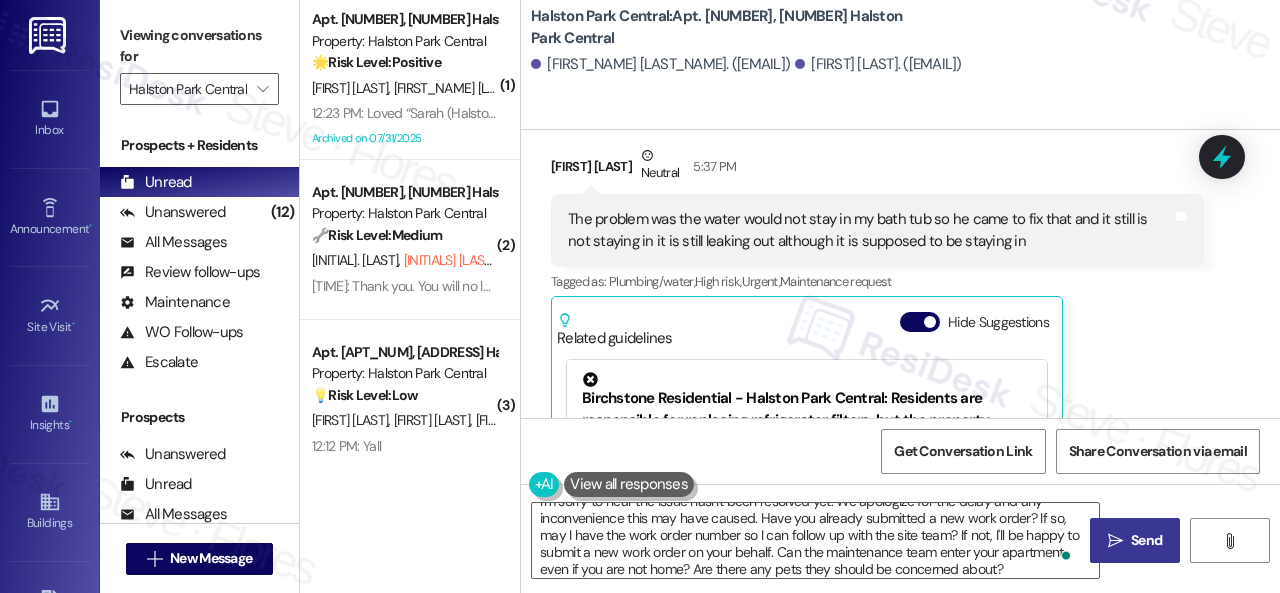 click on "Send" at bounding box center [1146, 540] 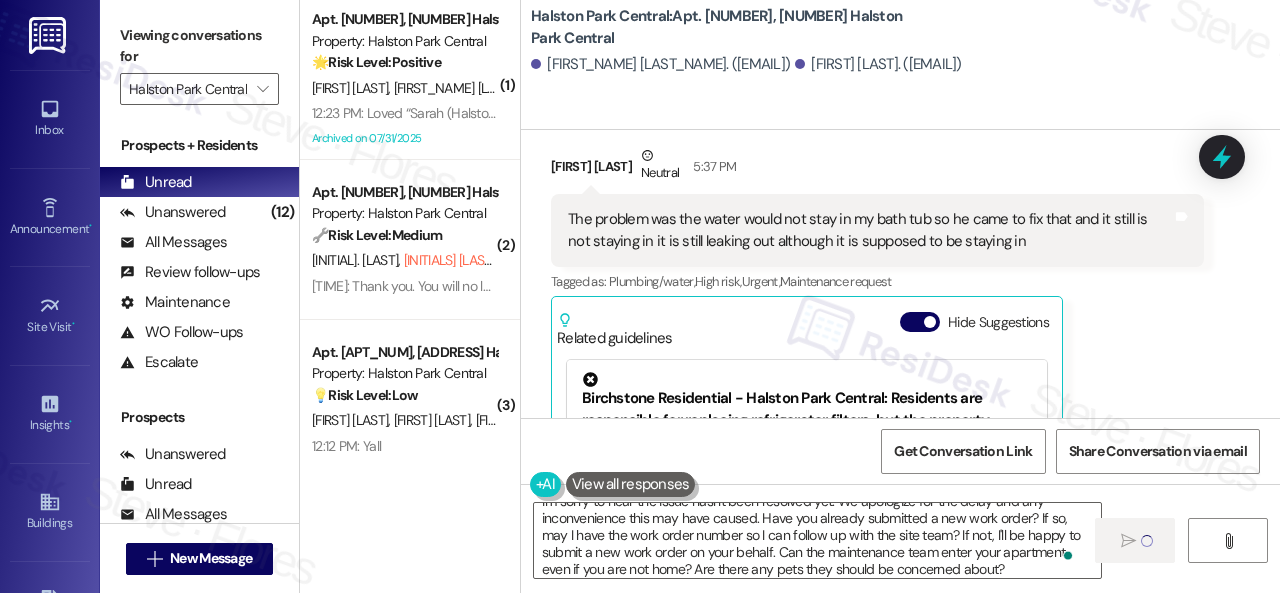 type 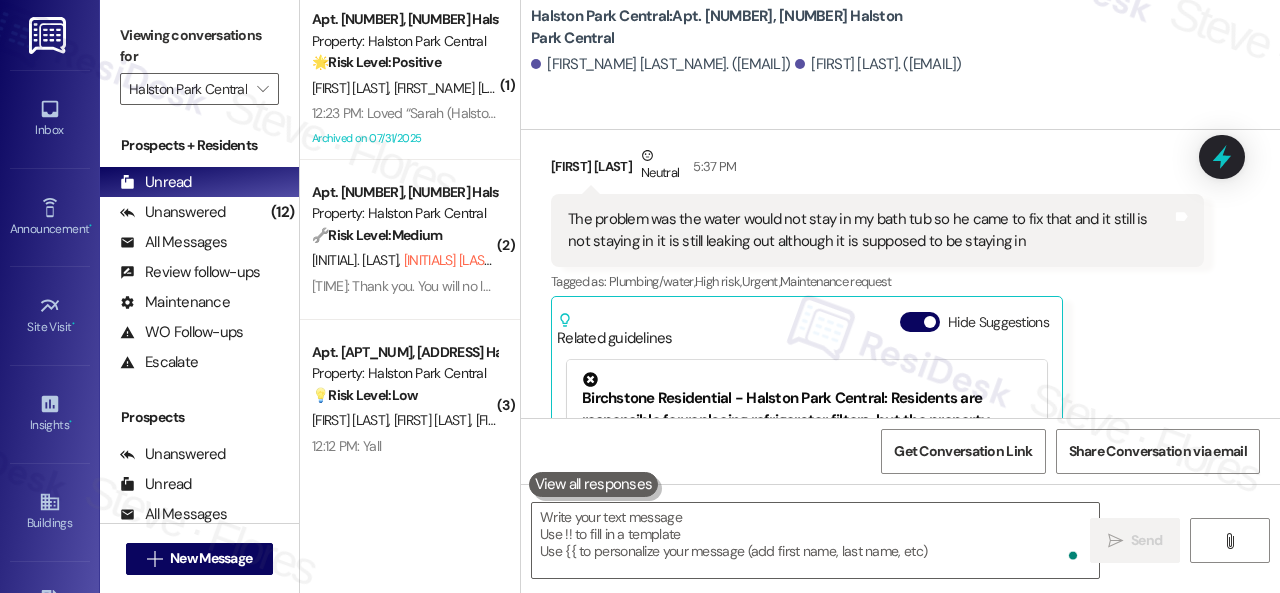 scroll, scrollTop: 0, scrollLeft: 0, axis: both 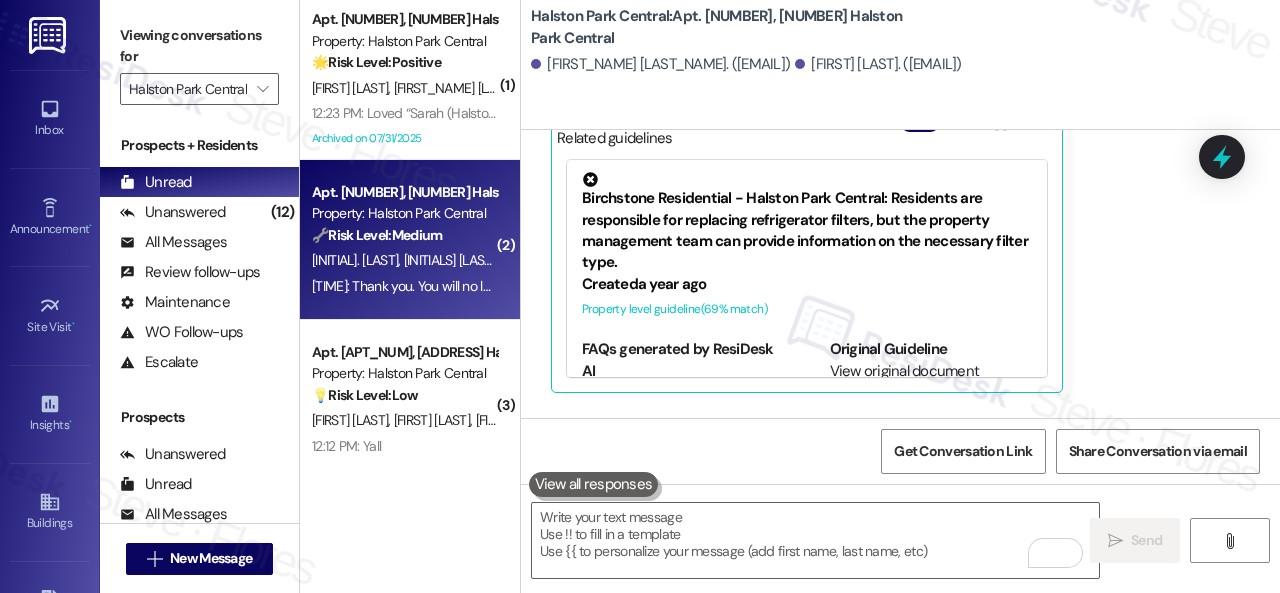click on "K. Kopacz  (Opted Out)" at bounding box center (485, 260) 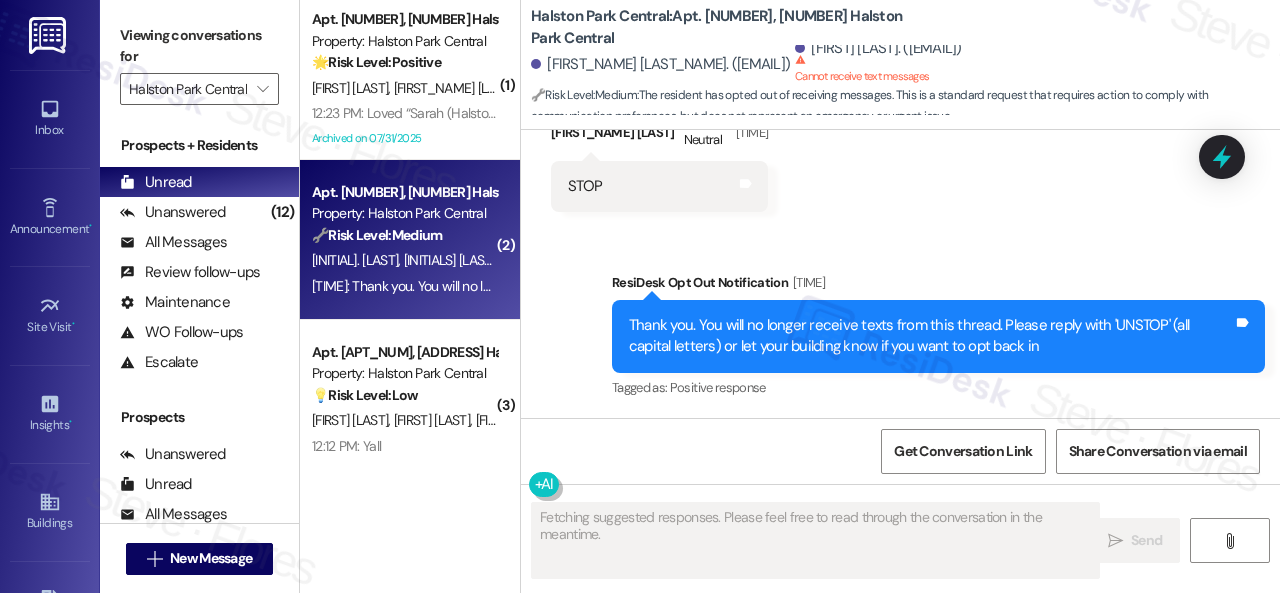 scroll, scrollTop: 20170, scrollLeft: 0, axis: vertical 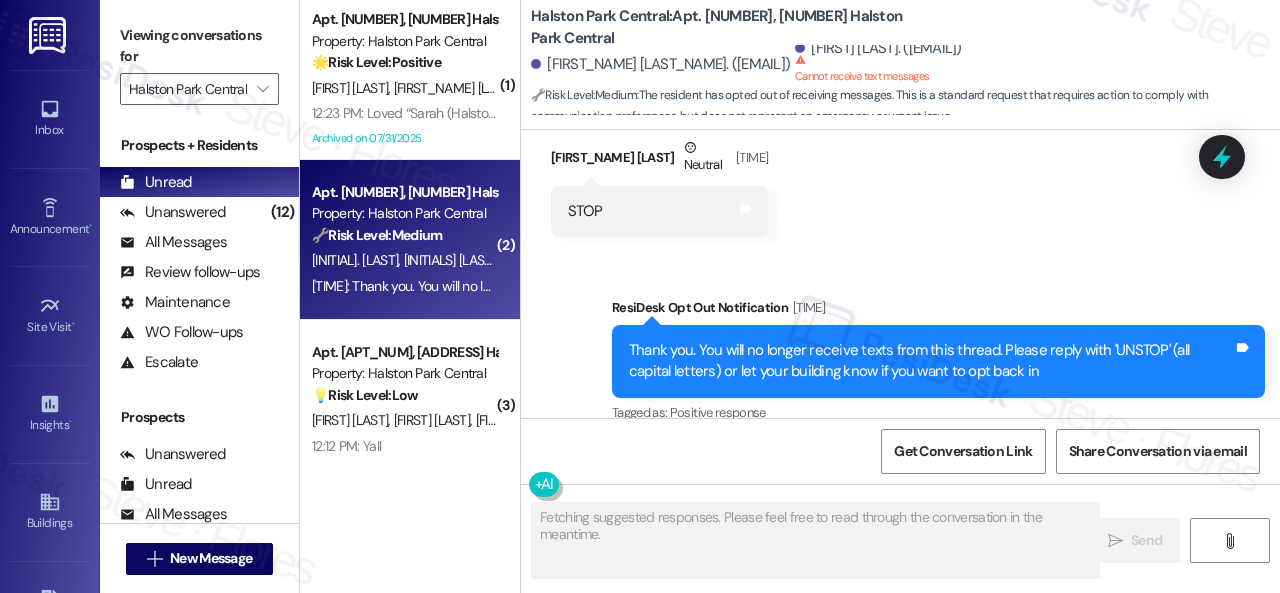 type on "Fetching suggested responses. Please feel free to read through the conversation in the meantime." 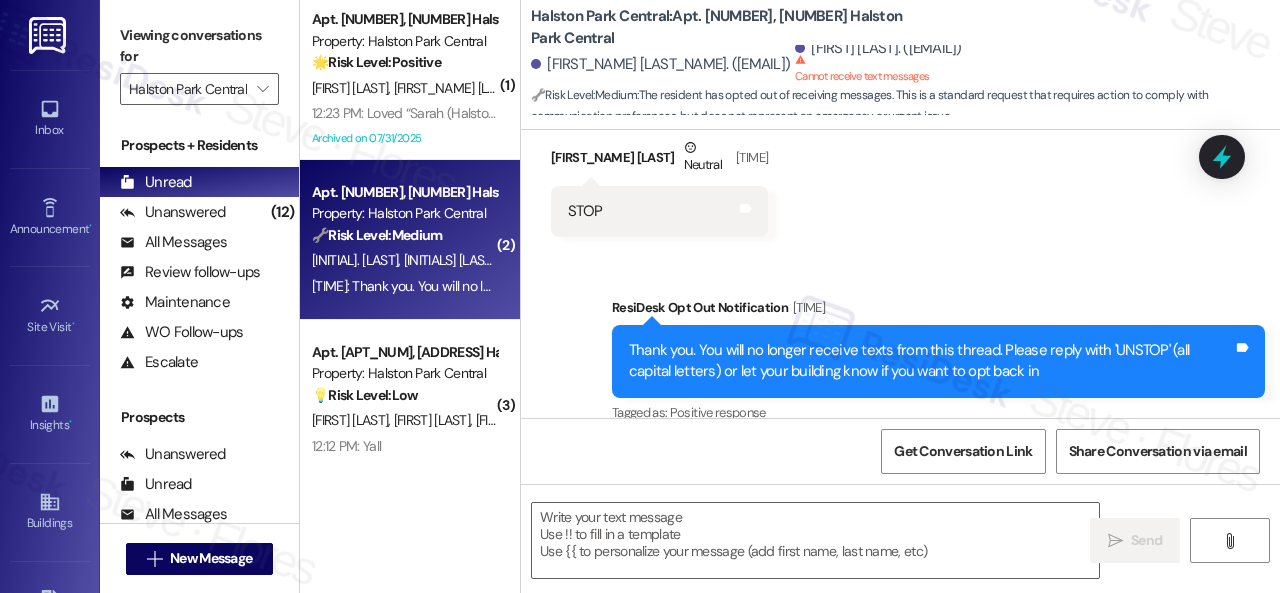 scroll, scrollTop: 6, scrollLeft: 0, axis: vertical 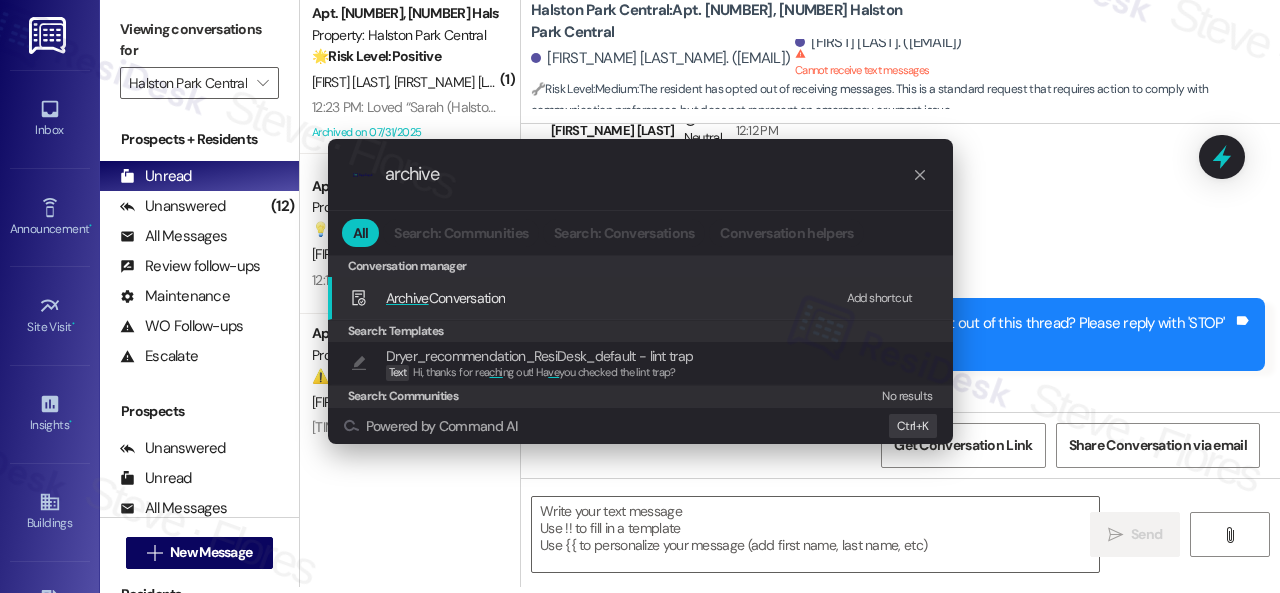 type on "archive" 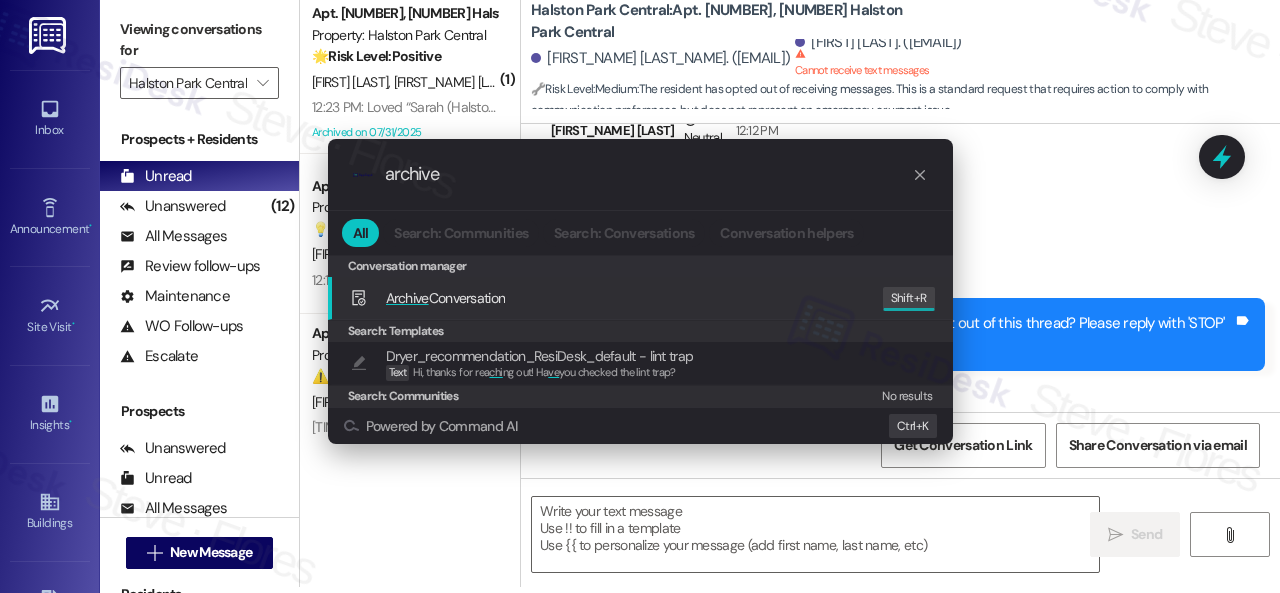 click on "Archive  Conversation" at bounding box center [446, 298] 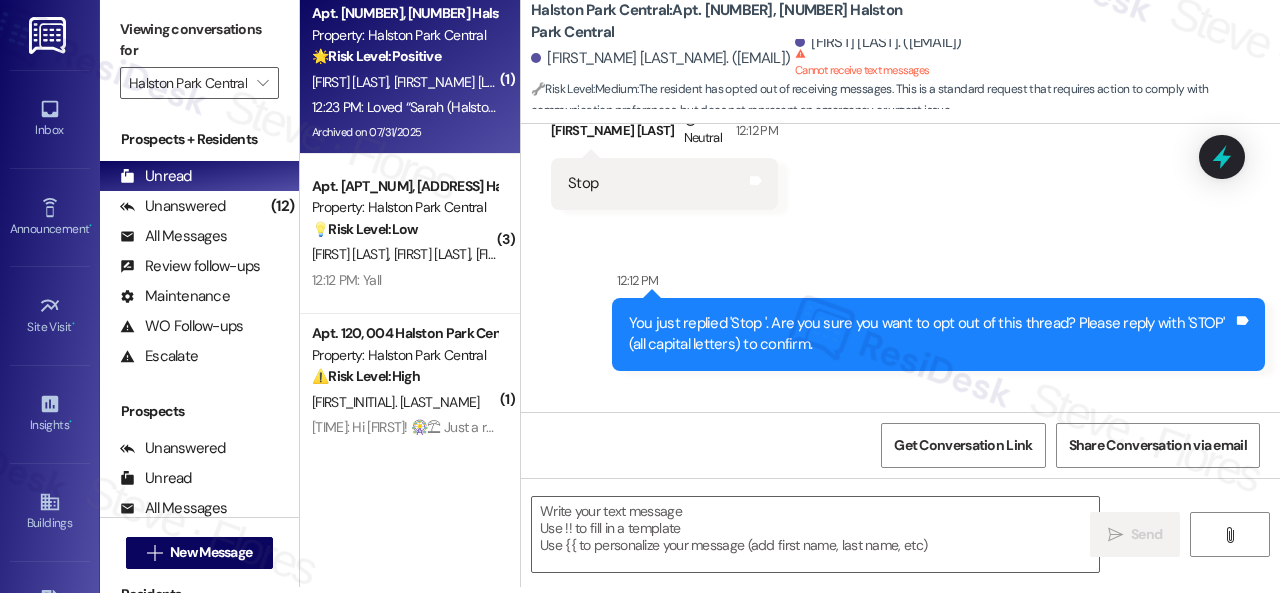 click on "[LAST] [LAST]" at bounding box center [404, 82] 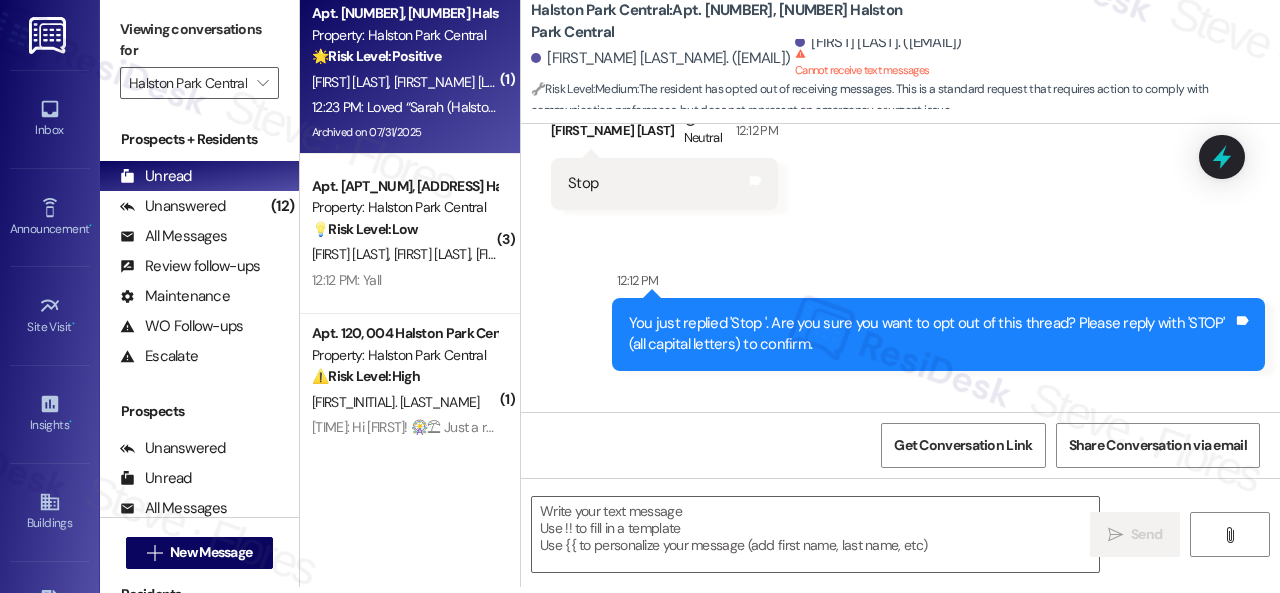 type on "Fetching suggested responses. Please feel free to read through the conversation in the meantime." 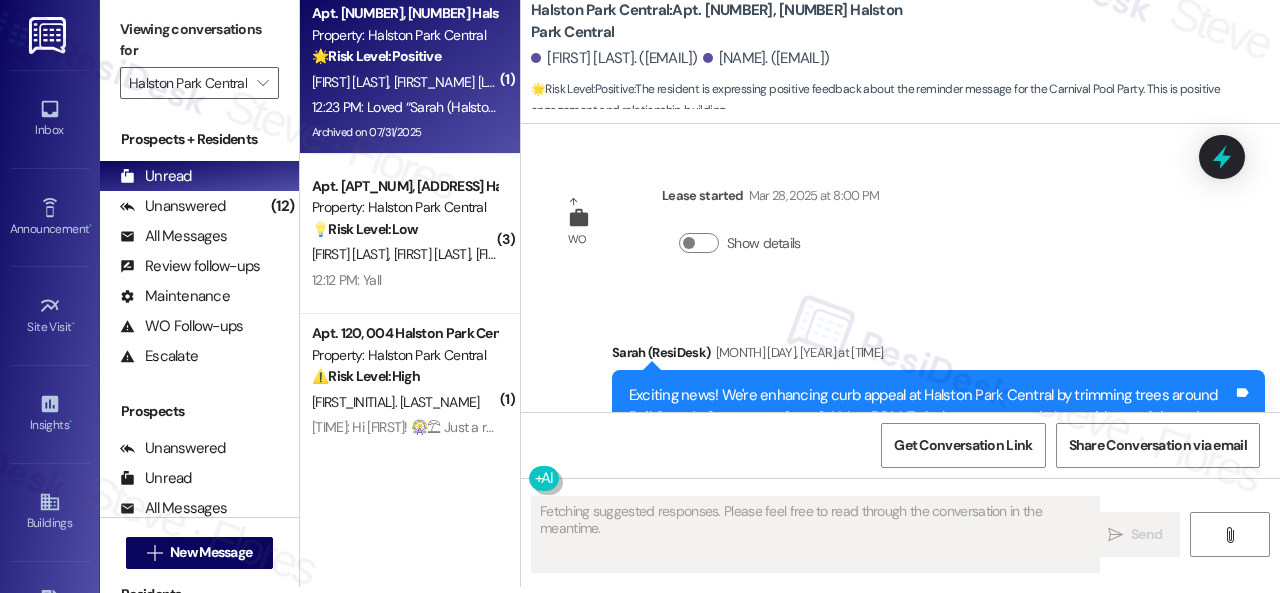 scroll, scrollTop: 0, scrollLeft: 0, axis: both 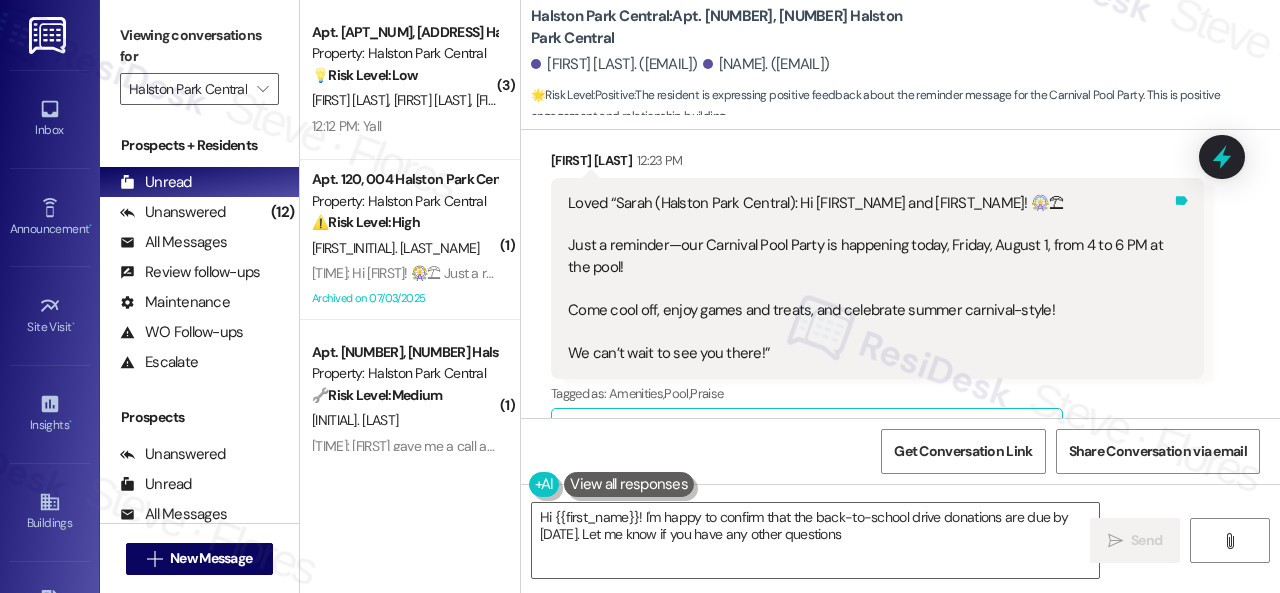 type on "Hi [FIRST]! I'm happy to confirm that the back-to-school drive donations are due by 8/5/2025. Let me know if you have any other questions!" 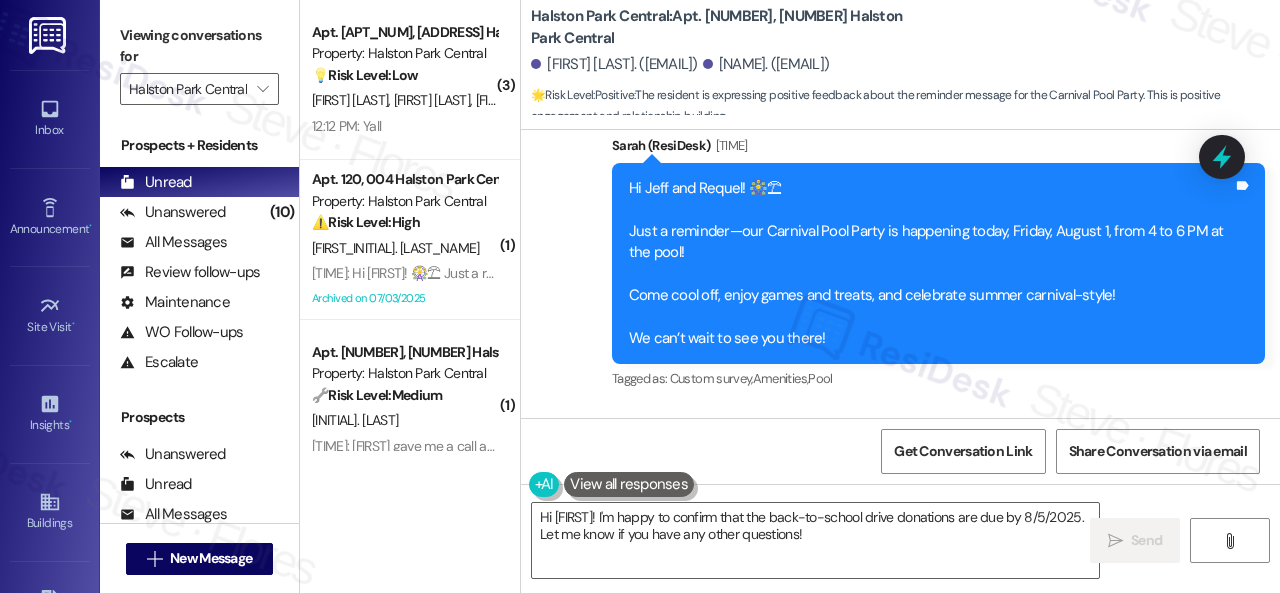 scroll, scrollTop: 12038, scrollLeft: 0, axis: vertical 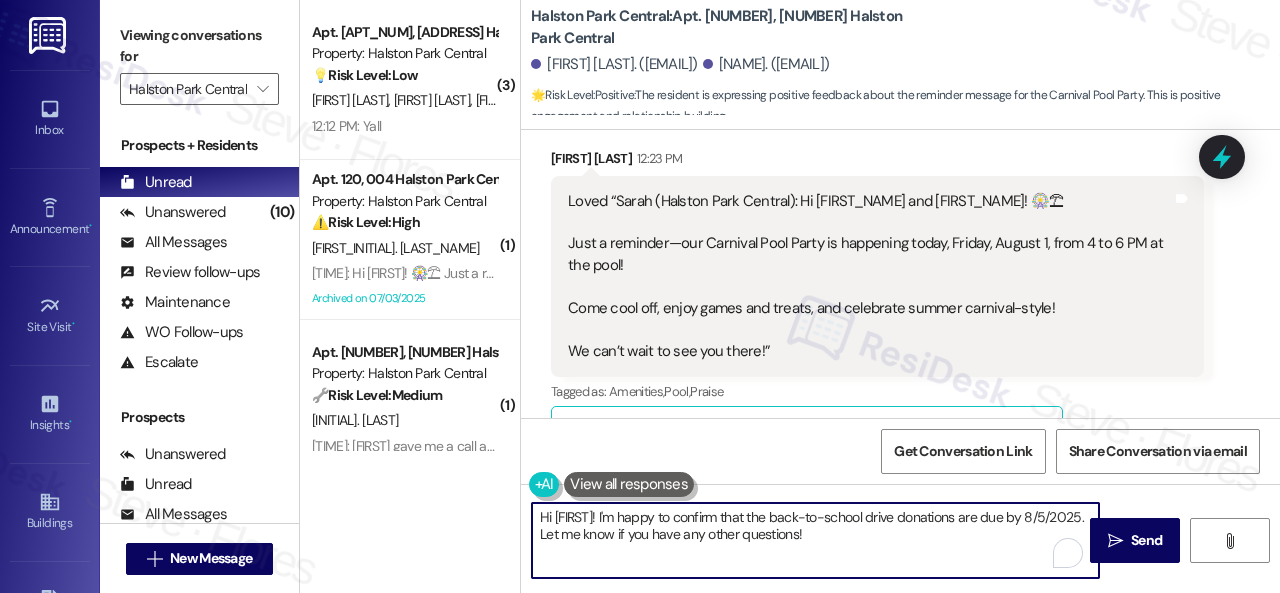 drag, startPoint x: 876, startPoint y: 537, endPoint x: 445, endPoint y: 495, distance: 433.04156 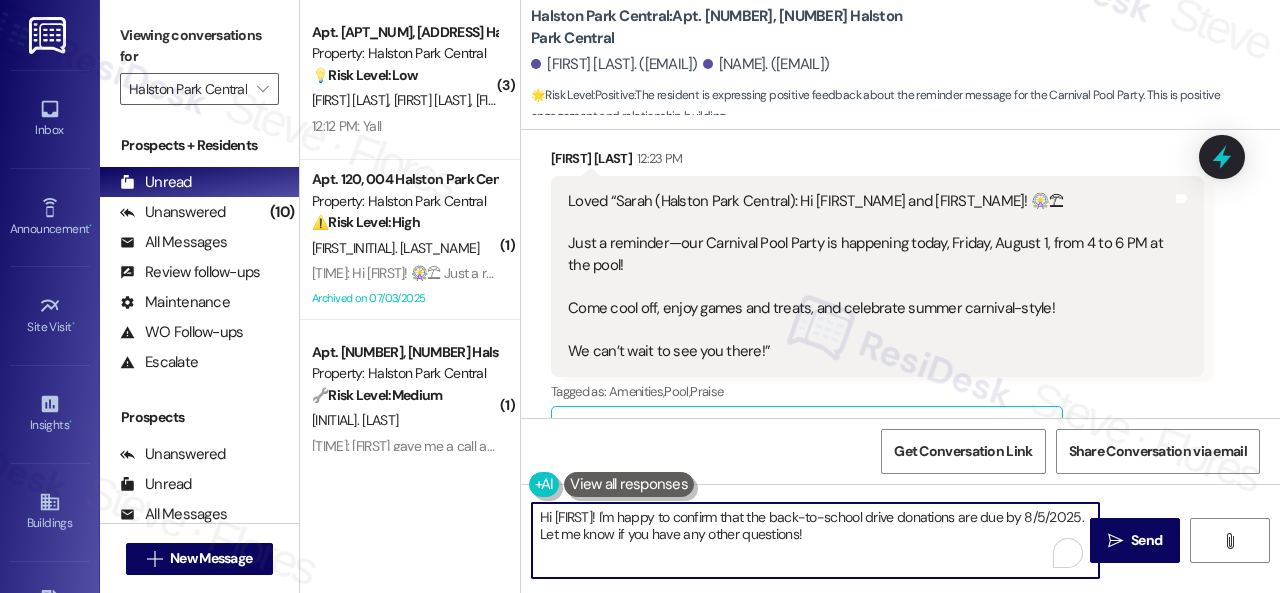 click on "( [NUMBER] ) Apt. [NUMBER], [NUMBER] Halston Park Central Property: Halston Park Central 💡  Risk Level:  Low The resident is asking who 'yal' or 'yall' is, referring to the sender of the community event announcements. This is a customer service inquiry related to community engagement, but not urgent. [INITIAL]. [LAST] [INITIAL]. [LAST] [INITIAL]. [LAST] [INITIAL]. [LAST] [TIME]: Yall [TIME]: Yall ( [NUMBER] ) Apt. [NUMBER], [NUMBER] Halston Park Central Property: Halston Park Central ⚠️  Risk Level:  High The resident is disputing the resolution of a door issue, claiming it's flimsy and keeps falling off the tracks, and that a replacement was previously approved. They are requesting to speak with management, indicating dissatisfaction and potential safety/security concerns. This requires urgent attention to prevent further escalation and ensure resident safety. [INITIAL]. [LAST] Archived on [MONTH]/[DAY]/[YEAR] ( [NUMBER] ) Apt. [NUMBER], [NUMBER] Halston Park Central Property: Halston Park Central 🔧  Risk Level:  Medium [INITIAL]. [LAST] Halston Park Central:              :" at bounding box center (790, 296) 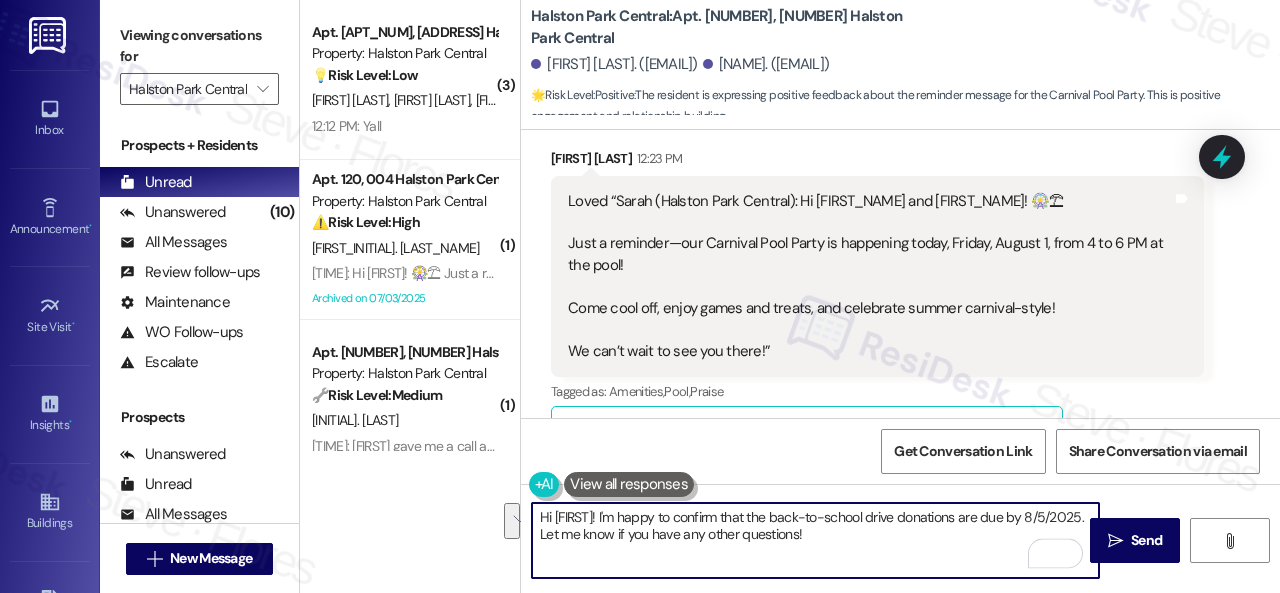 drag, startPoint x: 557, startPoint y: 519, endPoint x: 526, endPoint y: 261, distance: 259.85574 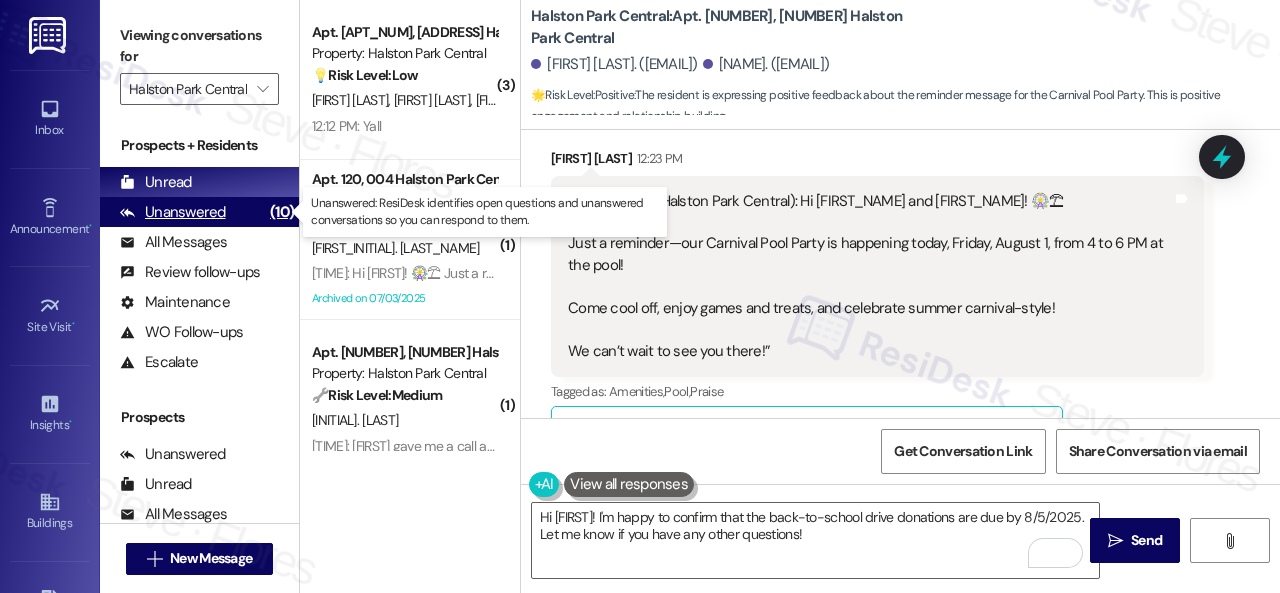click on "Unanswered" at bounding box center [173, 212] 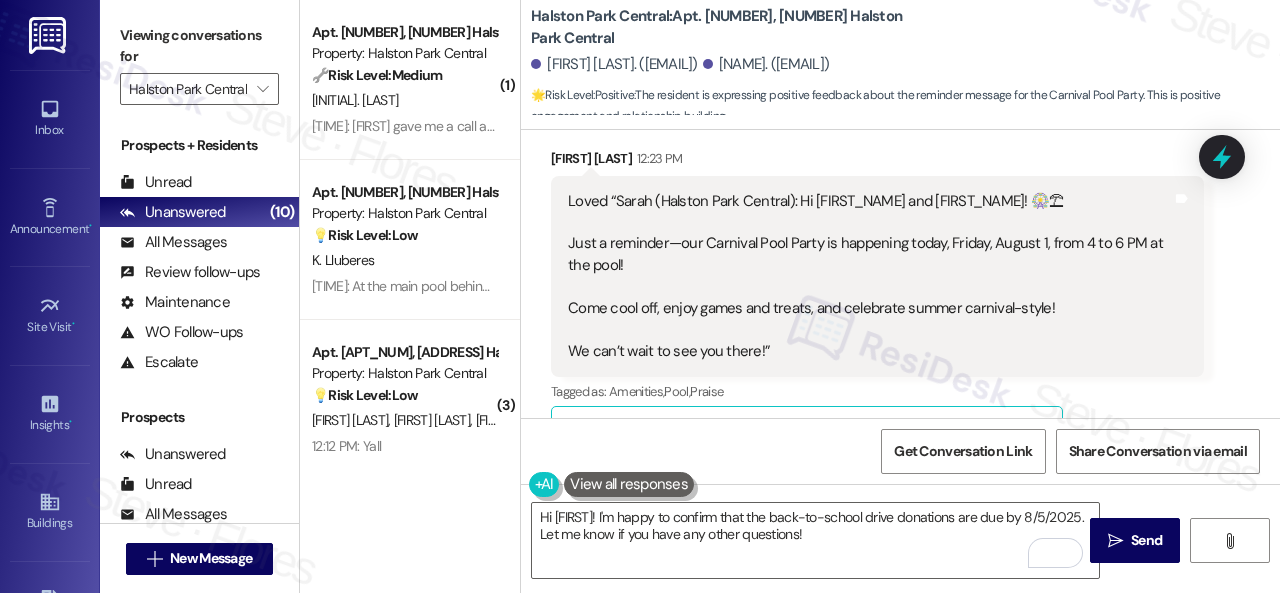 scroll, scrollTop: 200, scrollLeft: 0, axis: vertical 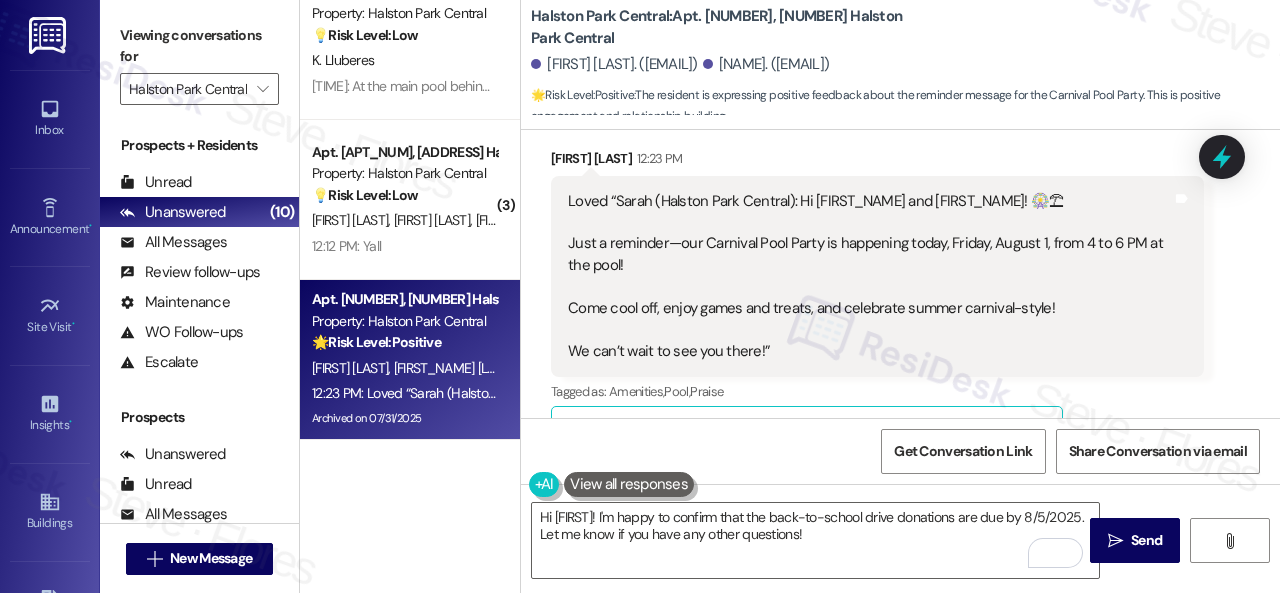 click on "[LAST] [LAST]" at bounding box center [404, 368] 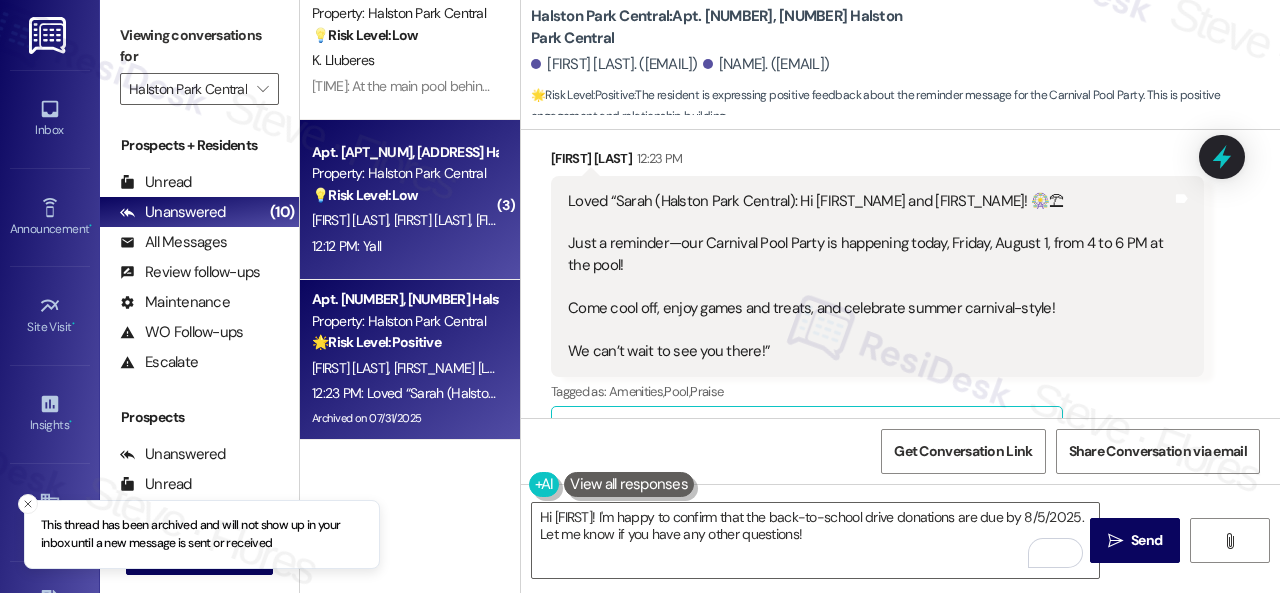 click on "[TIME]: Yall [TIME]: Yall" at bounding box center [404, 246] 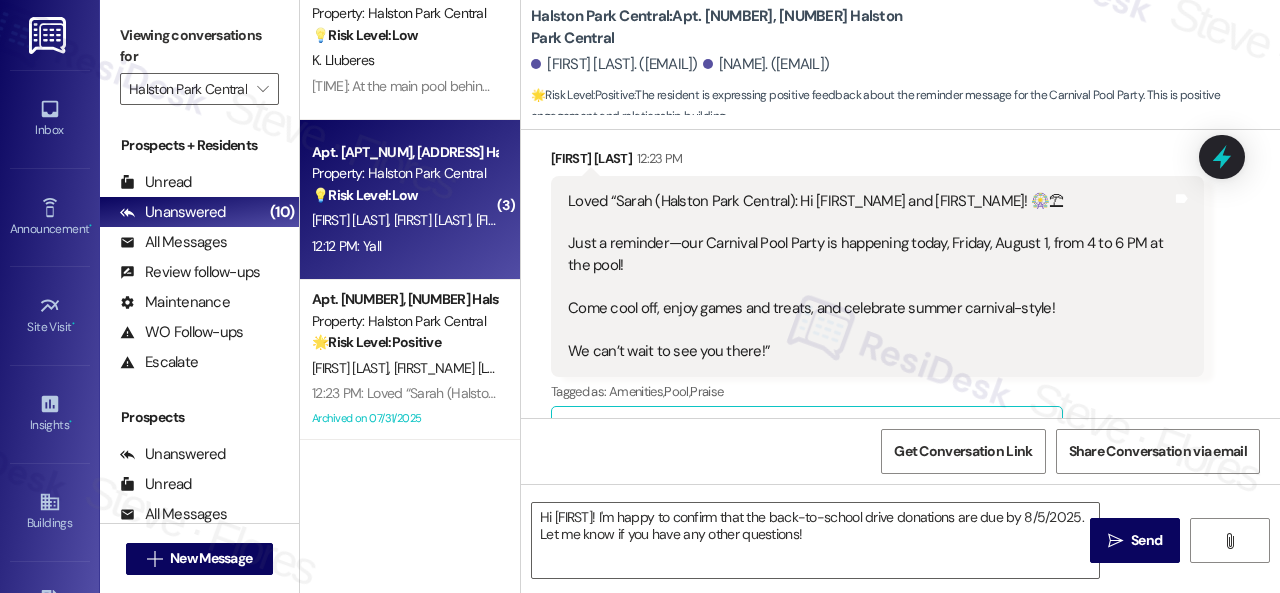 type on "Fetching suggested responses. Please feel free to read through the conversation in the meantime." 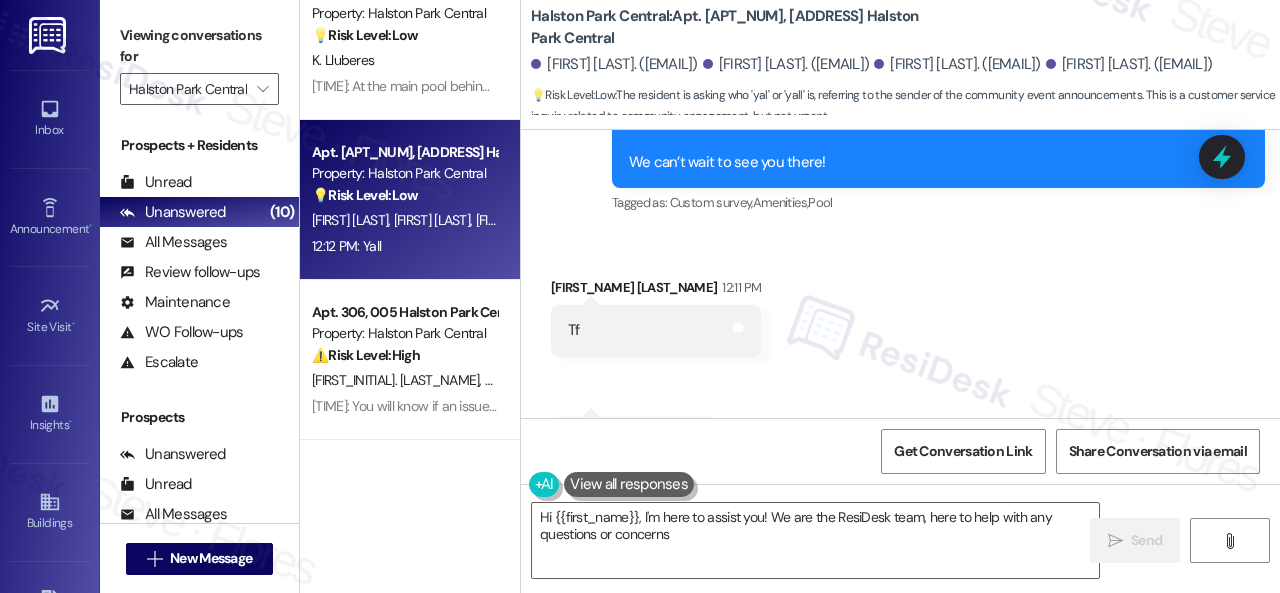 scroll, scrollTop: 19511, scrollLeft: 0, axis: vertical 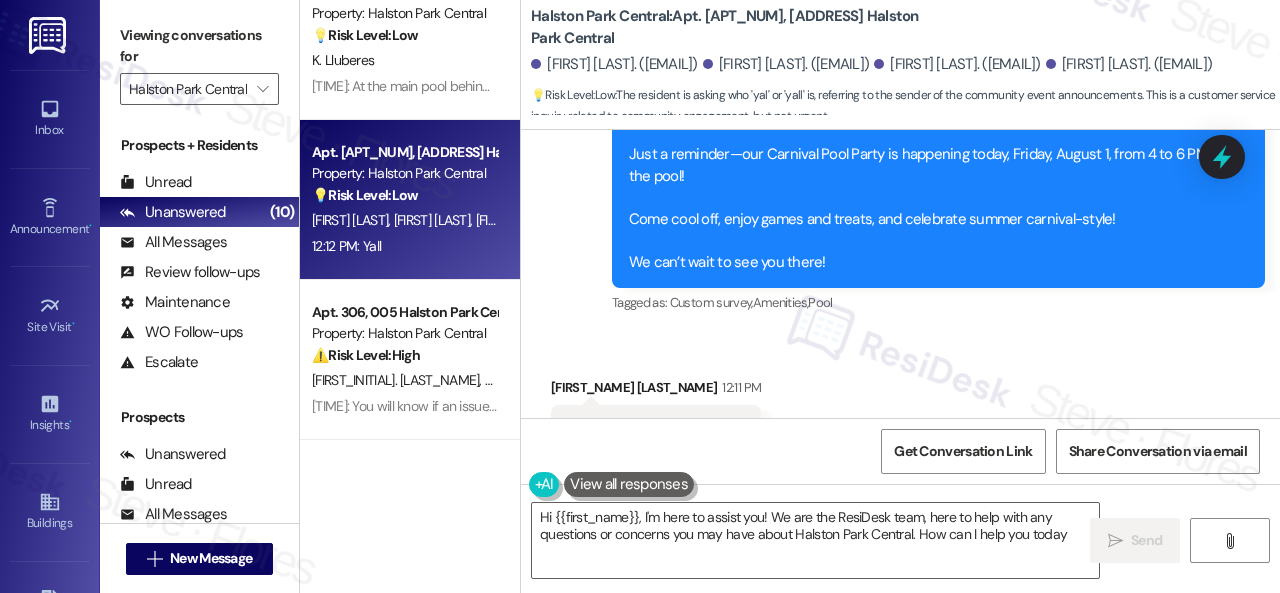 type on "Hi [FIRST], I'm here to assist you! We are the ResiDesk team, here to help with any questions or concerns you may have about Halston Park Central. How can I help you today?" 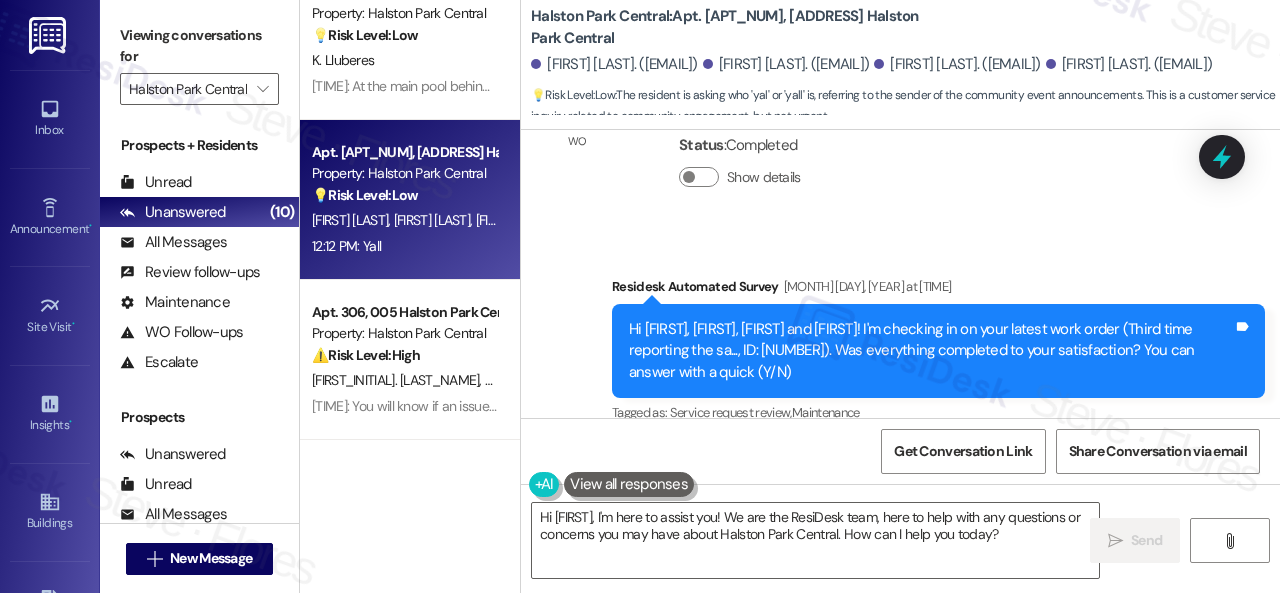 scroll, scrollTop: 9211, scrollLeft: 0, axis: vertical 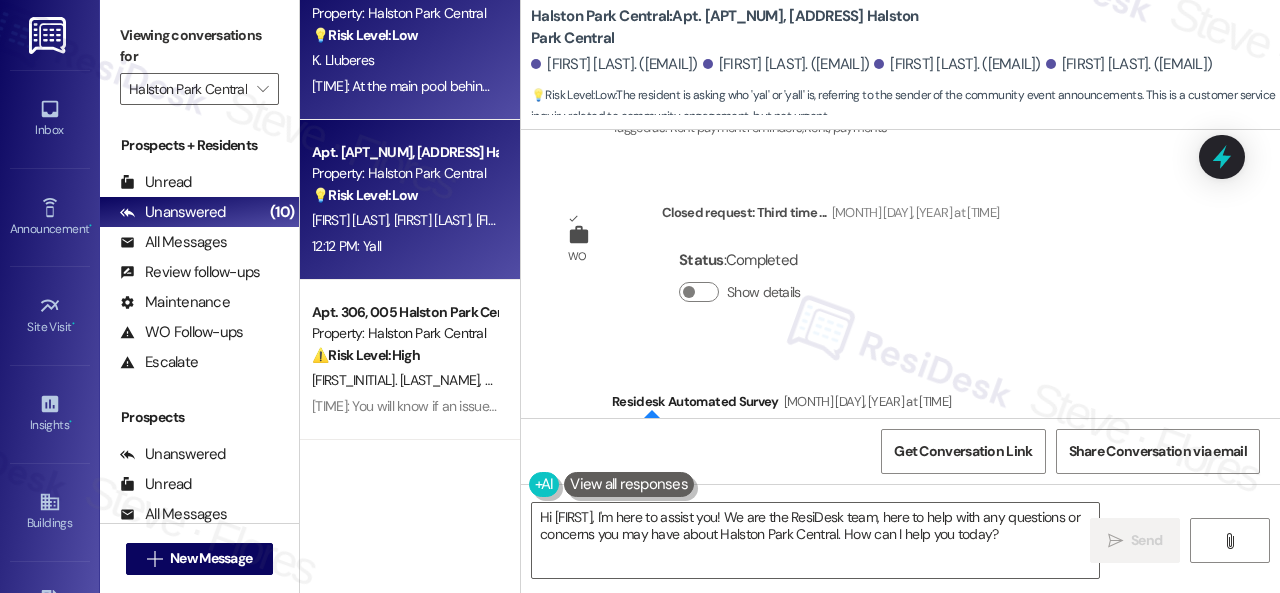 click on "12:30 PM: At the main pool behind the office ? 12:30 PM: At the main pool behind the office ?" at bounding box center [404, 86] 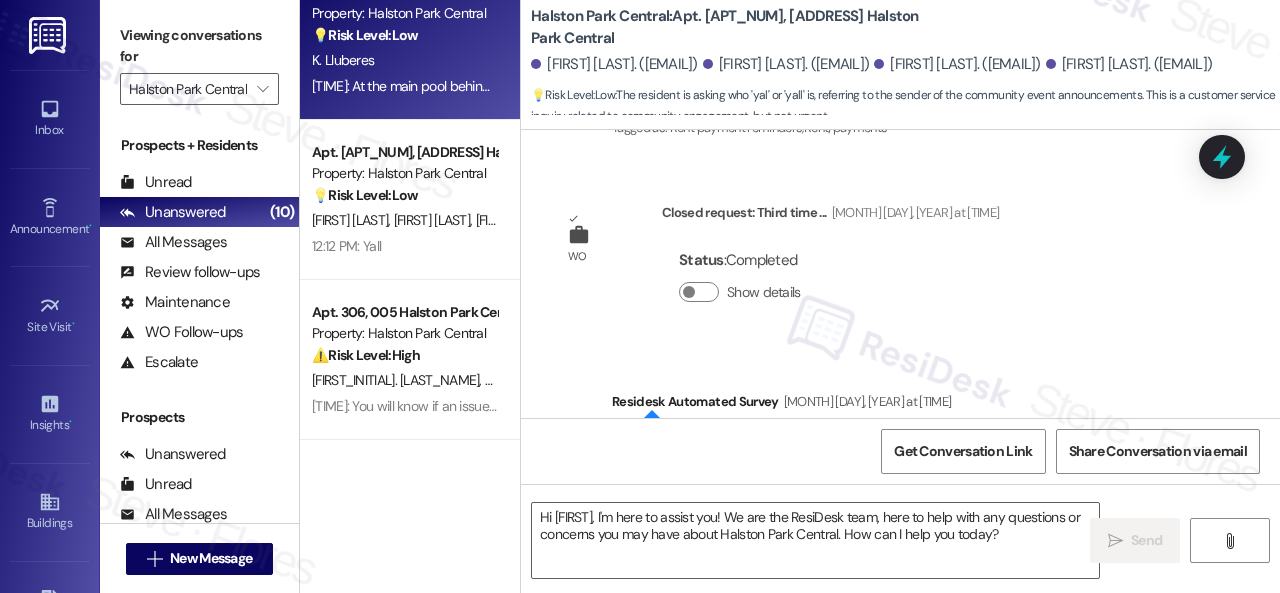 type on "Fetching suggested responses. Please feel free to read through the conversation in the meantime." 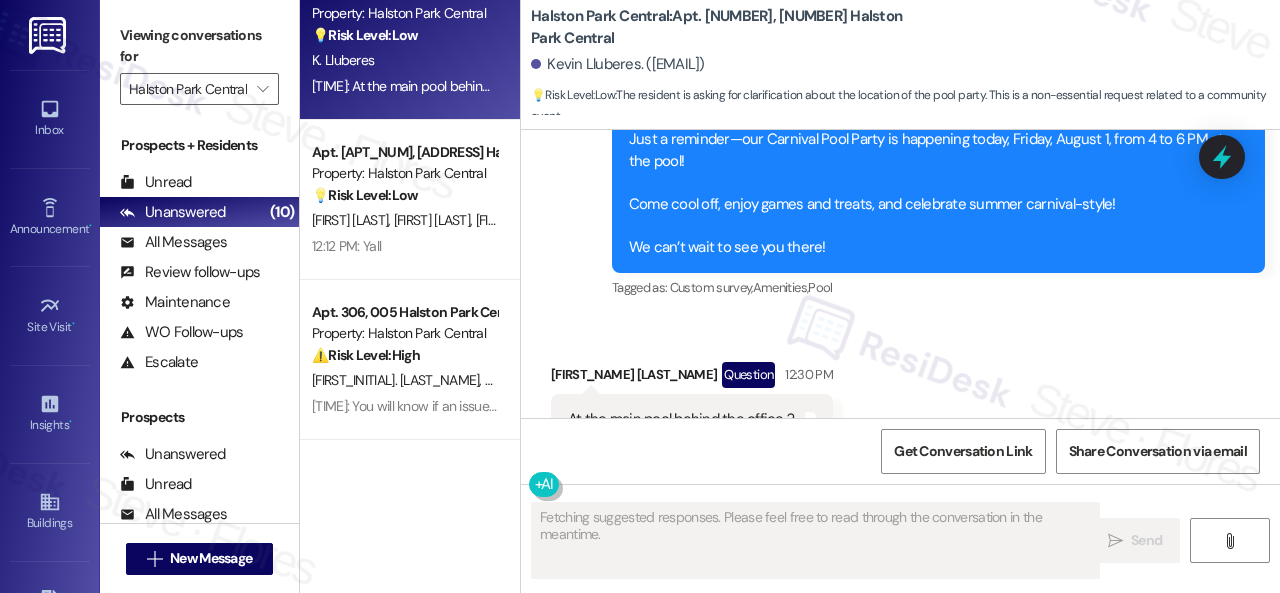 scroll, scrollTop: 15698, scrollLeft: 0, axis: vertical 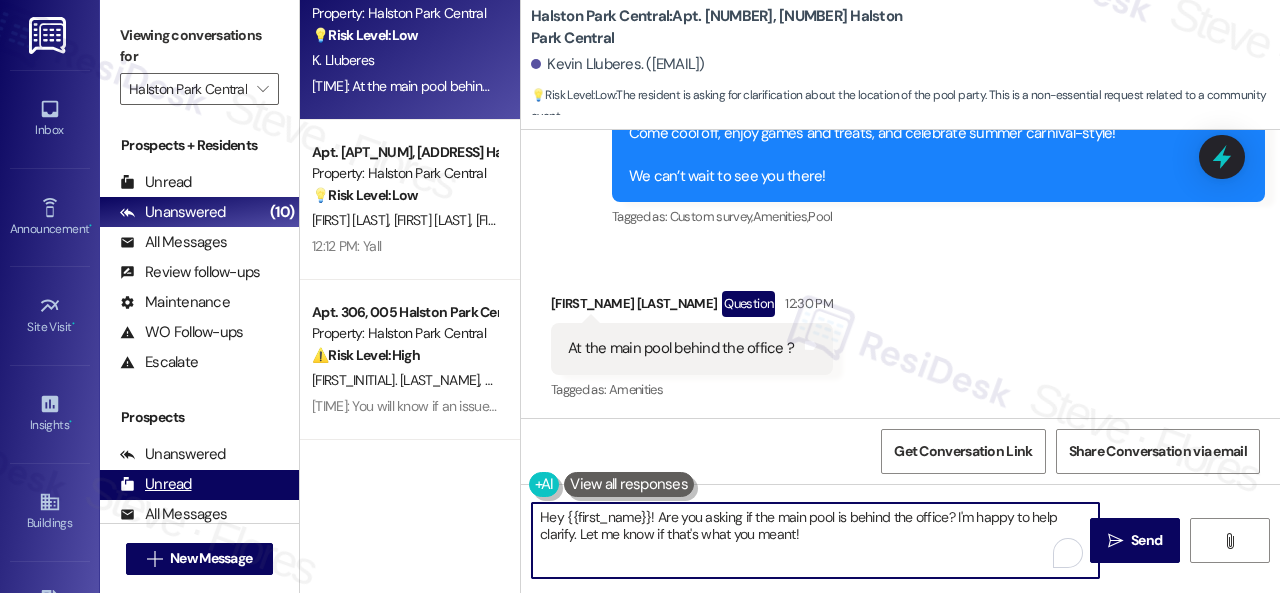 drag, startPoint x: 845, startPoint y: 534, endPoint x: 244, endPoint y: 475, distance: 603.88904 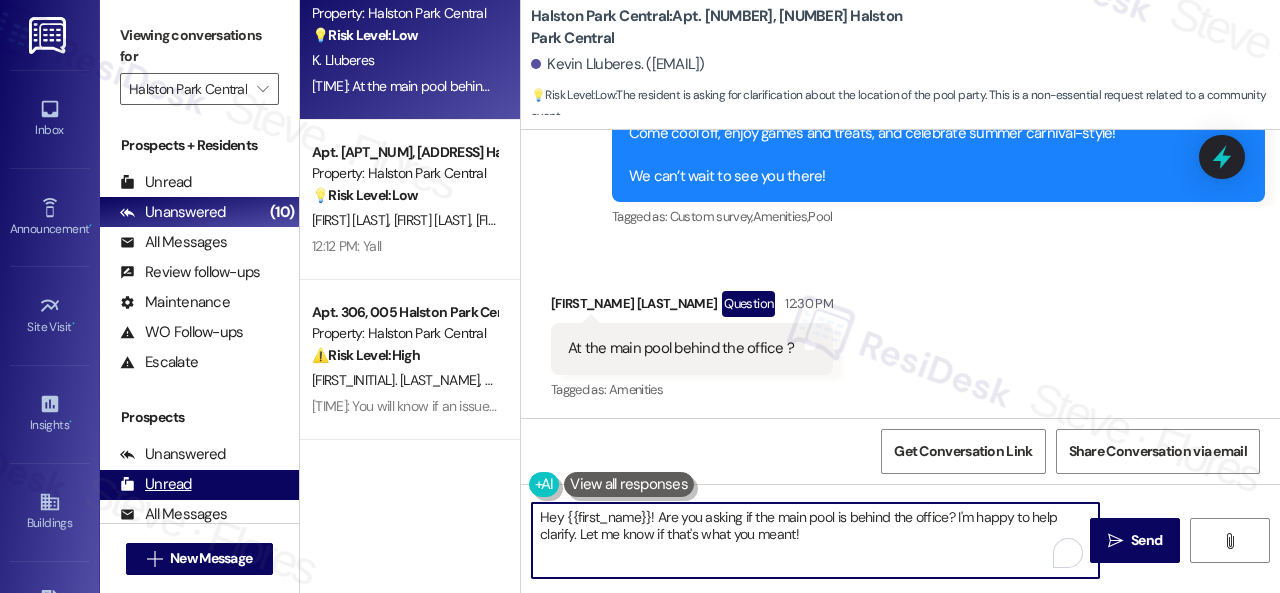 click on "Viewing conversations for Halston Park Central  Prospects + Residents Unread (0) Unread: Any message you haven't read yet will show up here Unanswered (10) Unanswered: ResiDesk identifies open questions and unanswered conversations so you can respond to them. All Messages (undefined) All Messages: This is your inbox. All of your tenant messages will show up here. Review follow-ups (undefined) Review follow-ups: ResiDesk identifies open review candidates and conversations so you can respond to them. Maintenance (undefined) Maintenance: ResiDesk identifies conversations around maintenance or work orders from the last 14 days so you can respond to them. WO Follow-ups (undefined) WO Follow-ups: ResiDesk identifies follow-ups around maintenance or work orders from the last 7 days so you can respond to them. Escalate (undefined) Escalate: ResiDesk identifies conversations that need to be escalated to the site team from the last 5 days so you can respond to them. Prospects Unanswered (0) Unread (0) All Messages (" at bounding box center [690, 296] 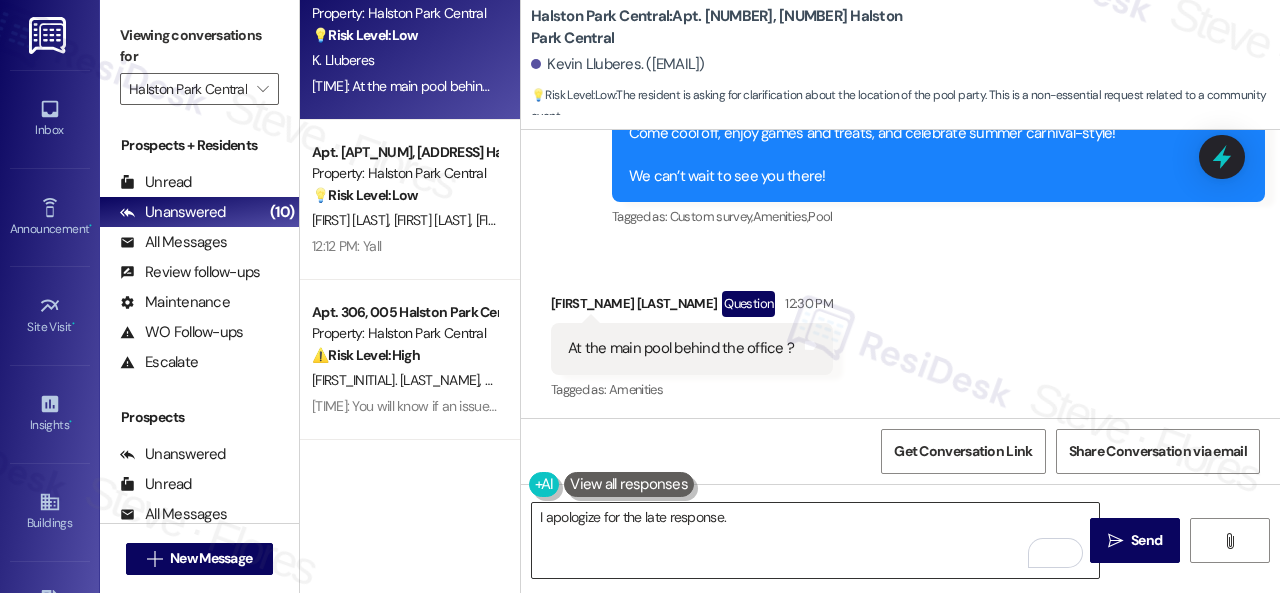click on "I apologize for the late response." at bounding box center (815, 540) 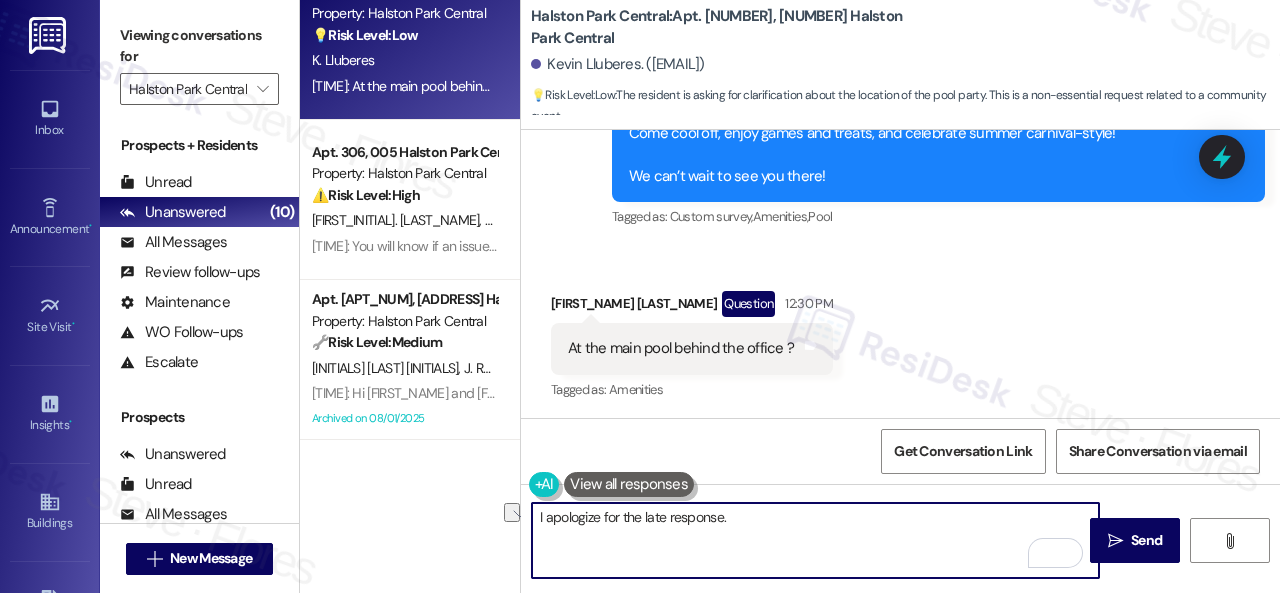 drag, startPoint x: 746, startPoint y: 519, endPoint x: 426, endPoint y: 511, distance: 320.09998 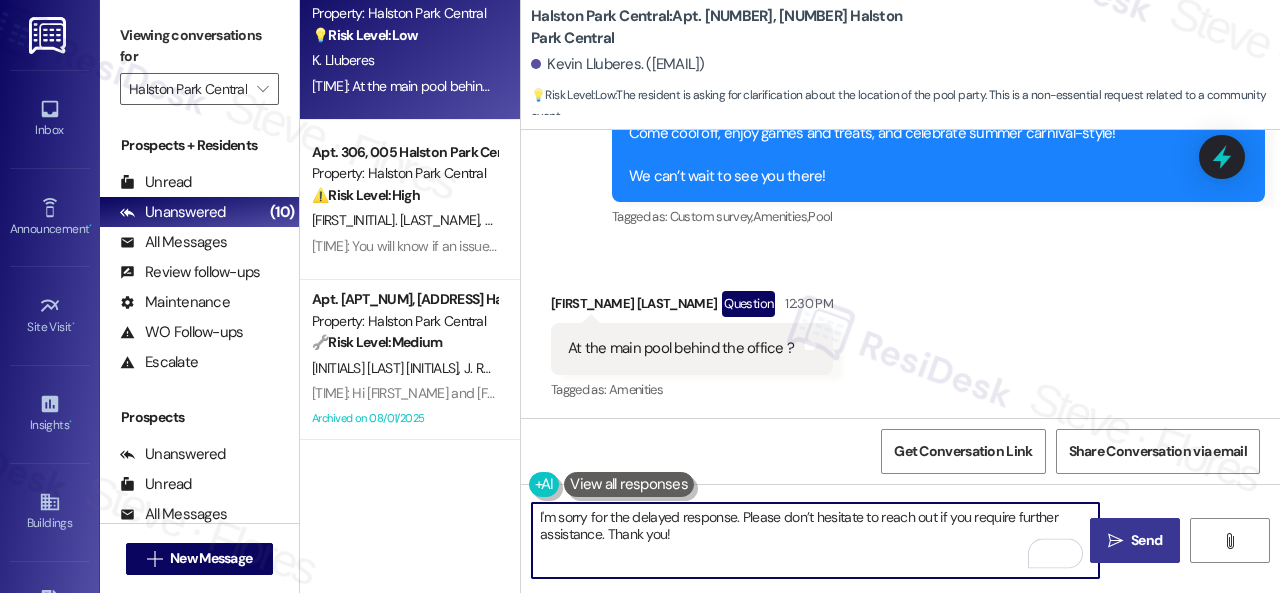 type on "I'm sorry for the delayed response. Please don’t hesitate to reach out if you require further assistance. Thank you!" 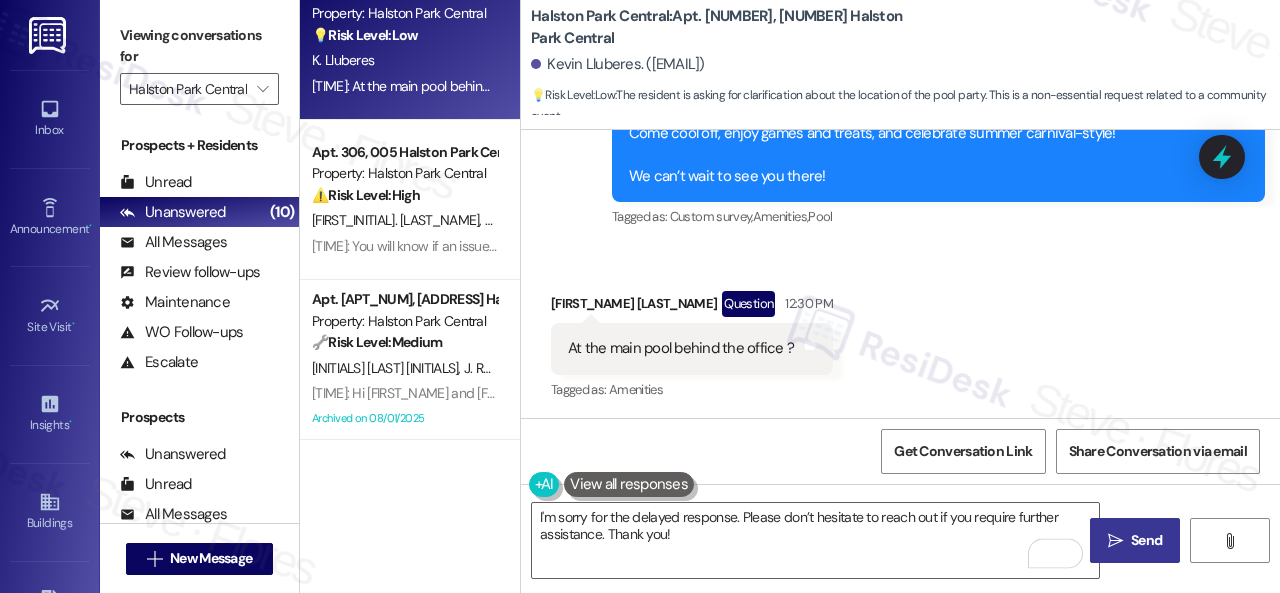 click on "Send" at bounding box center (1146, 540) 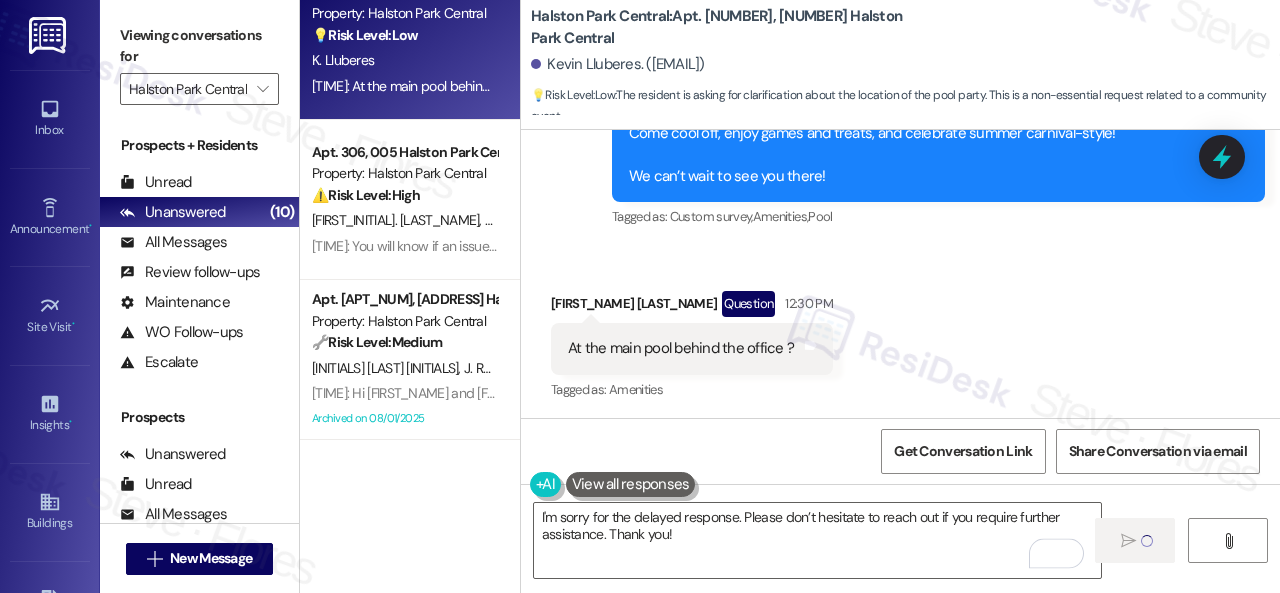 type 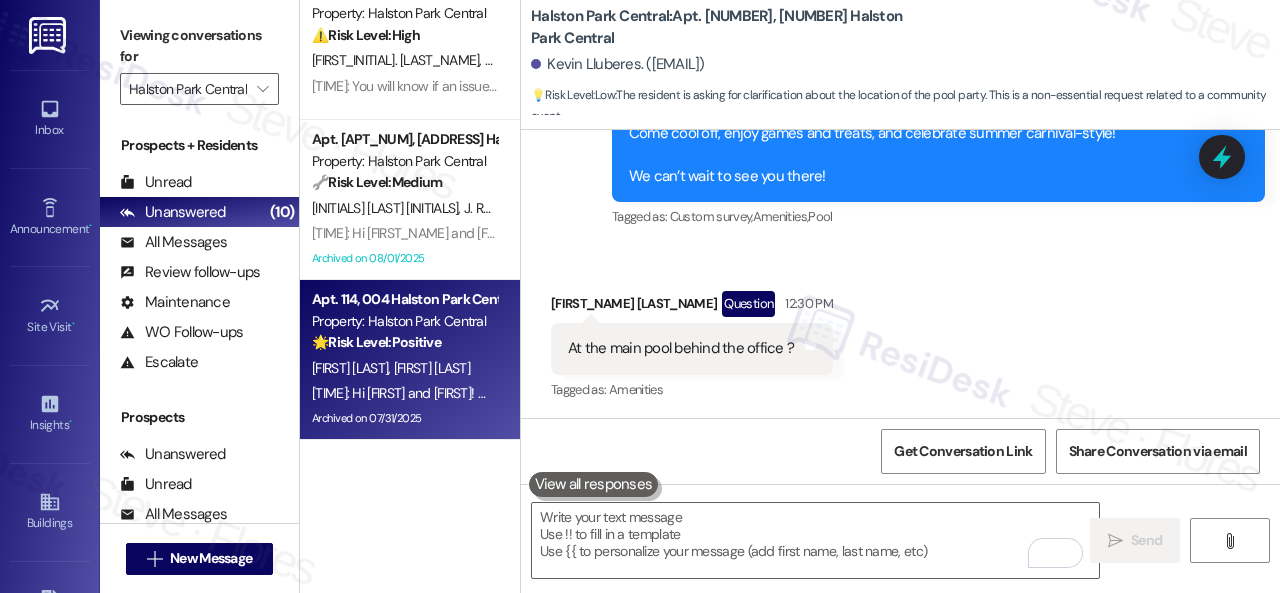 click on "[INITIALS] [LAST] [INITIALS] [LAST]" at bounding box center [404, 368] 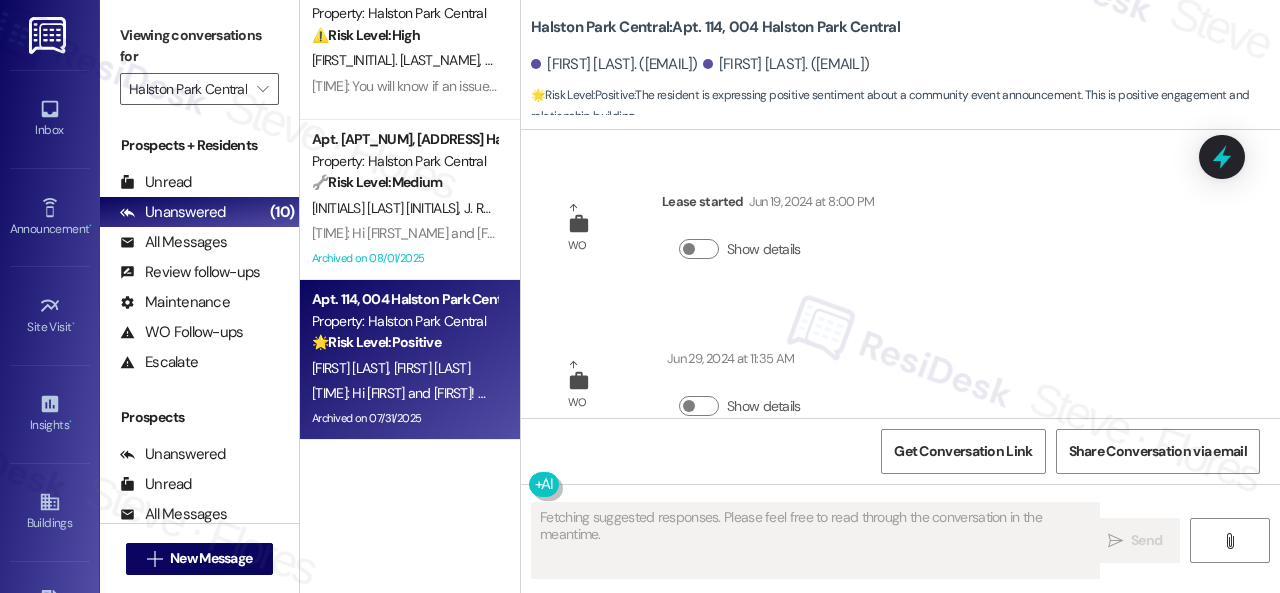 scroll, scrollTop: 68902, scrollLeft: 0, axis: vertical 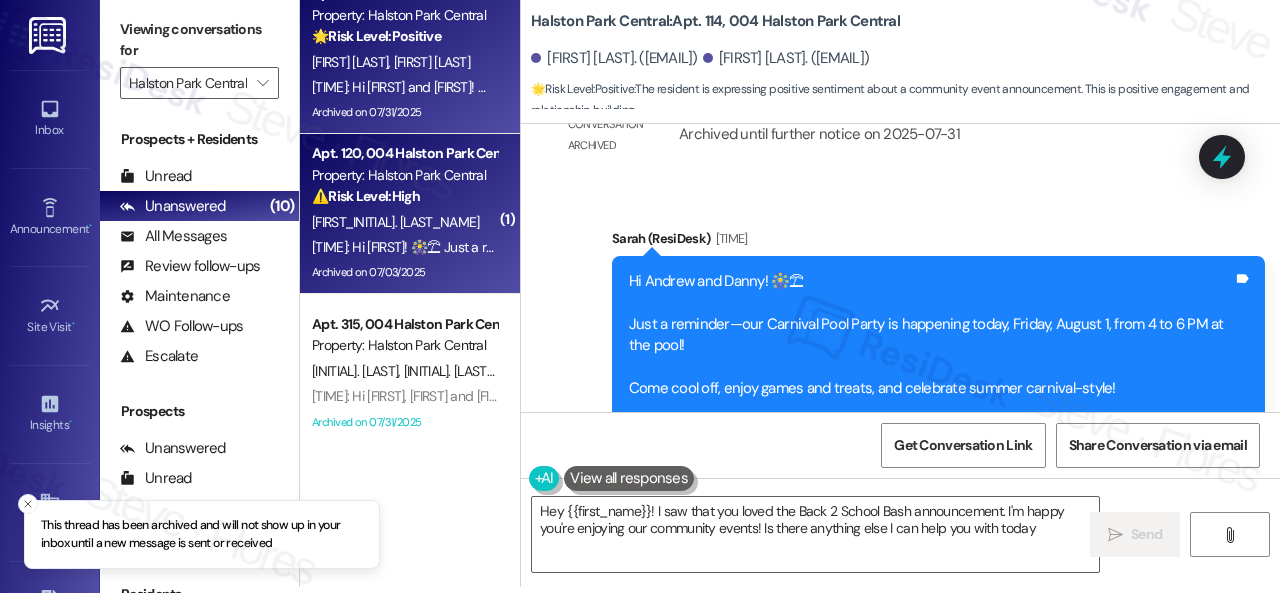 type on "Hey {{first_name}}! I saw that you loved the Back 2 School Bash announcement. I'm happy you're enjoying our community events! Is there anything else I can help you with today?" 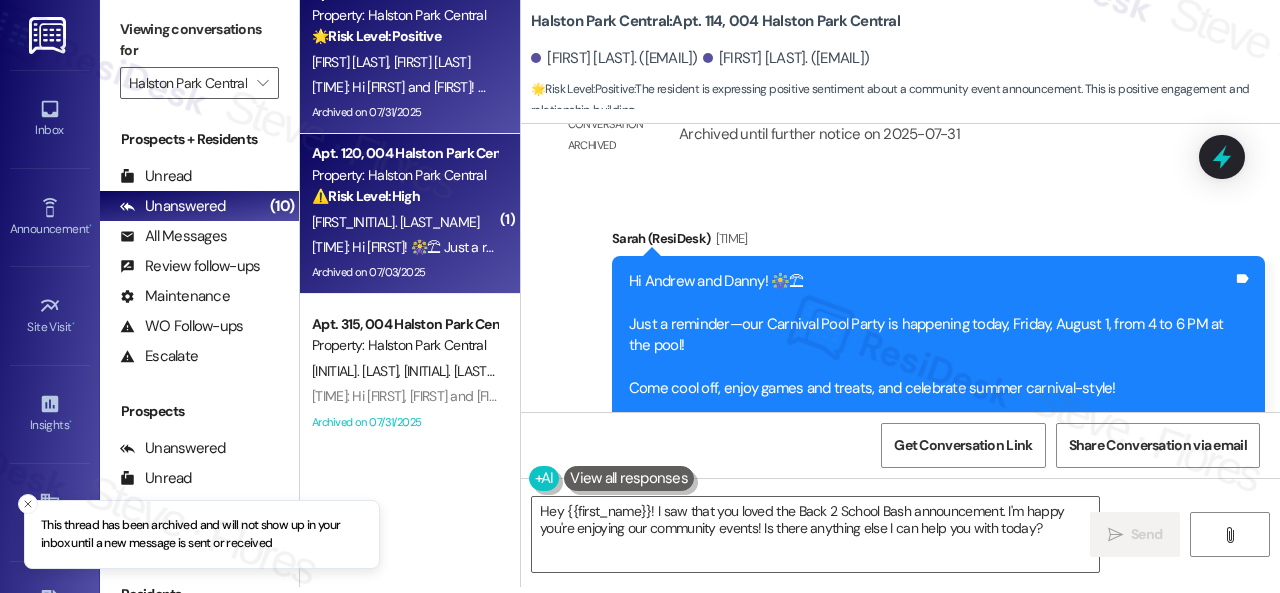 click on "[FIRST_INITIAL]. [LAST_NAME]" at bounding box center (404, 222) 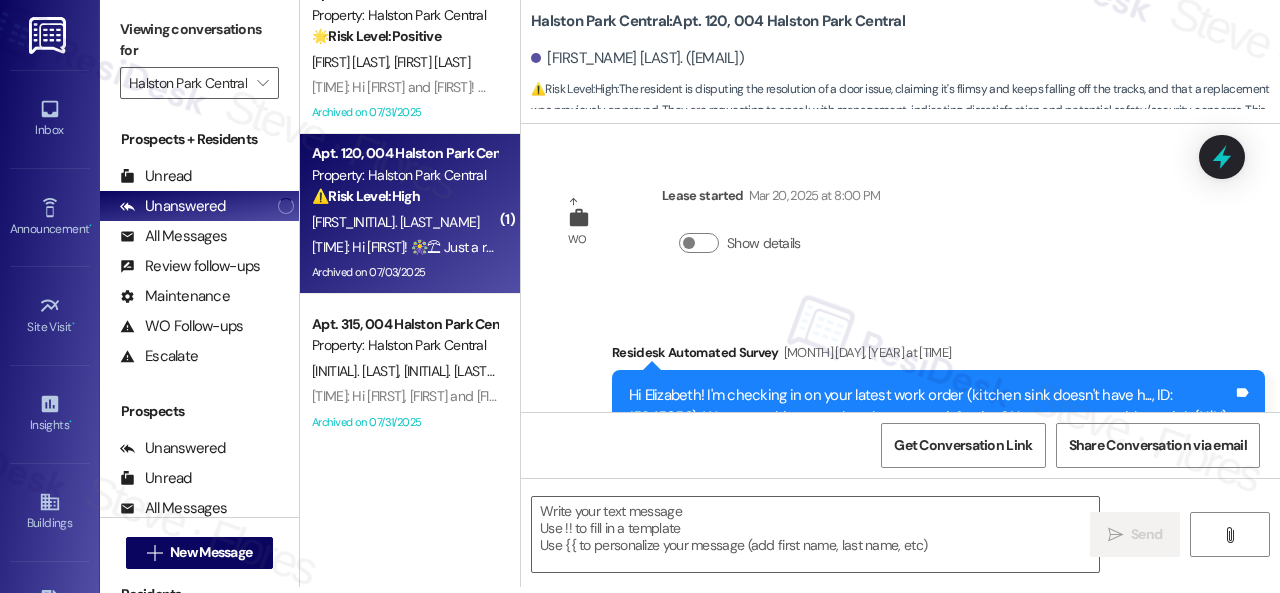 scroll, scrollTop: 42034, scrollLeft: 0, axis: vertical 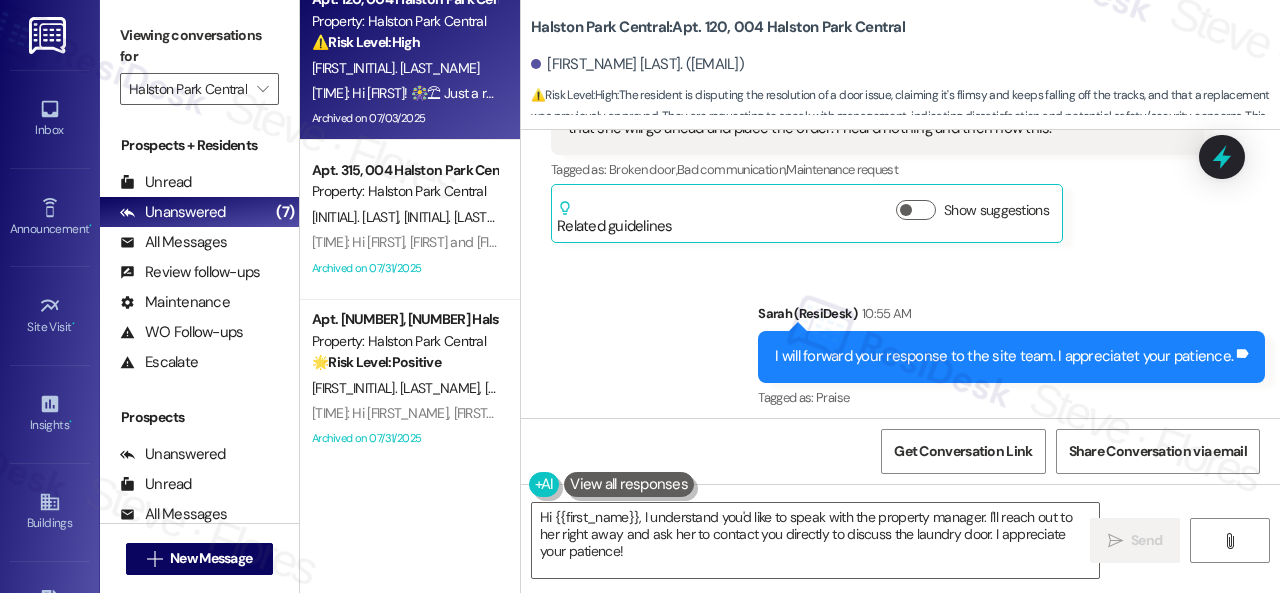 click on "Halston Park Central:  Apt. [NUMBER], [NUMBER] Halston Park Central" at bounding box center [718, 27] 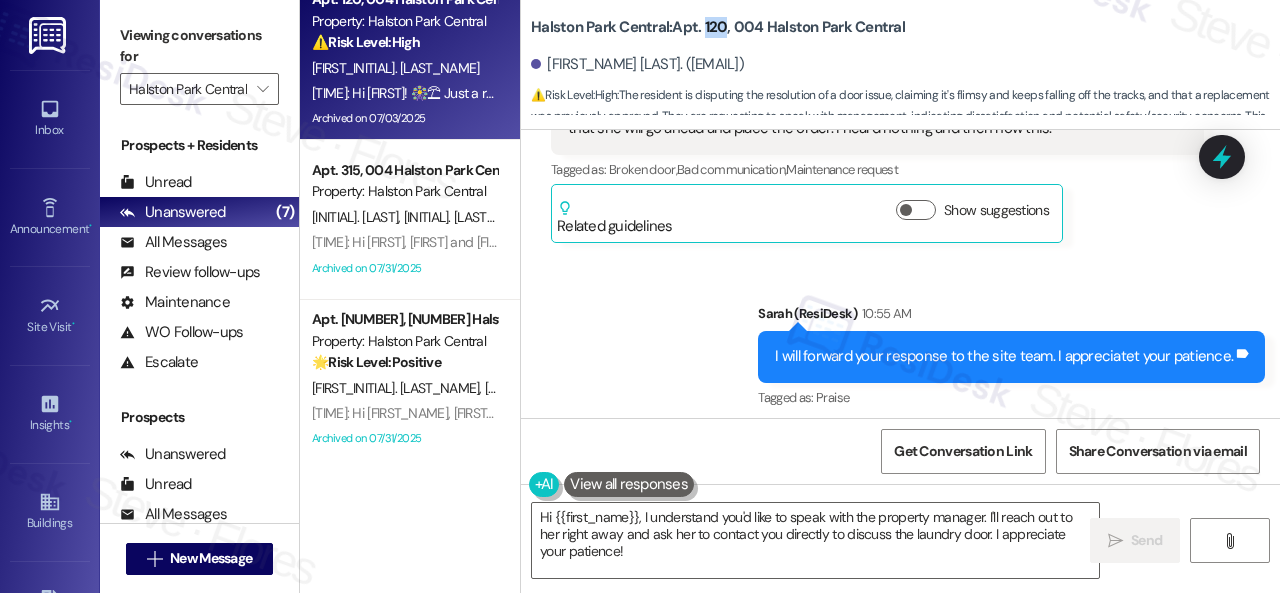 click on "Halston Park Central:  Apt. [NUMBER], [NUMBER] Halston Park Central" at bounding box center [718, 27] 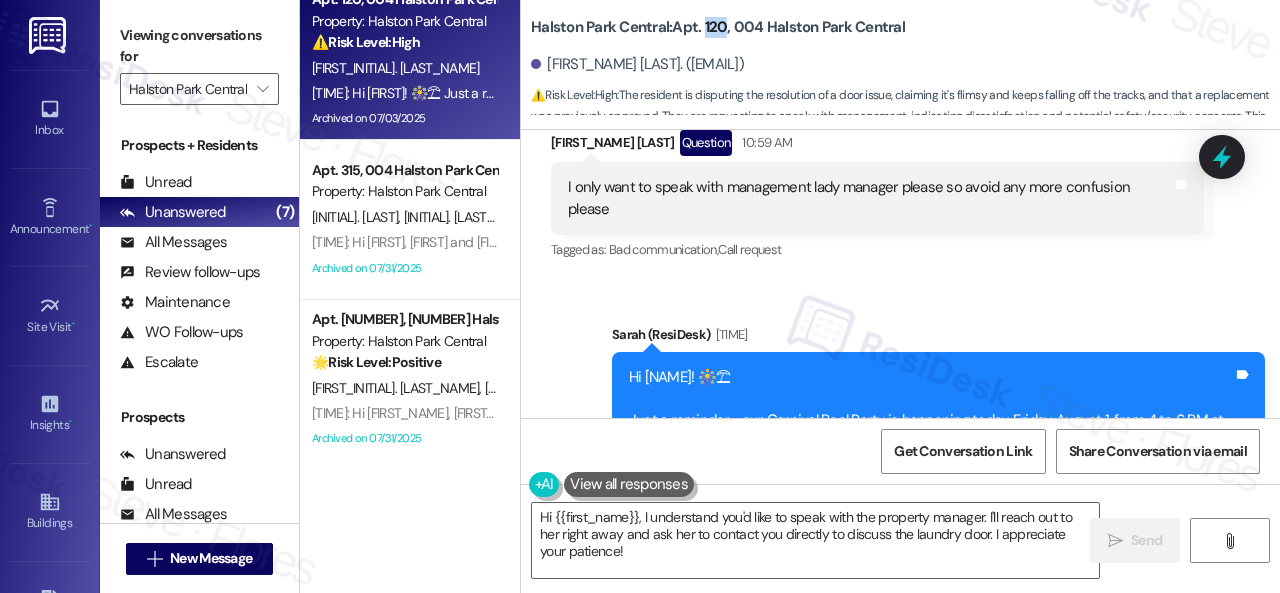scroll, scrollTop: 41834, scrollLeft: 0, axis: vertical 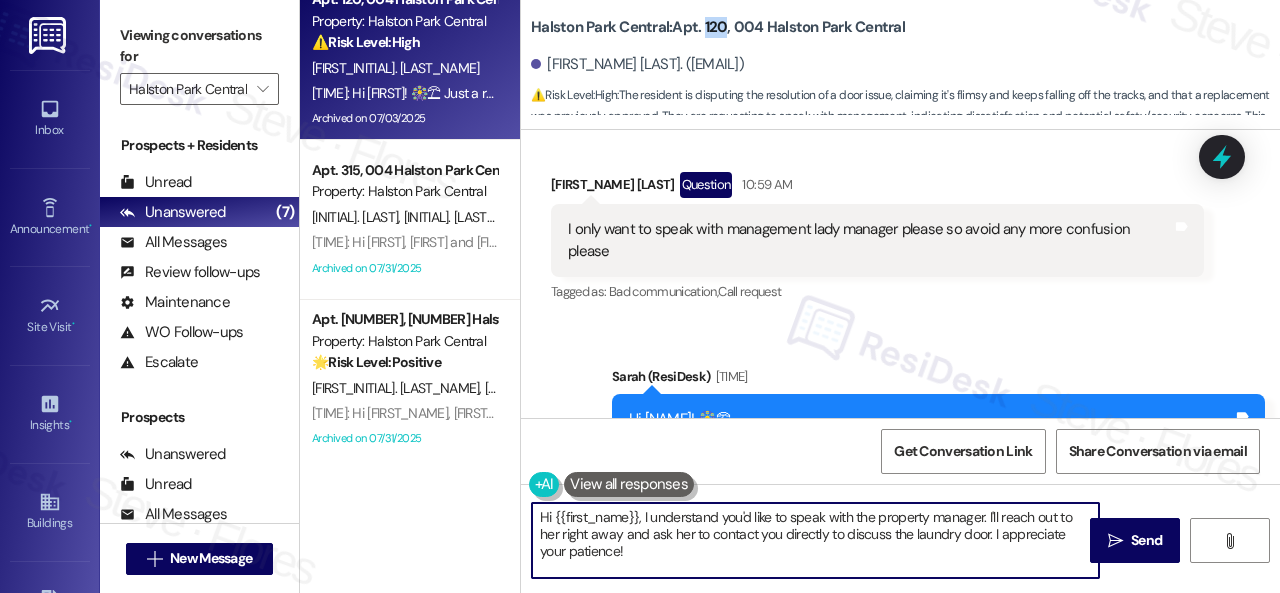 drag, startPoint x: 656, startPoint y: 567, endPoint x: 472, endPoint y: 475, distance: 205.71825 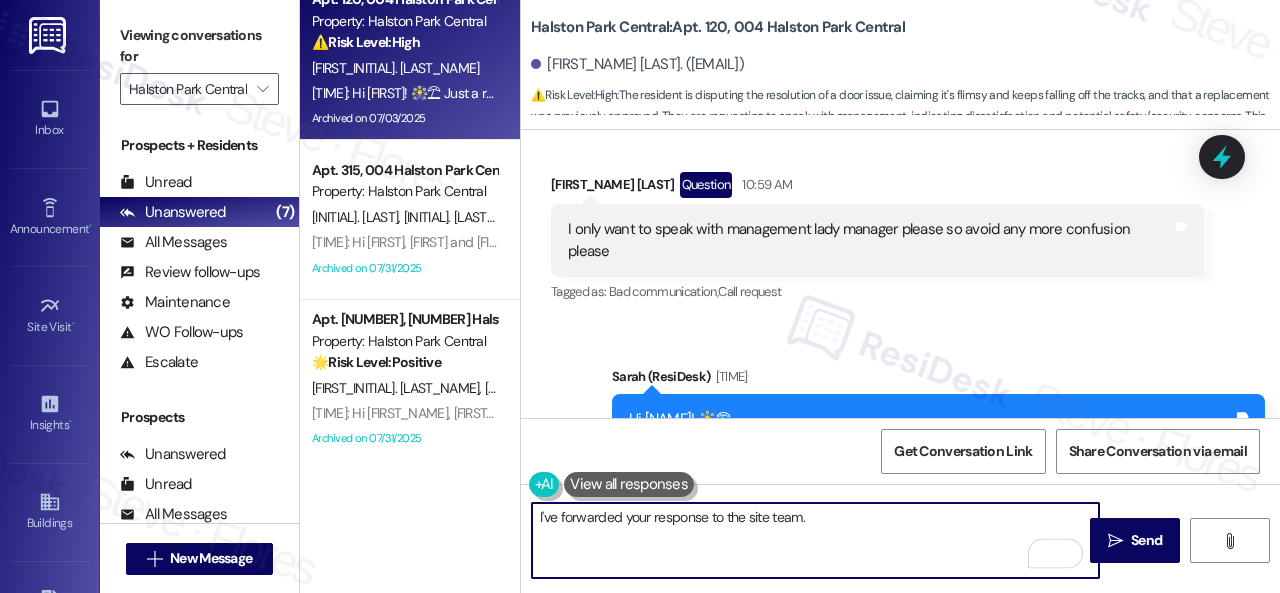 type on "I've forwarded your response to the site team." 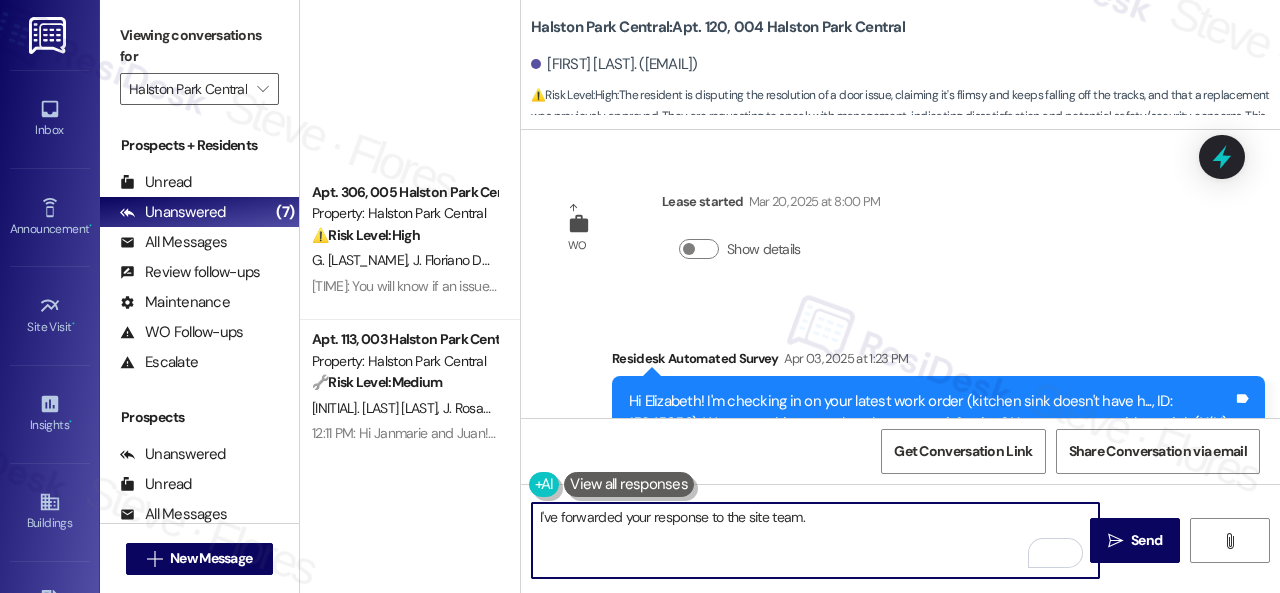 scroll, scrollTop: 0, scrollLeft: 0, axis: both 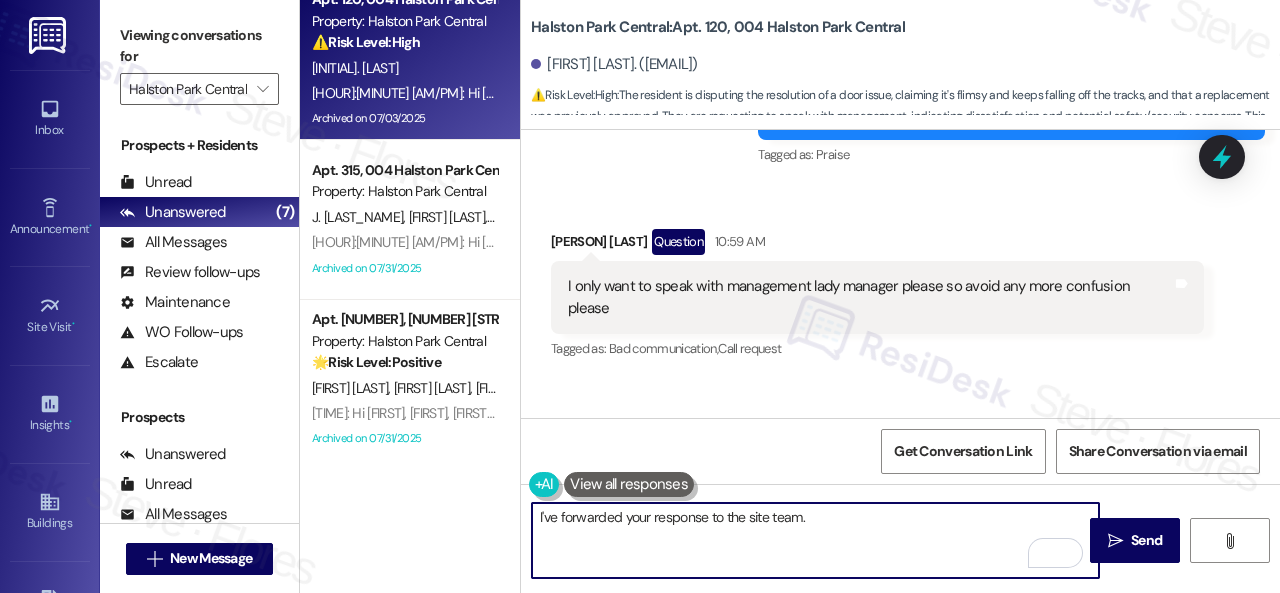 click on "I've forwarded your response to the site team." at bounding box center [815, 540] 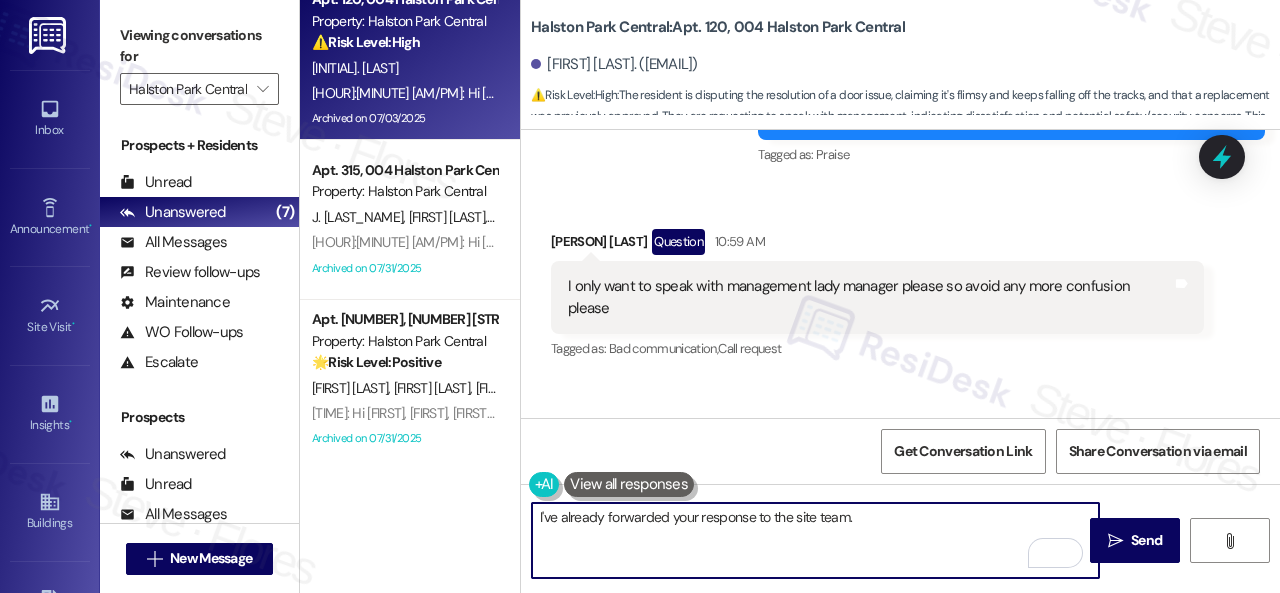 click on "I've already forwarded your response to the site team." at bounding box center (815, 540) 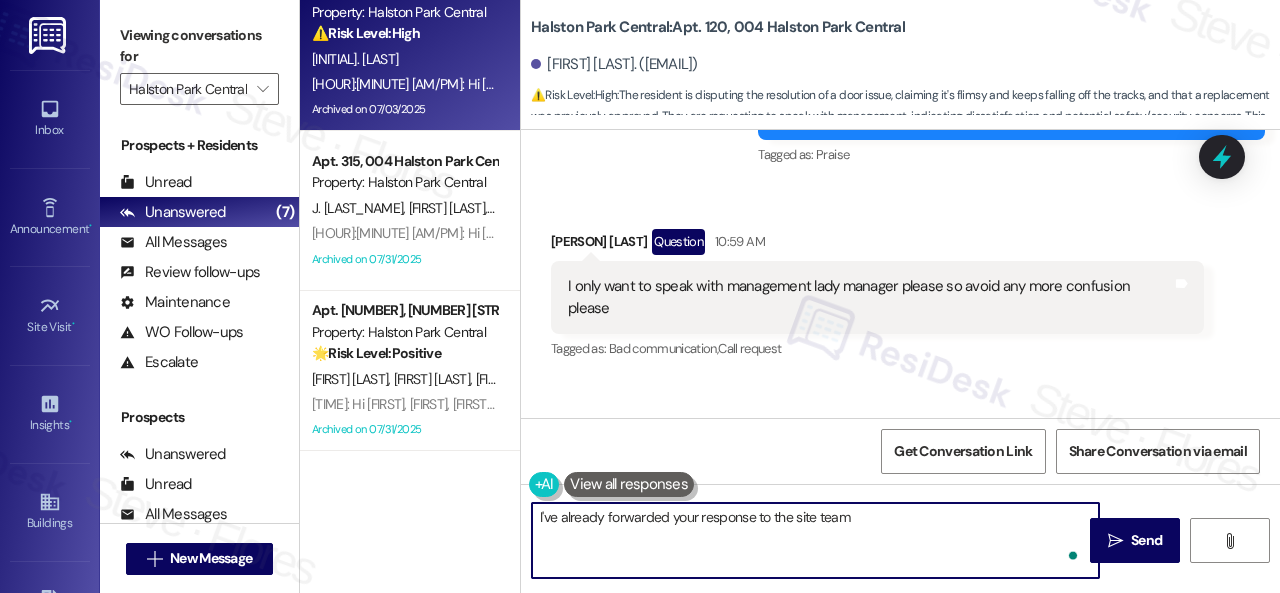 scroll, scrollTop: 348, scrollLeft: 0, axis: vertical 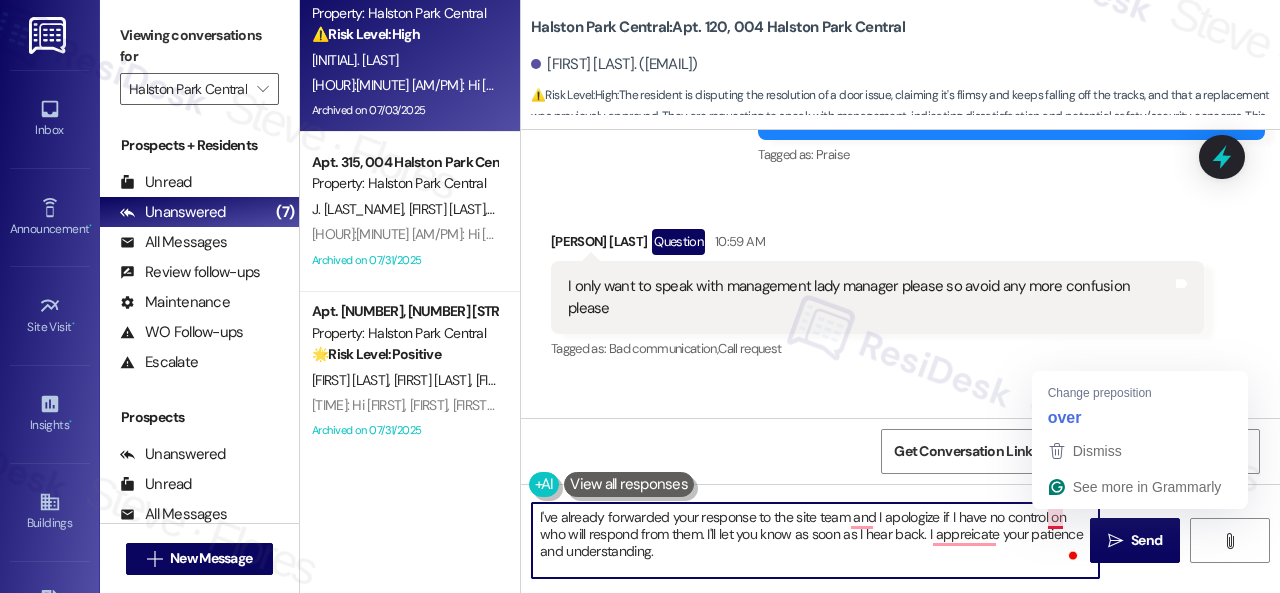 click on "I've already forwarded your response to the site team and I apologize if I have no control on who will respond from them. I'll let you know as soon as I hear back. I appreicate your patience and understanding." at bounding box center [815, 540] 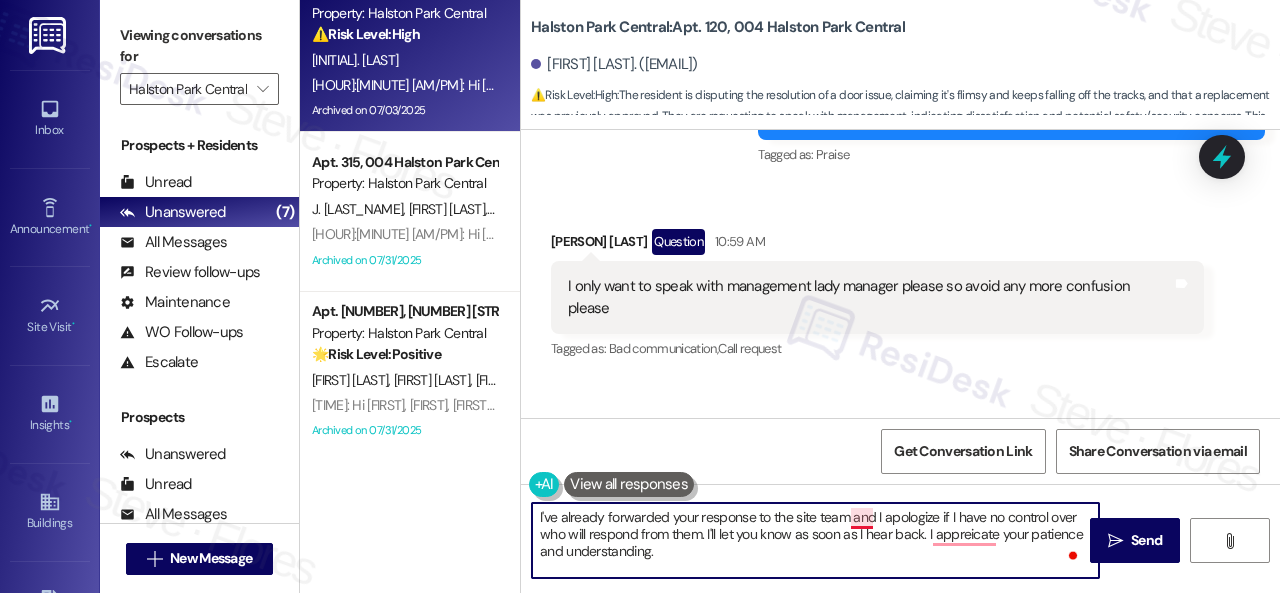 click on "I've already forwarded your response to the site team and I apologize if I have no control over who will respond from them. I'll let you know as soon as I hear back. I appreicate your patience and understanding." at bounding box center [815, 540] 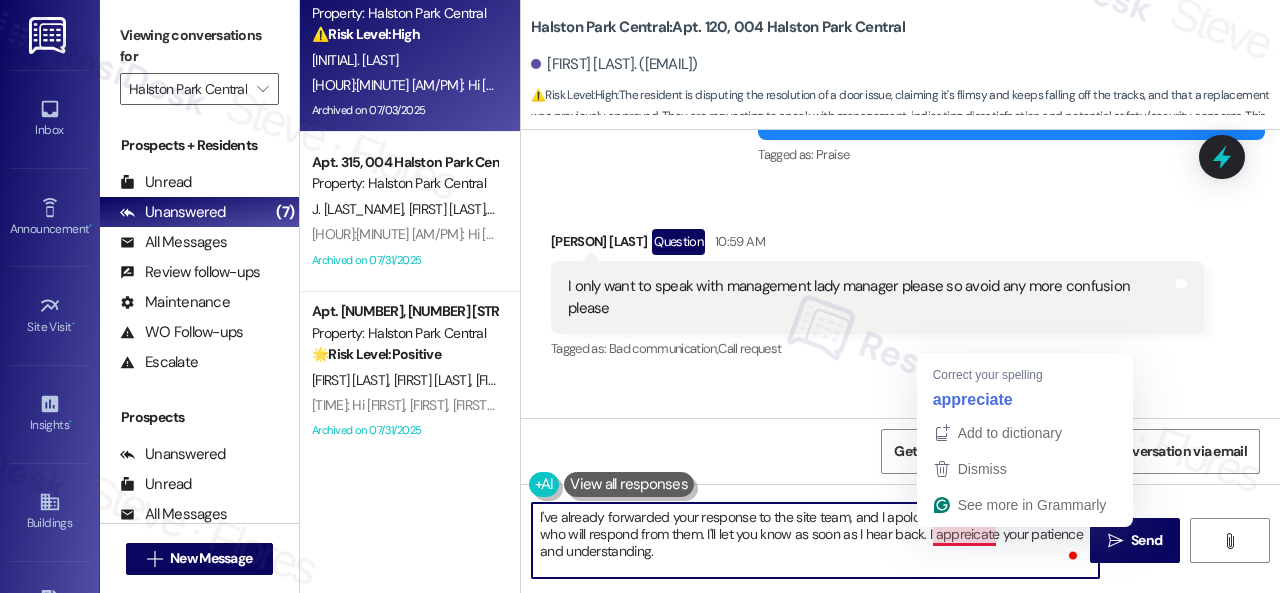 click on "I've already forwarded your response to the site team, and I apologize if I have no control over who will respond from them. I'll let you know as soon as I hear back. I appreicate your patience and understanding." at bounding box center [815, 540] 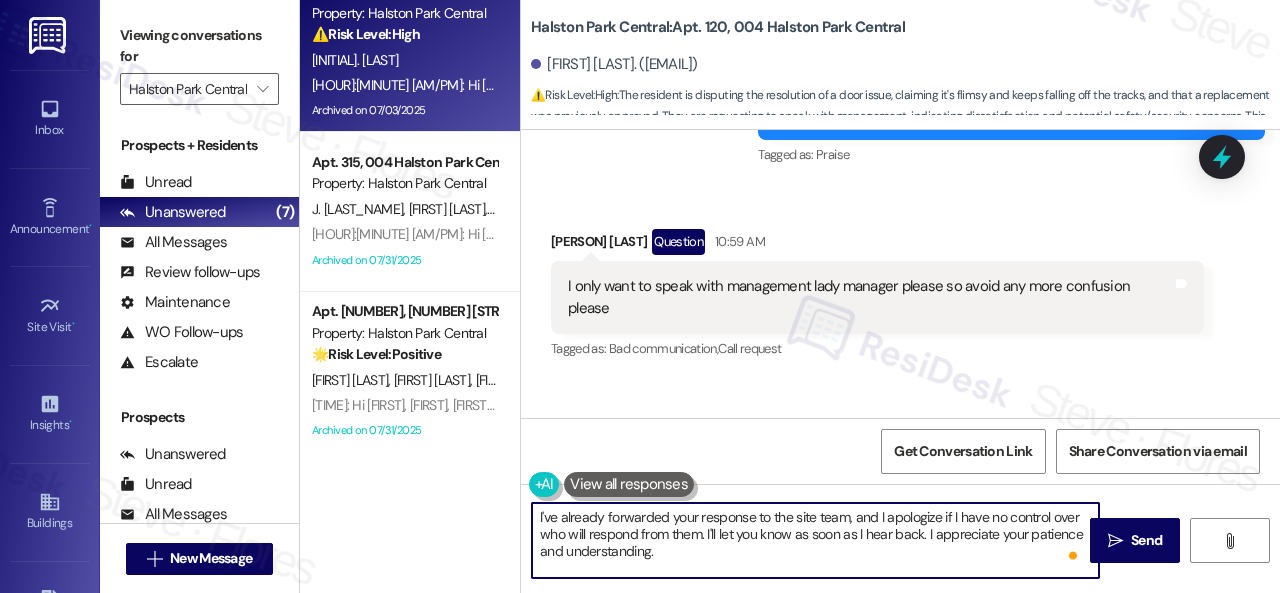 click on "I've already forwarded your response to the site team, and I apologize if I have no control over who will respond from them. I'll let you know as soon as I hear back. I appreciate your patience and understanding." at bounding box center [815, 540] 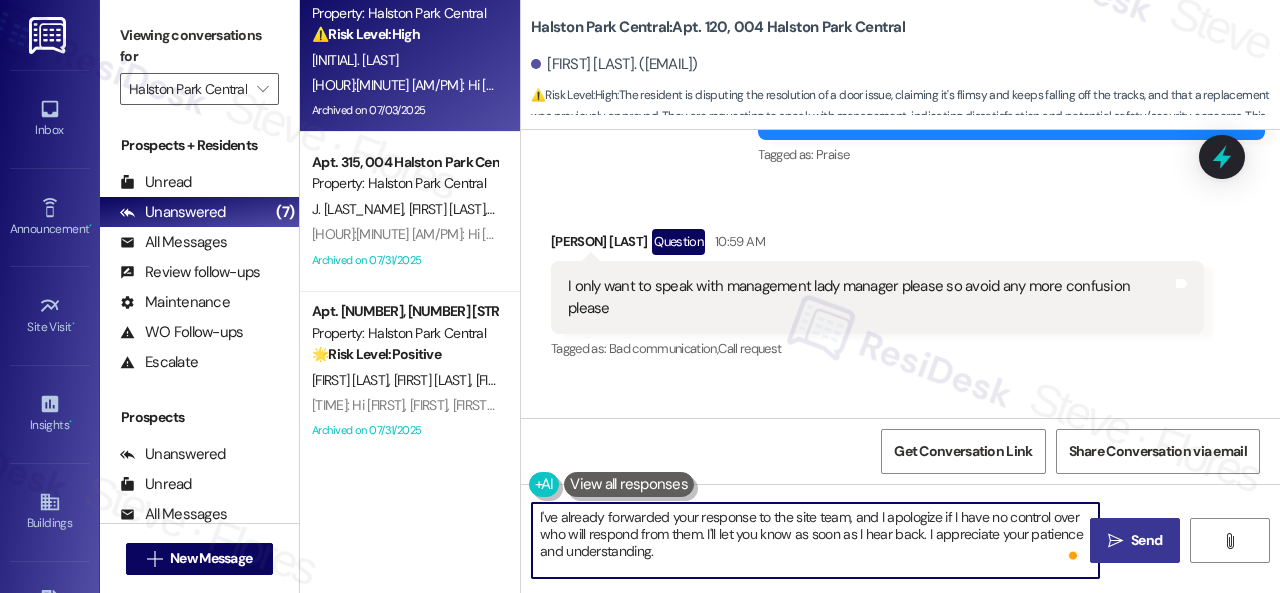 type on "I've already forwarded your response to the site team, and I apologize if I have no control over who will respond from them. I'll let you know as soon as I hear back. I appreciate your patience and understanding." 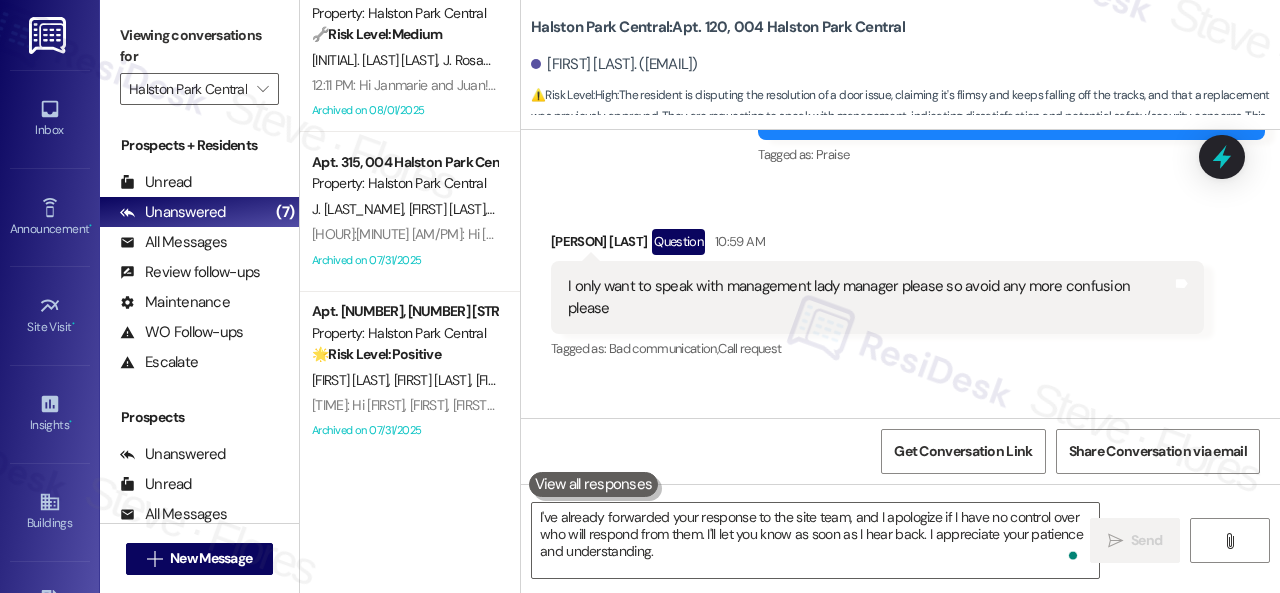 scroll, scrollTop: 41714, scrollLeft: 0, axis: vertical 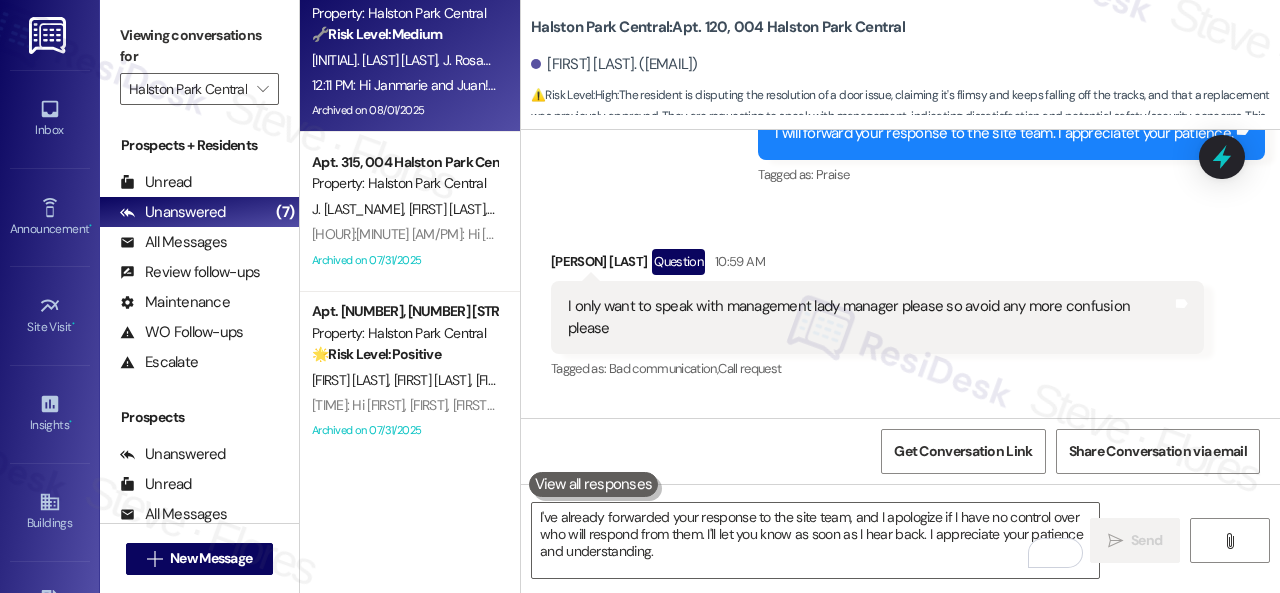 click on "12:11 PM: Hi Janmarie and Juan! 🎡⛱
Just a reminder—our Carnival Pool Party is happening today, Friday, August 1, from 4 to 6 PM at the pool!
Come cool off, enjoy games and treats, and celebrate summer carnival-style!
We can’t wait to see you there! 12:11 PM: Hi Janmarie and Juan! 🎡⛱
Just a reminder—our Carnival Pool Party is happening today, Friday, August 1, from 4 to 6 PM at the pool!
Come cool off, enjoy games and treats, and celebrate summer carnival-style!
We can’t wait to see you there!" at bounding box center [1036, 85] 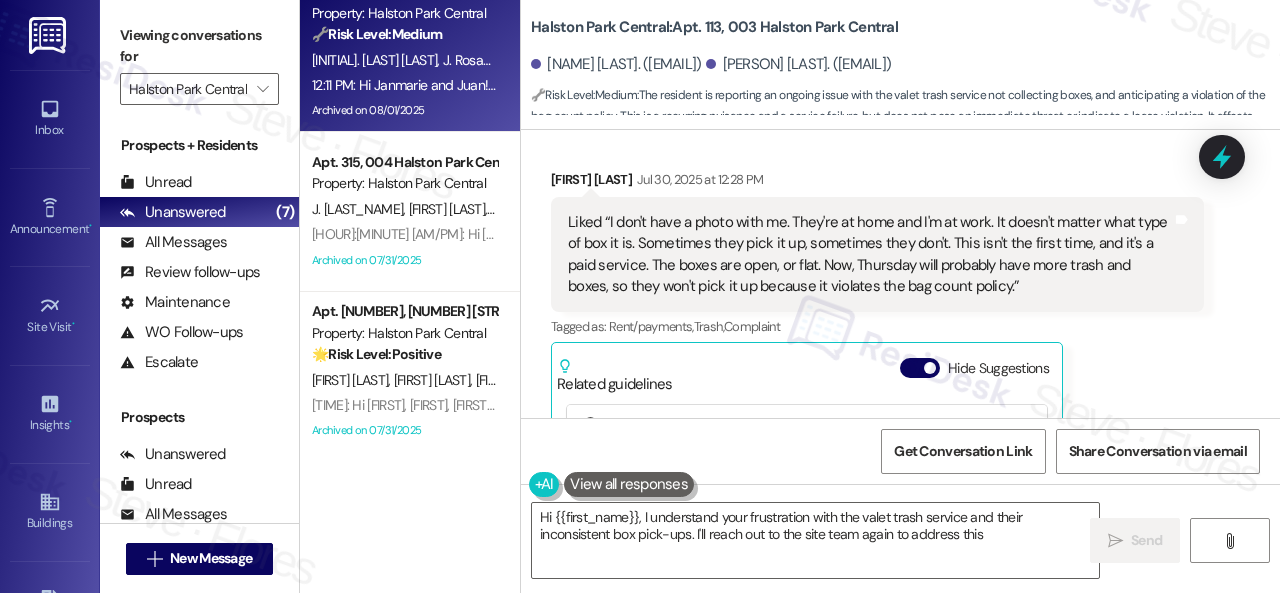 scroll, scrollTop: 15953, scrollLeft: 0, axis: vertical 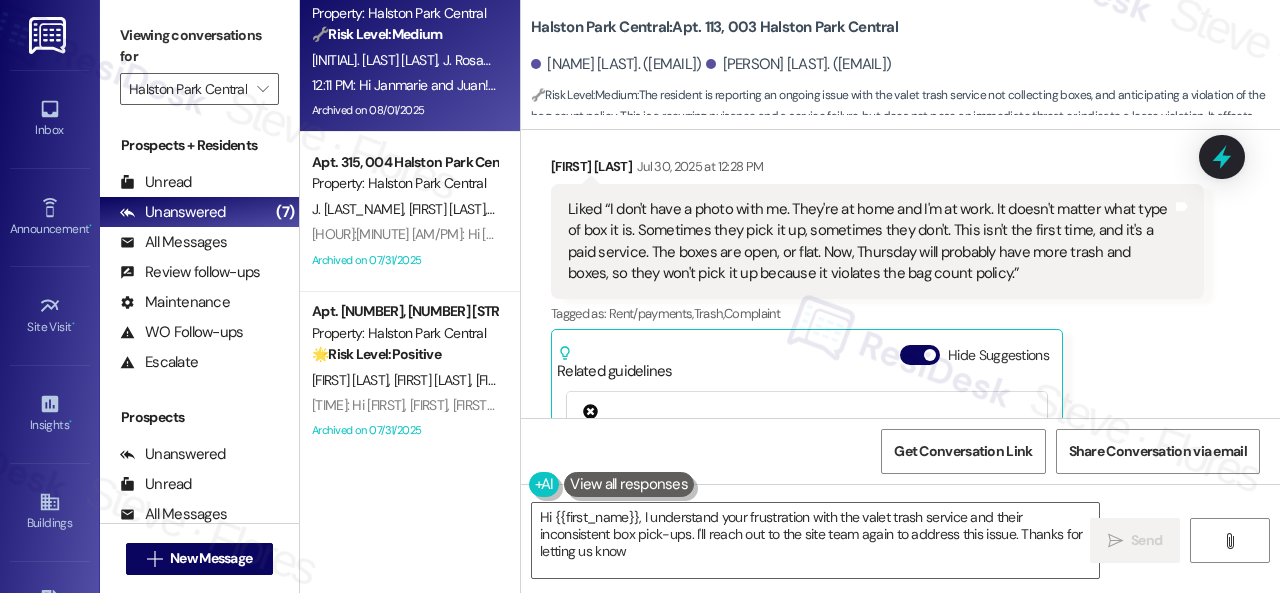 type on "Hi {{first_name}}, I understand your frustration with the valet trash service and their inconsistent box pick-ups. I'll reach out to the site team again to address this issue. Thanks for letting us know!" 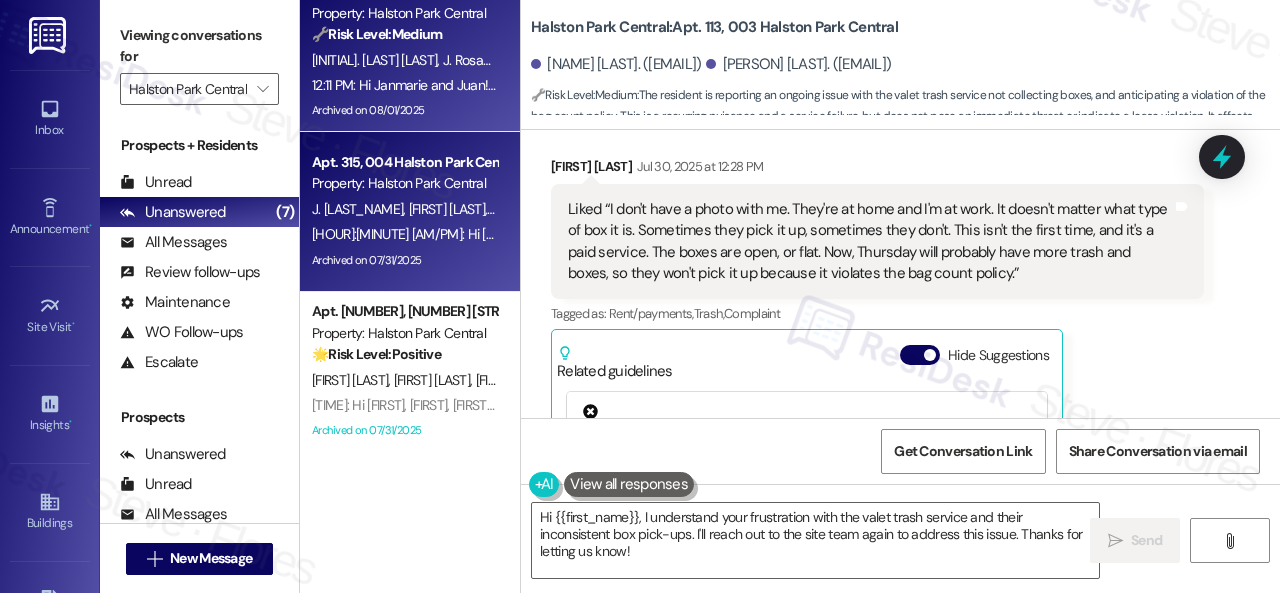 click on "12:07 PM: Hi Virginia, Samuel and Jose! 🎡⛱
Just a reminder—our Carnival Pool Party is happening today, Friday, August 1, from 4 to 6 PM at the pool!
Come cool off, enjoy games and treats, and celebrate summer carnival-style!
We can’t wait to see you there! 12:07 PM: Hi Virginia, Samuel and Jose! 🎡⛱
Just a reminder—our Carnival Pool Party is happening today, Friday, August 1, from 4 to 6 PM at the pool!
Come cool off, enjoy games and treats, and celebrate summer carnival-style!
We can’t wait to see you there!" at bounding box center [404, 234] 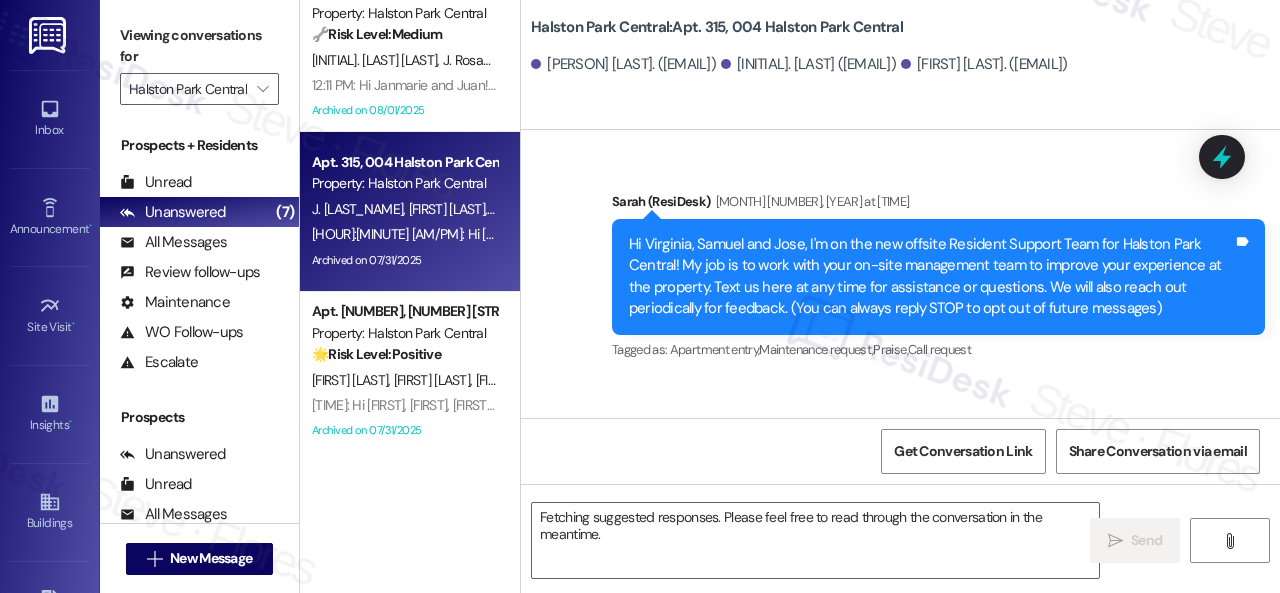 scroll, scrollTop: 36992, scrollLeft: 0, axis: vertical 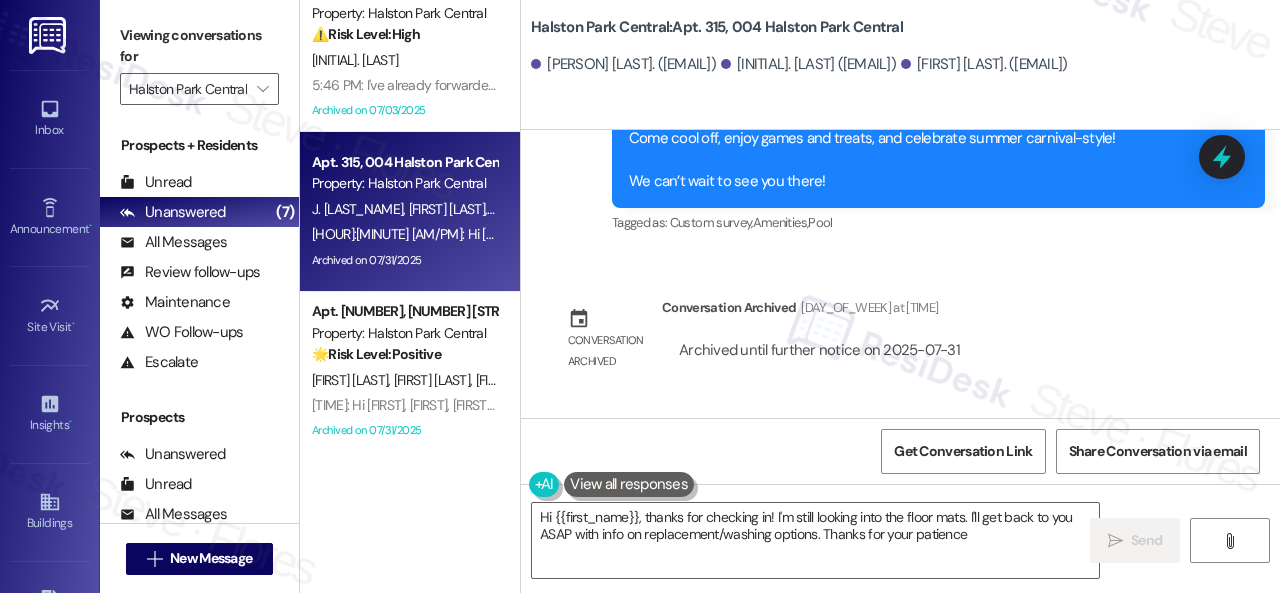 type on "Hi {{first_name}}, thanks for checking in! I'm still looking into the floor mats. I'll get back to you ASAP with info on replacement/washing options. Thanks for your patience!" 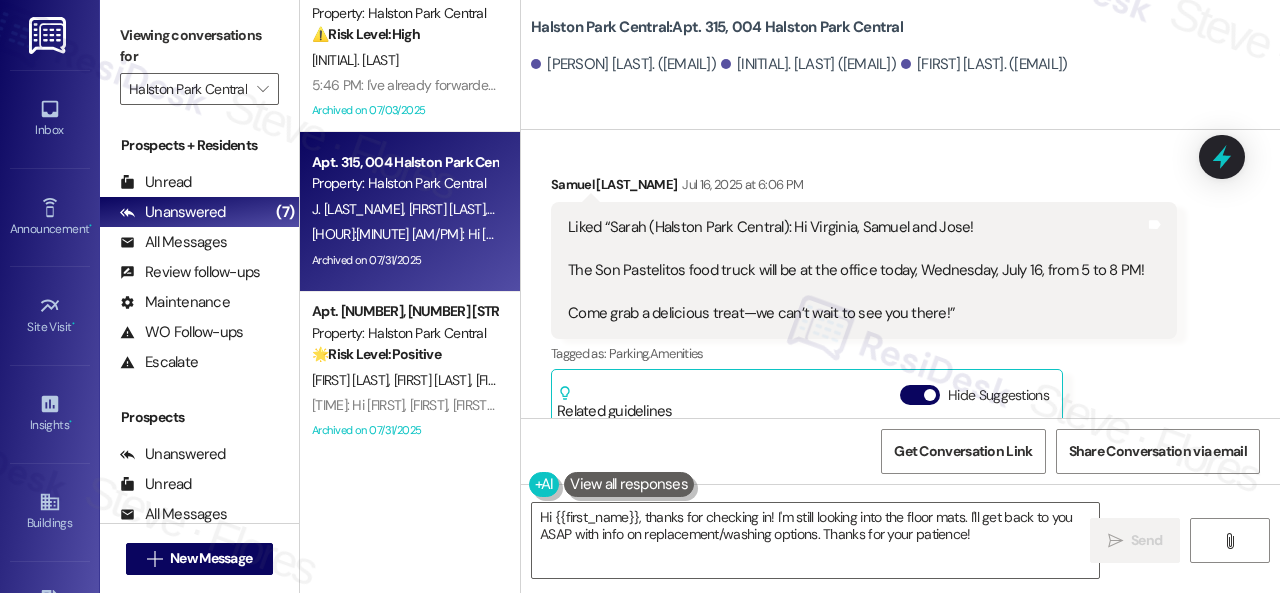 scroll, scrollTop: 35192, scrollLeft: 0, axis: vertical 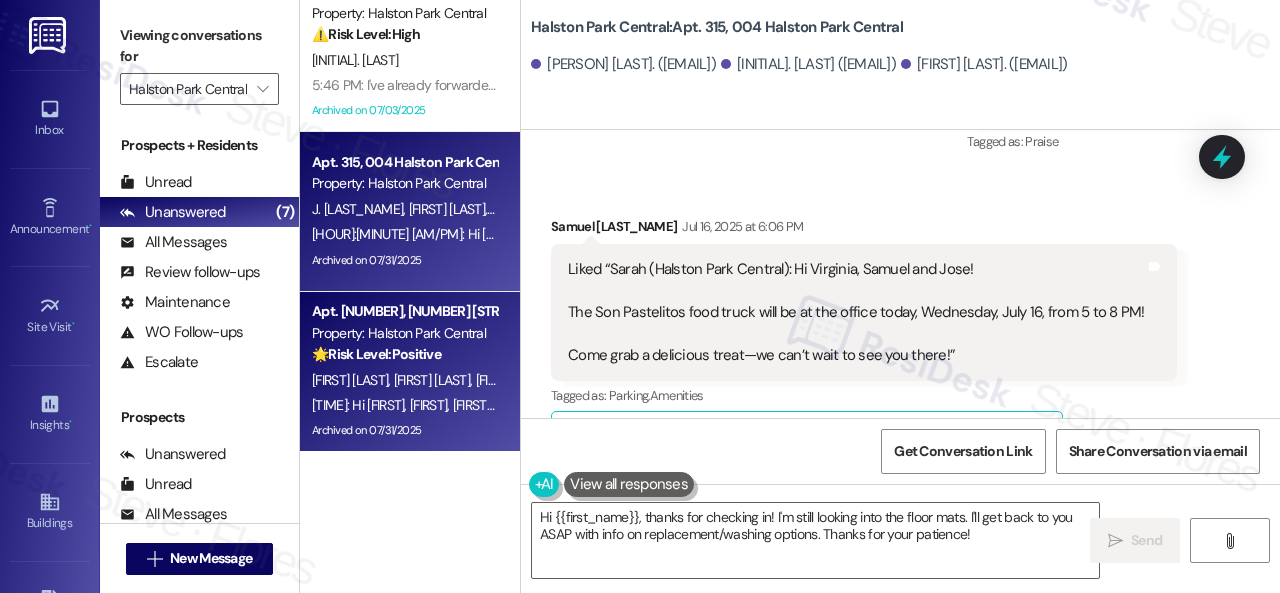 click on "[FIRST] [LAST]" at bounding box center [435, 380] 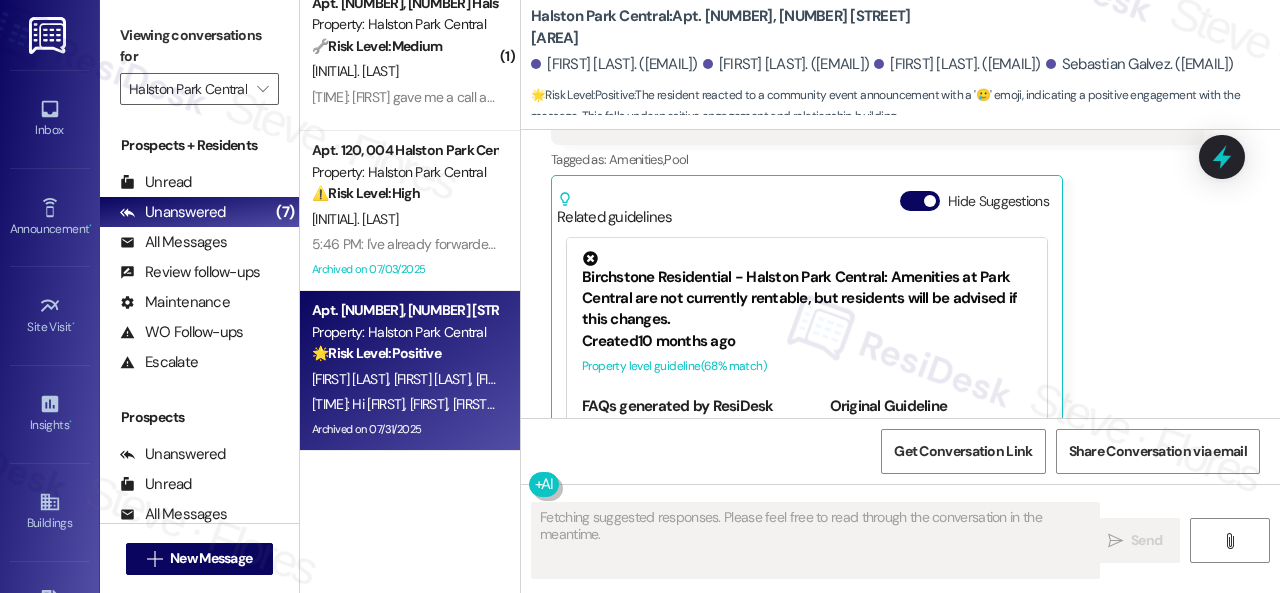 scroll, scrollTop: 2157, scrollLeft: 0, axis: vertical 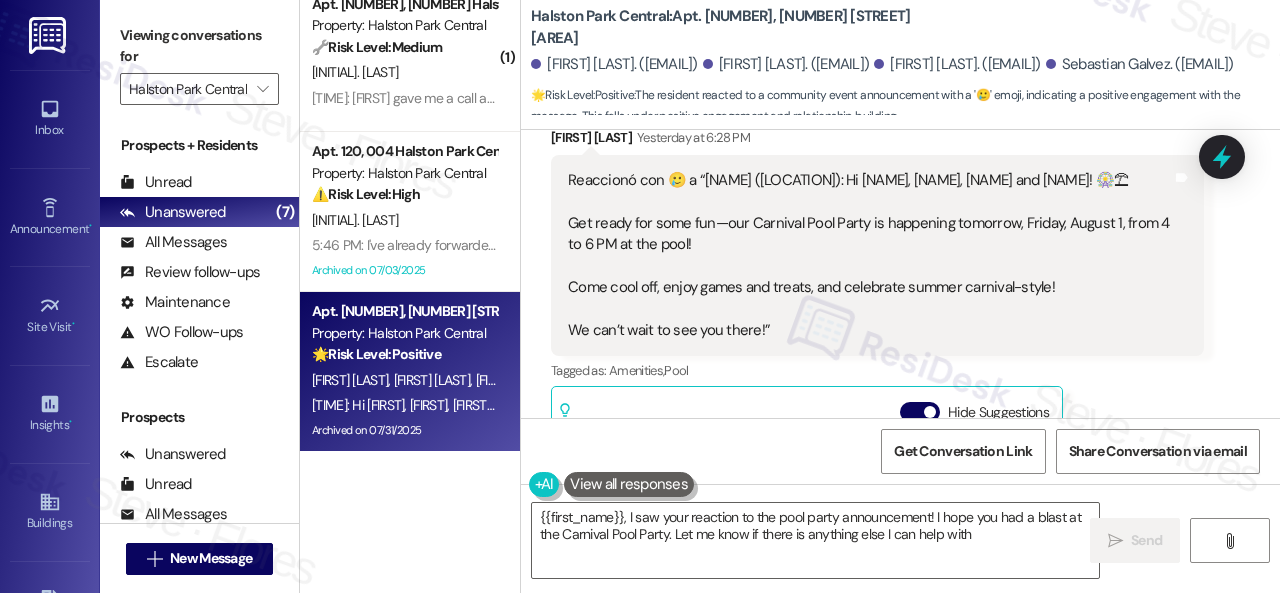 type on "{{first_name}}, I saw your reaction to the pool party announcement! I hope you had a blast at the Carnival Pool Party. Let me know if there is anything else I can help with!" 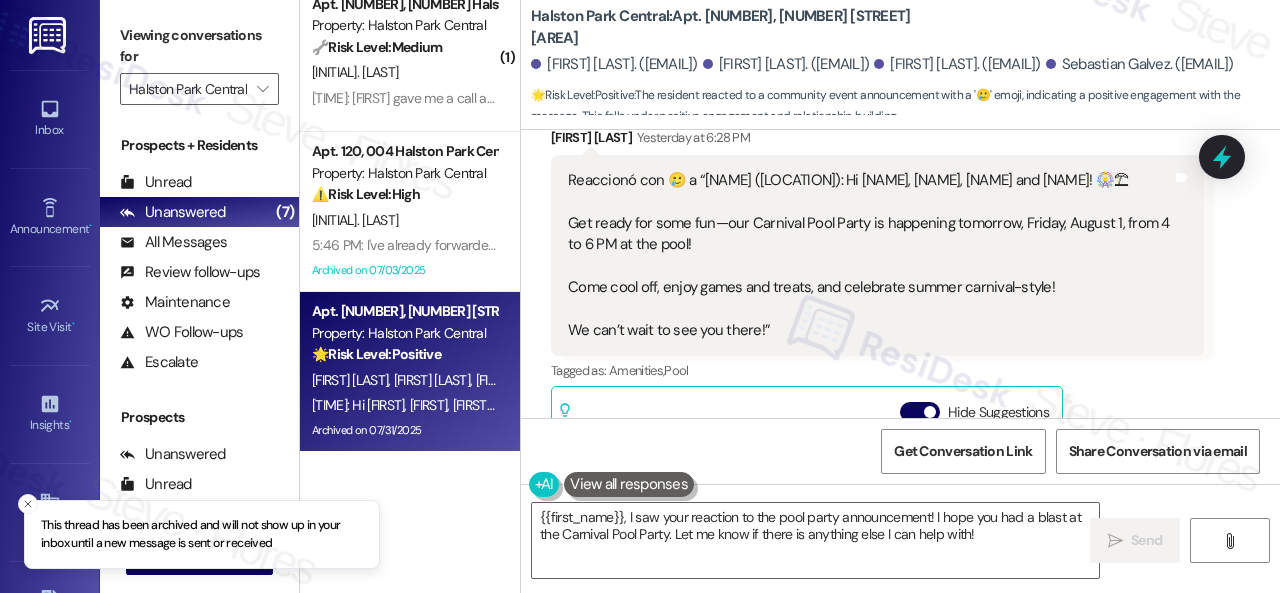 scroll, scrollTop: 1957, scrollLeft: 0, axis: vertical 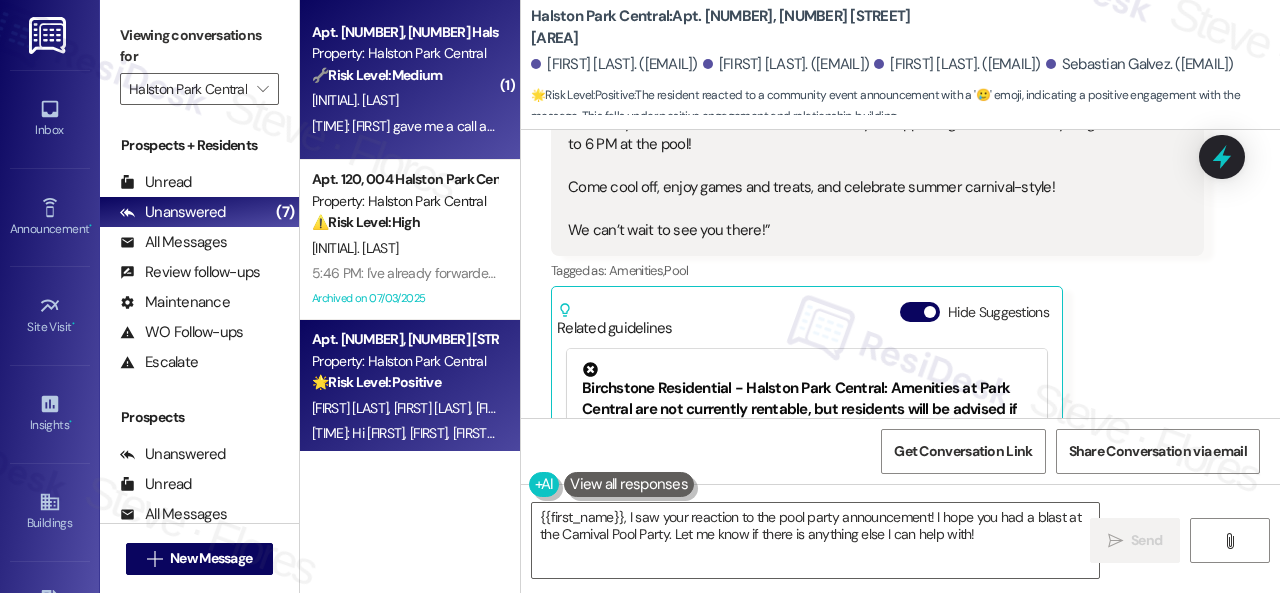 click on "11:55 AM: Brayan gave me a call and we have it all sorted ! going to drop our keys shortly and give them the full info! Thank you so much  11:55 AM: Brayan gave me a call and we have it all sorted ! going to drop our keys shortly and give them the full info! Thank you so much" at bounding box center [404, 126] 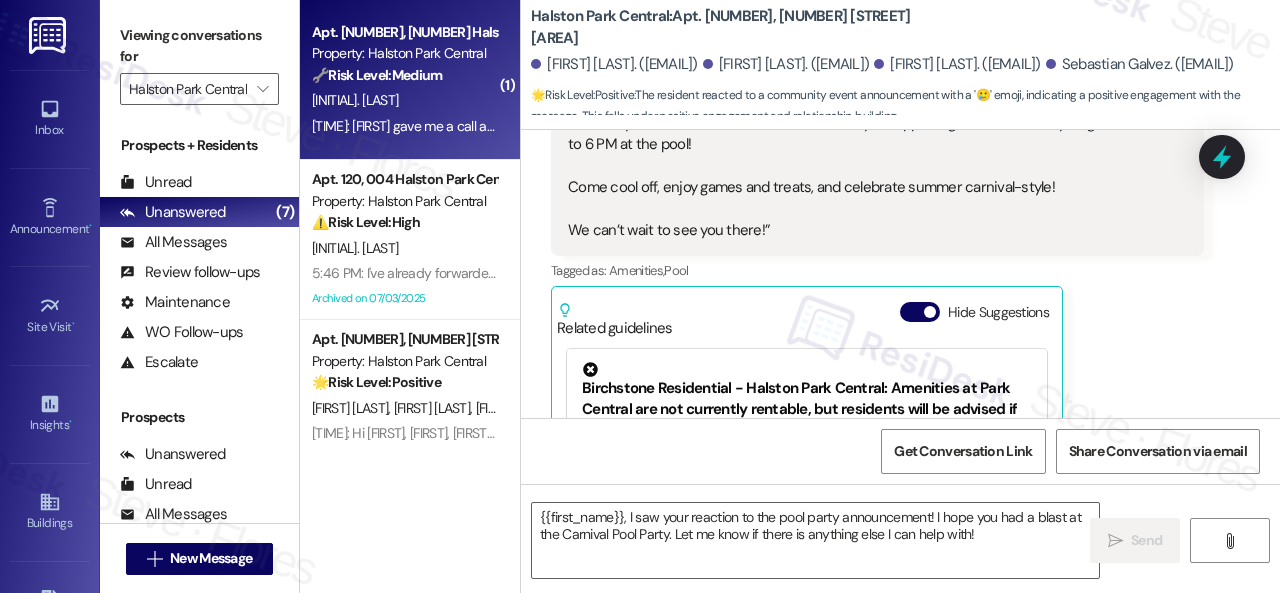 type on "Fetching suggested responses. Please feel free to read through the conversation in the meantime." 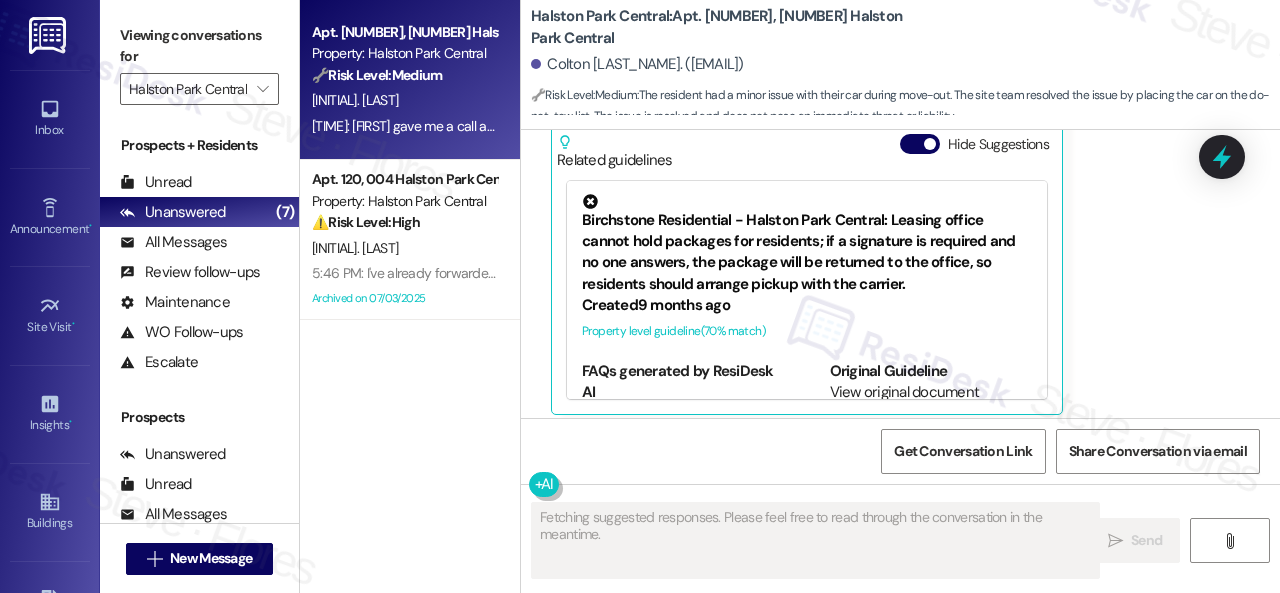 scroll, scrollTop: 1911, scrollLeft: 0, axis: vertical 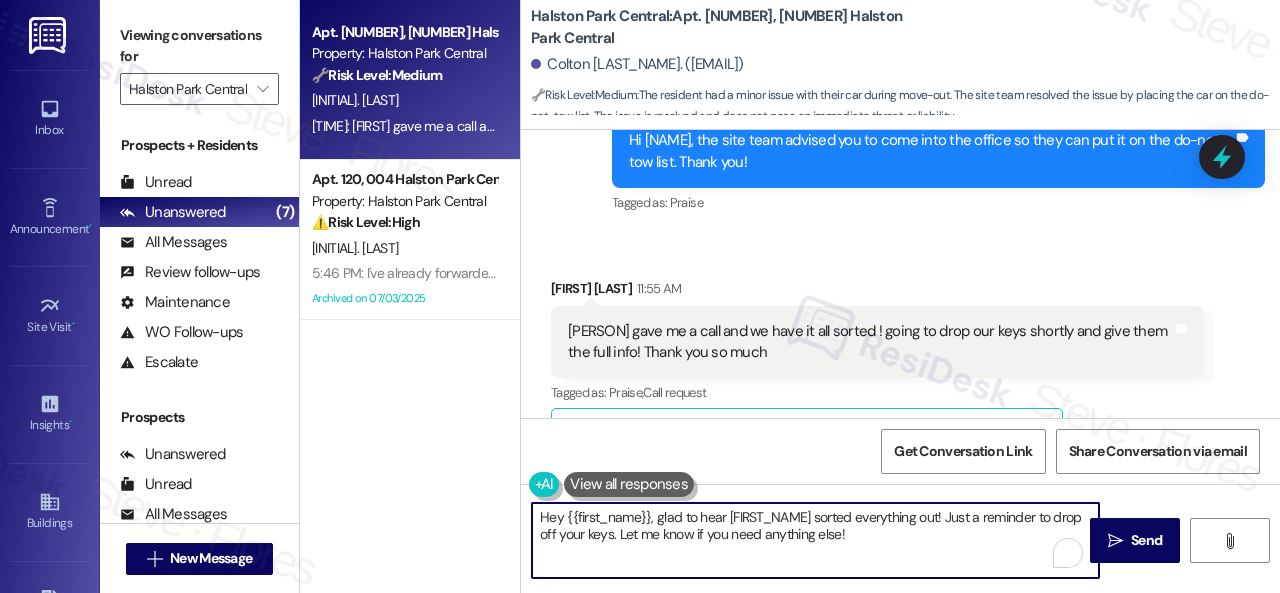 drag, startPoint x: 874, startPoint y: 545, endPoint x: 191, endPoint y: 409, distance: 696.4086 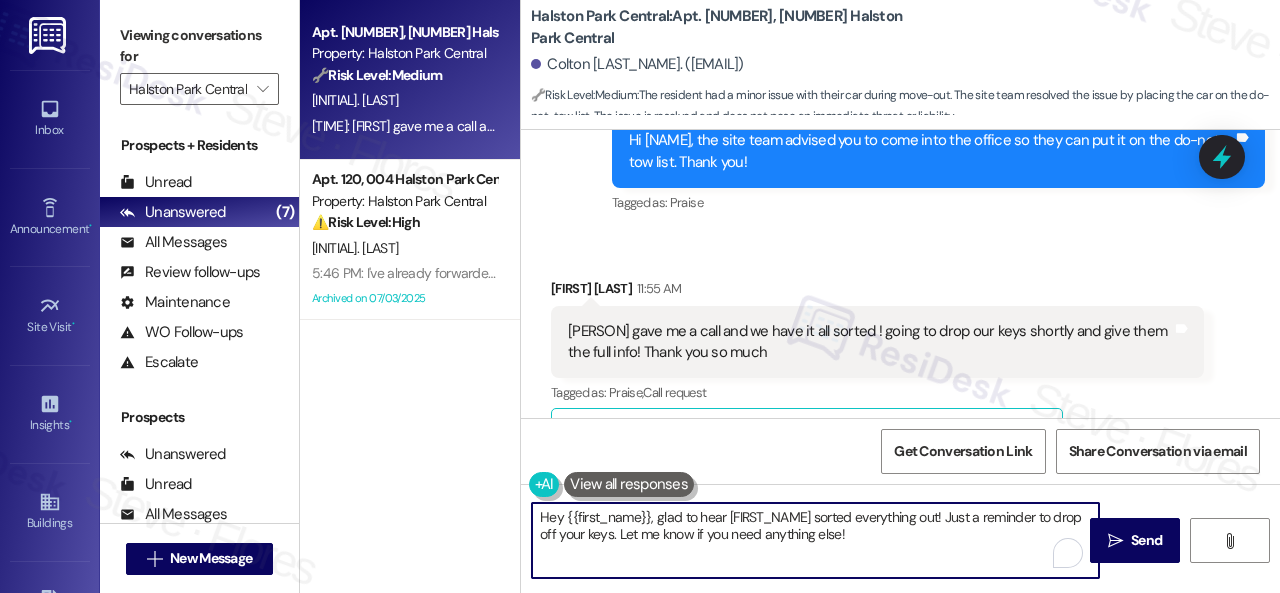 click on "Viewing conversations for Halston Park Central  Prospects + Residents Unread (0) Unread: Any message you haven't read yet will show up here Unanswered (7) Unanswered: ResiDesk identifies open questions and unanswered conversations so you can respond to them. All Messages (undefined) All Messages: This is your inbox. All of your tenant messages will show up here. Review follow-ups (undefined) Review follow-ups: ResiDesk identifies open review candidates and conversations so you can respond to them. Maintenance (undefined) Maintenance: ResiDesk identifies conversations around maintenance or work orders from the last 14 days so you can respond to them. WO Follow-ups (undefined) WO Follow-ups: ResiDesk identifies follow-ups around maintenance or work orders from the last 7 days so you can respond to them. Escalate (undefined) Escalate: ResiDesk identifies conversations that need to be escalated to the site team from the last 5 days so you can respond to them. Prospects Unanswered (0) Unread (0) All Messages" at bounding box center (690, 296) 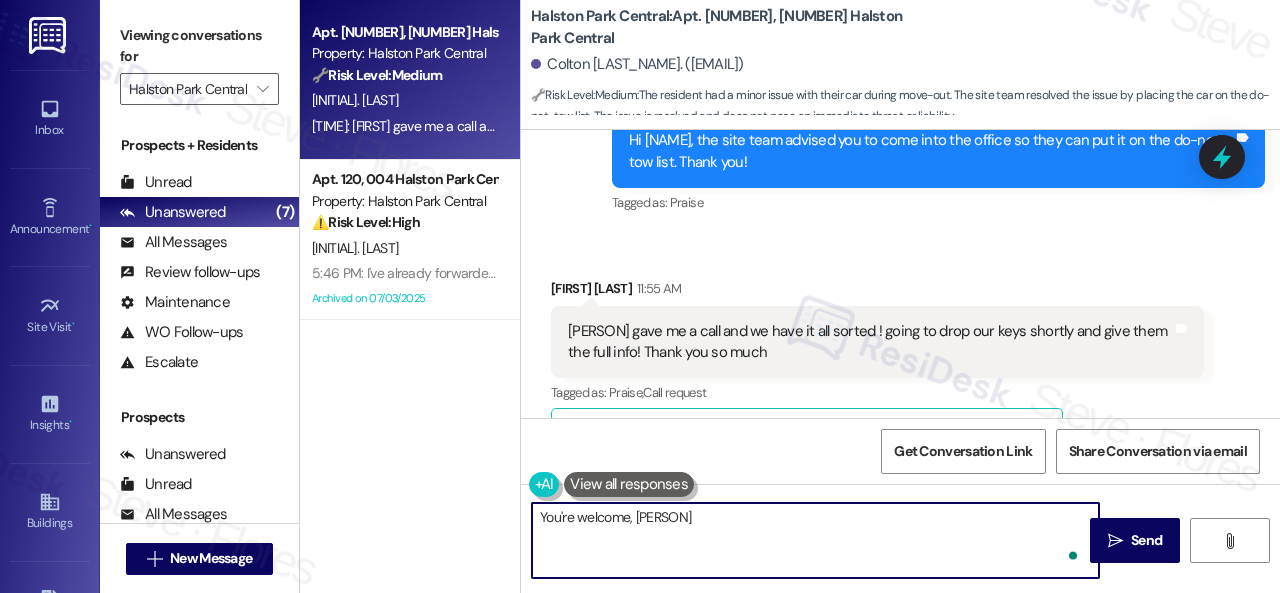 type on "You're welcome, Colton!" 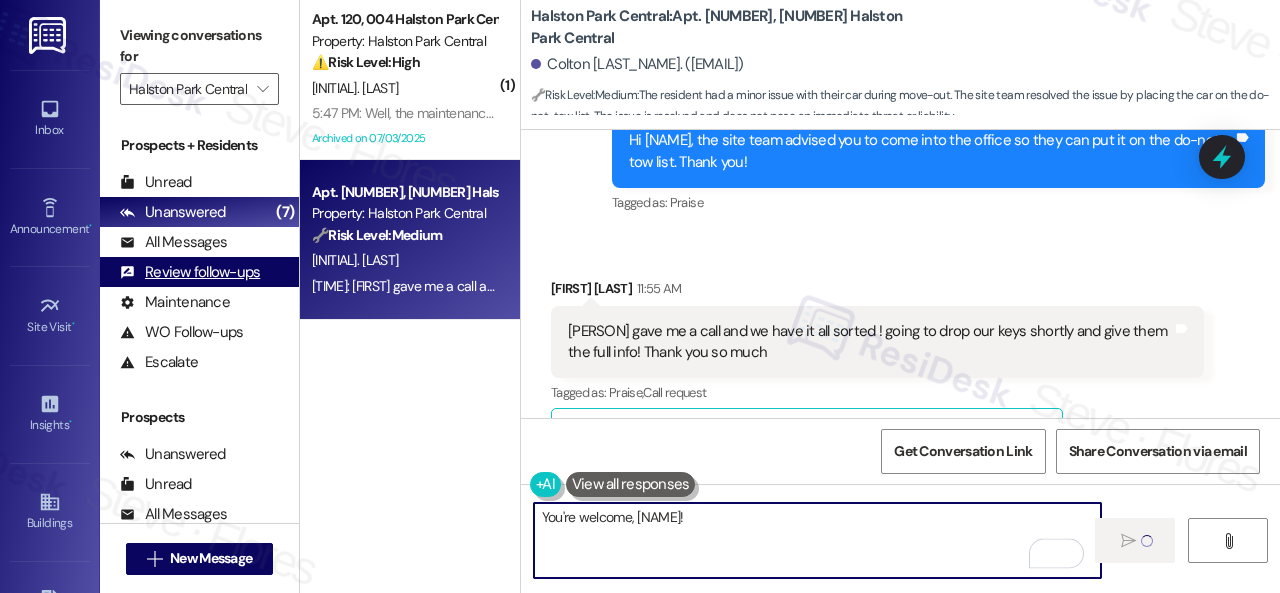 type 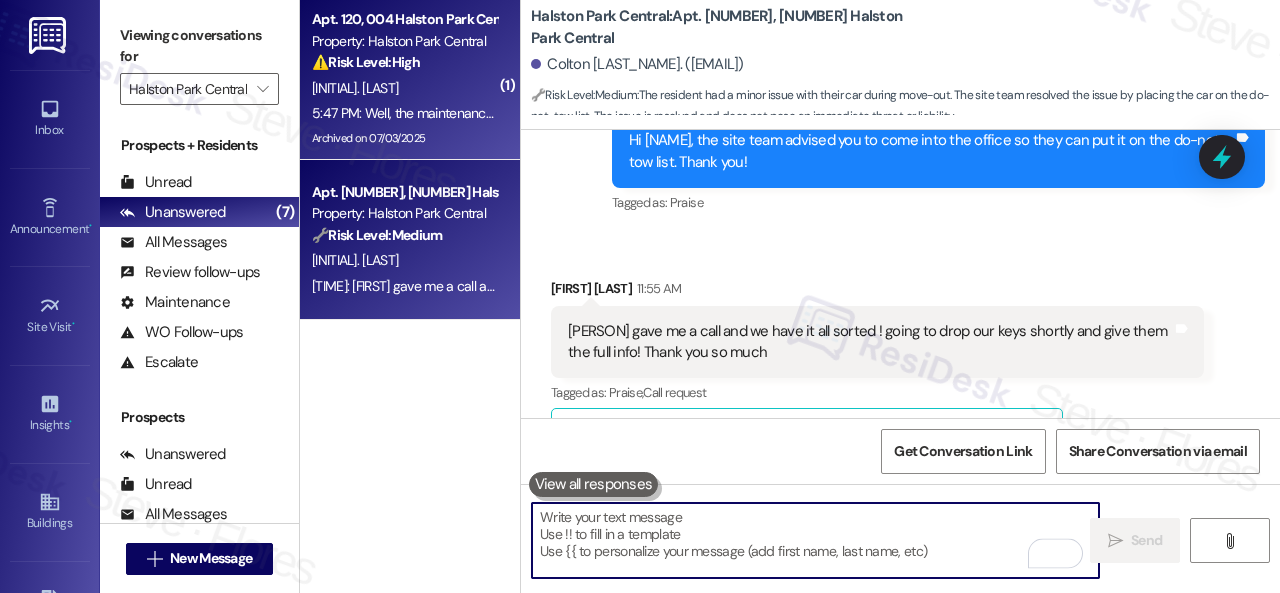 scroll, scrollTop: 2211, scrollLeft: 0, axis: vertical 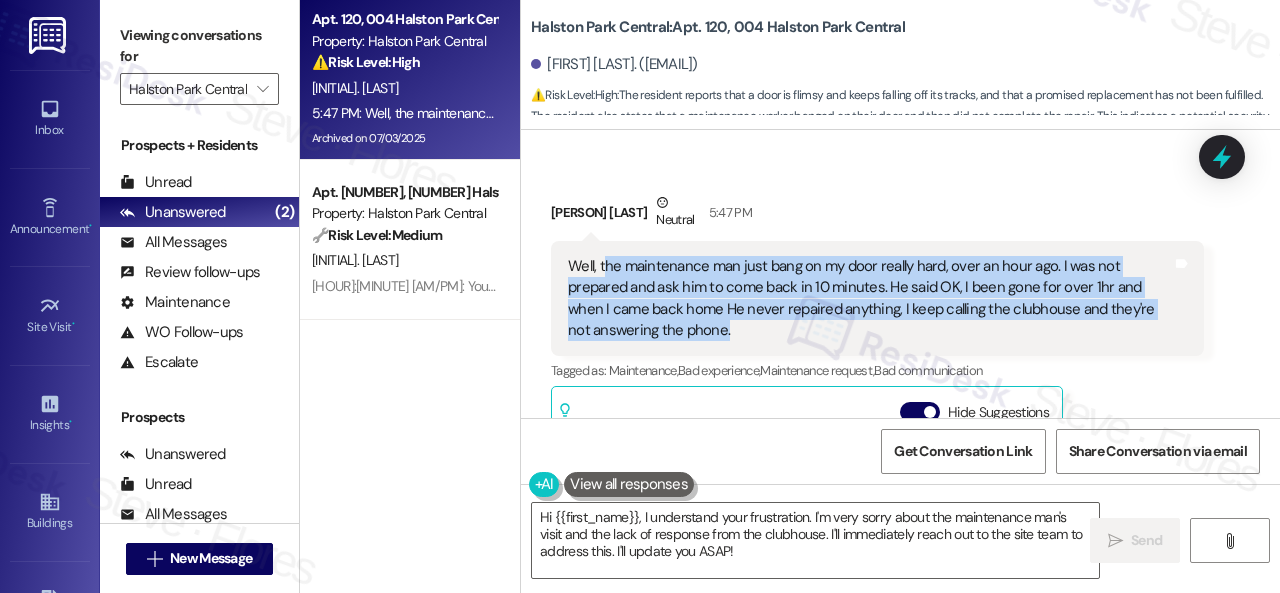 drag, startPoint x: 606, startPoint y: 283, endPoint x: 760, endPoint y: 345, distance: 166.01205 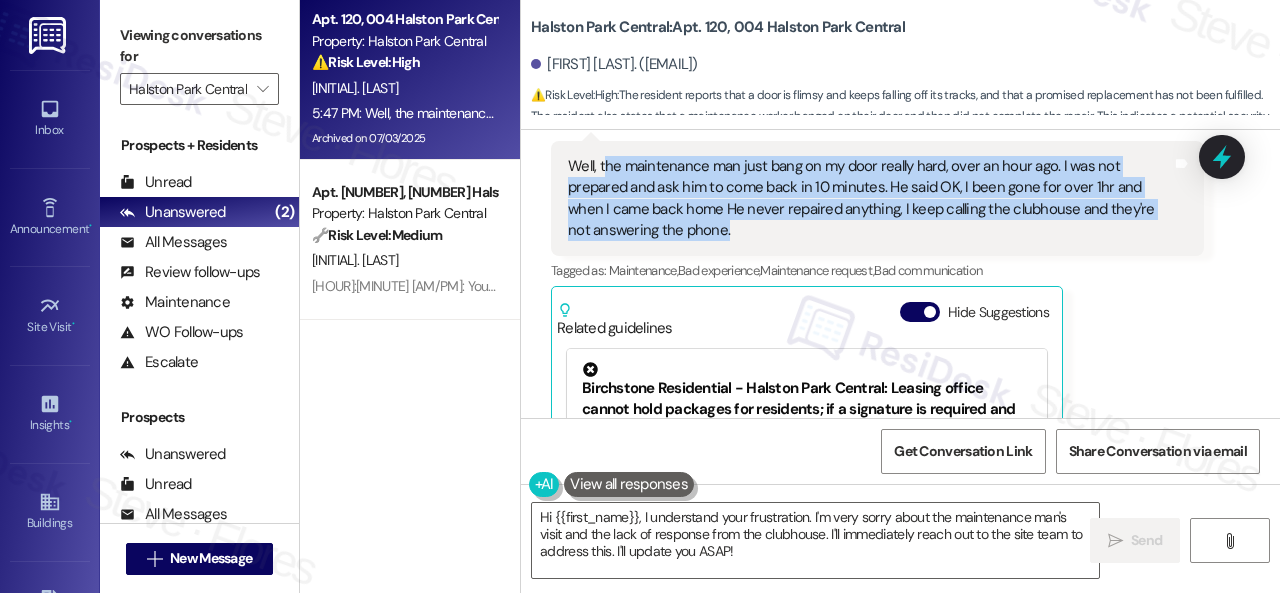 scroll, scrollTop: 42796, scrollLeft: 0, axis: vertical 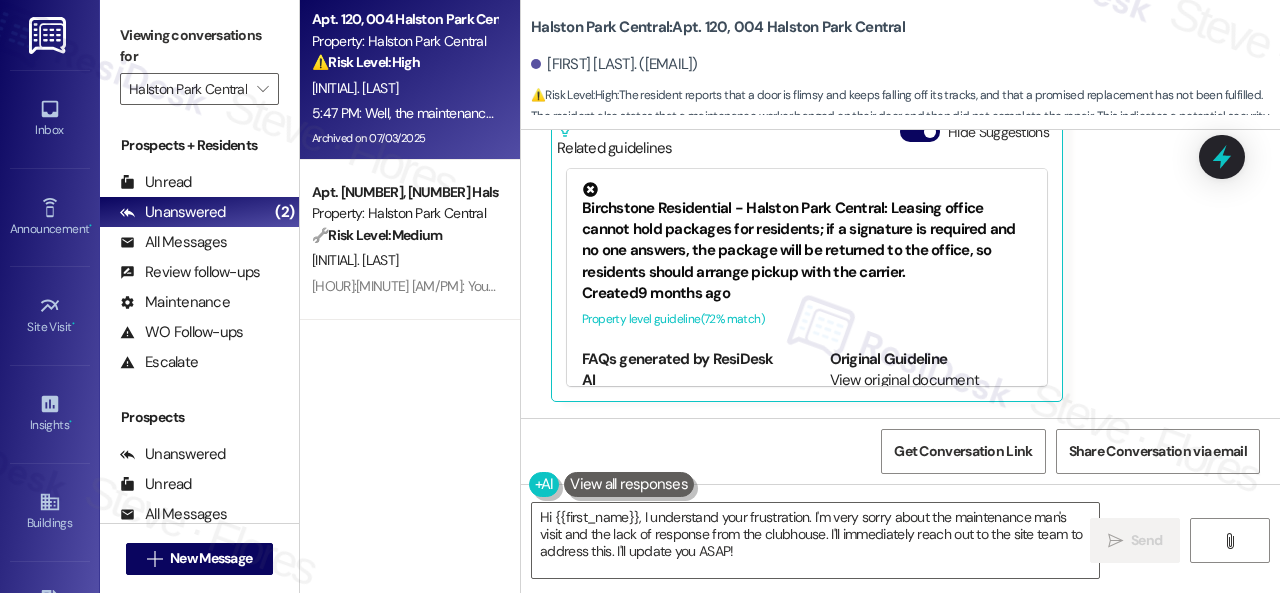 click on "Apt. 120, 004 Halston Park Central Property: Halston Park Central ⚠️  Risk Level:  High The resident reports that a door is flimsy and keeps falling off its tracks, and that a promised replacement has not been fulfilled. The resident also states that a maintenance worker banged on their door and then did not complete the repair. This indicates a potential security issue with the door and a failure to complete a maintenance request, which requires urgent attention. E. Knighton 5:47 PM: Well, the maintenance man just bang on my door really hard, over an hour ago. I was not prepared and ask him to come back in 10 minutes. He said OK, I been gone for over 1hr and when I came back home He never repaired anything, I keep calling the clubhouse and they're not answering the phone. Archived on 07/03/2025 Apt. 313, 003 Halston Park Central Property: Halston Park Central 🔧  Risk Level:  Medium C. Miller 5:47 PM: You're welcome, Colton! 5:47 PM: You're welcome, Colton! Halston Park Central:          ⚠️ High :" at bounding box center [790, 296] 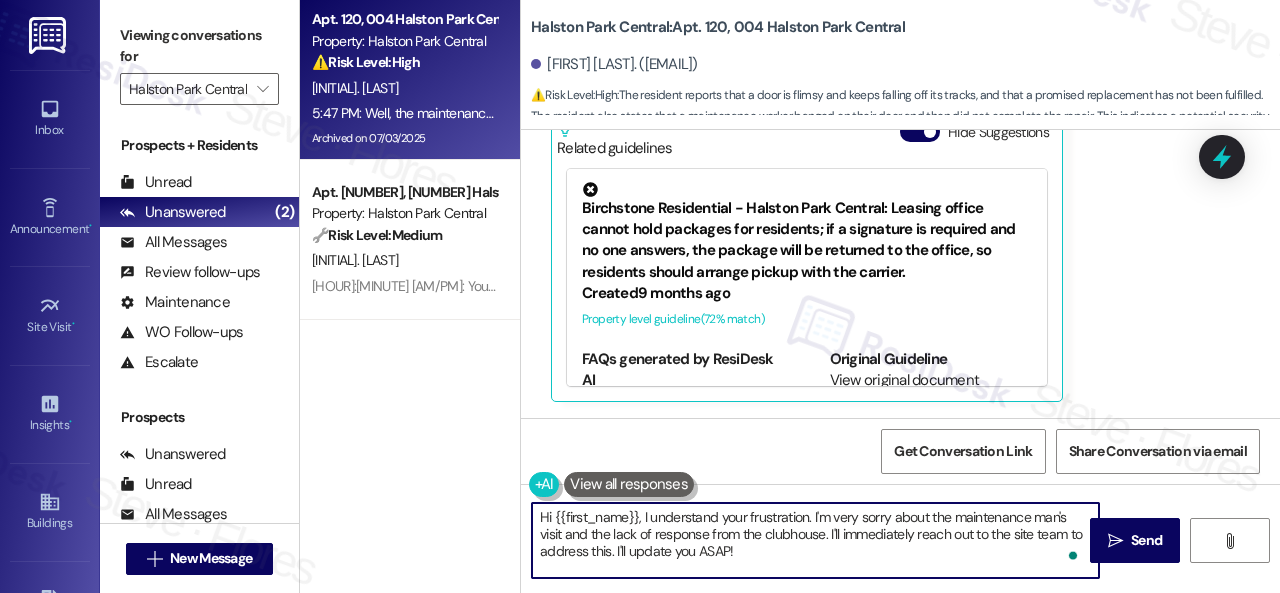 scroll, scrollTop: 6, scrollLeft: 0, axis: vertical 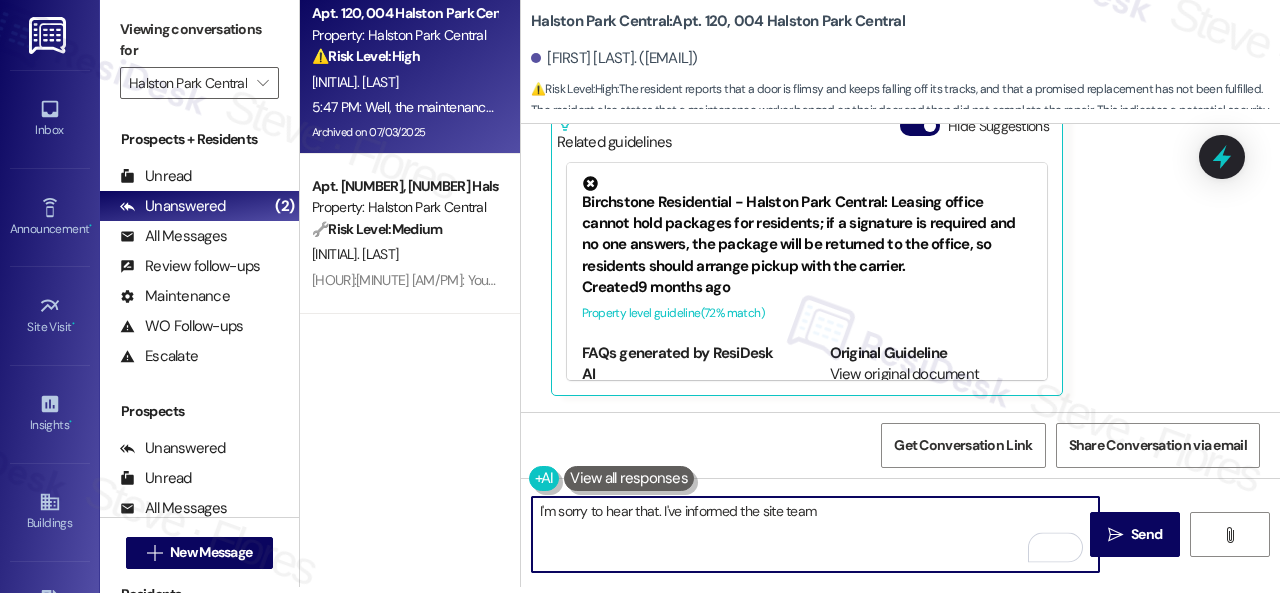 type on "I'm sorry to hear that. I've informed the site team." 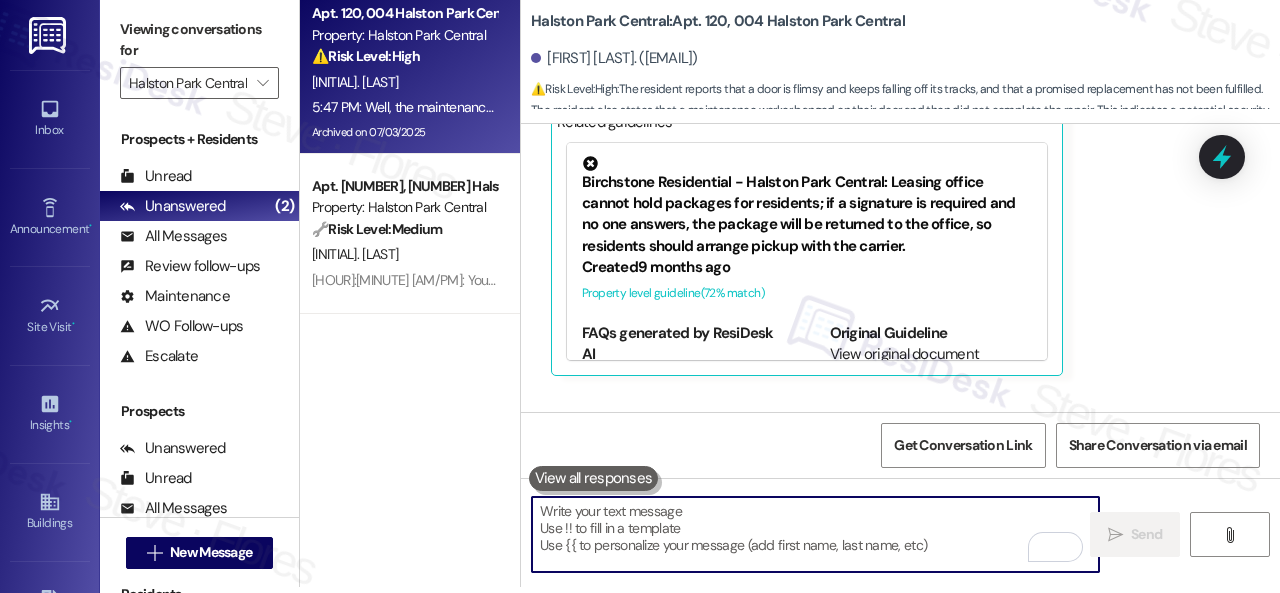 scroll, scrollTop: 0, scrollLeft: 0, axis: both 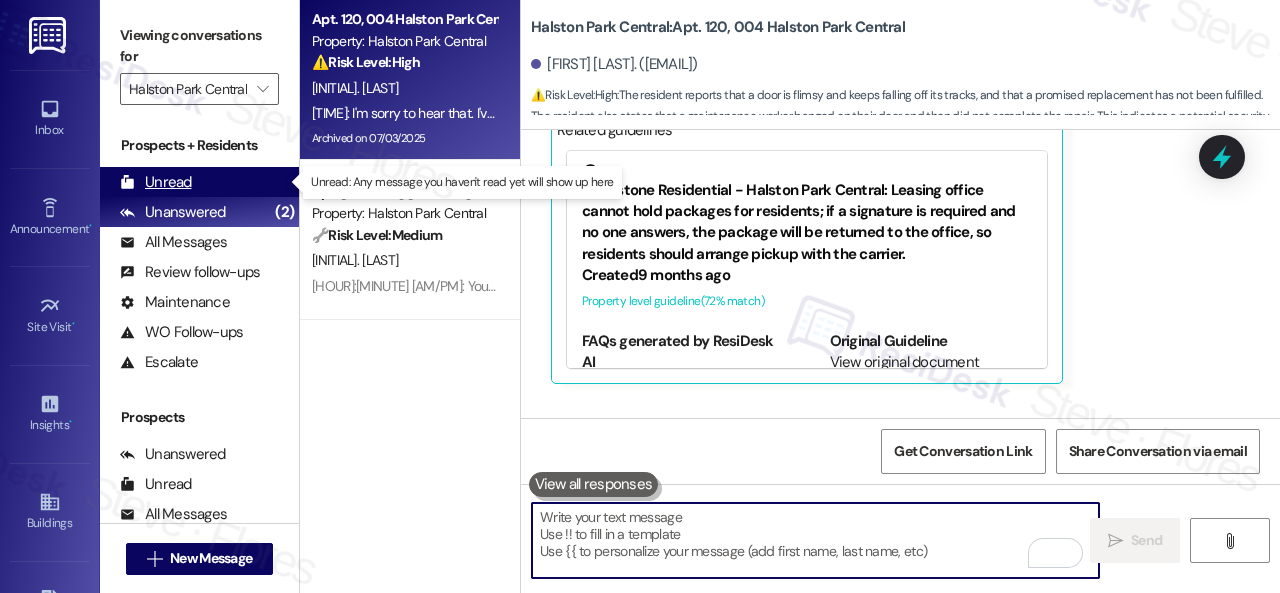 type 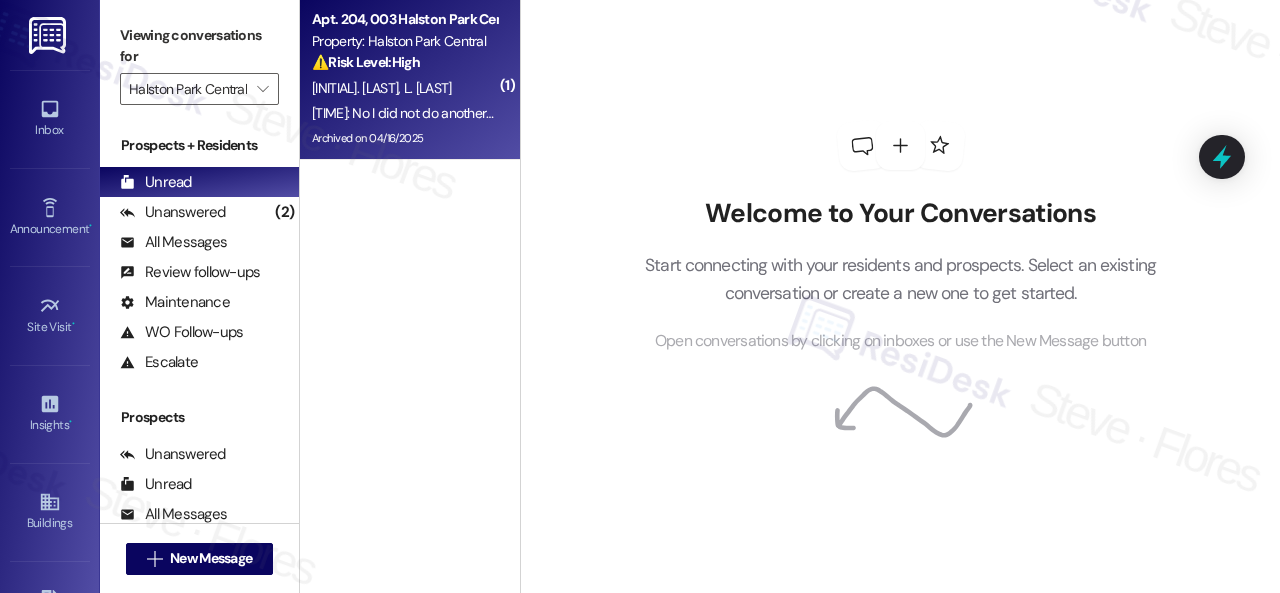 click on "⚠️  Risk Level:  High The resident is reporting that a previously submitted maintenance request for a leaking bathtub was not resolved. This unresolved water leak could lead to property damage if not addressed promptly. The resident has not submitted a new work order, indicating a need for immediate action to prevent further damage." at bounding box center (404, 62) 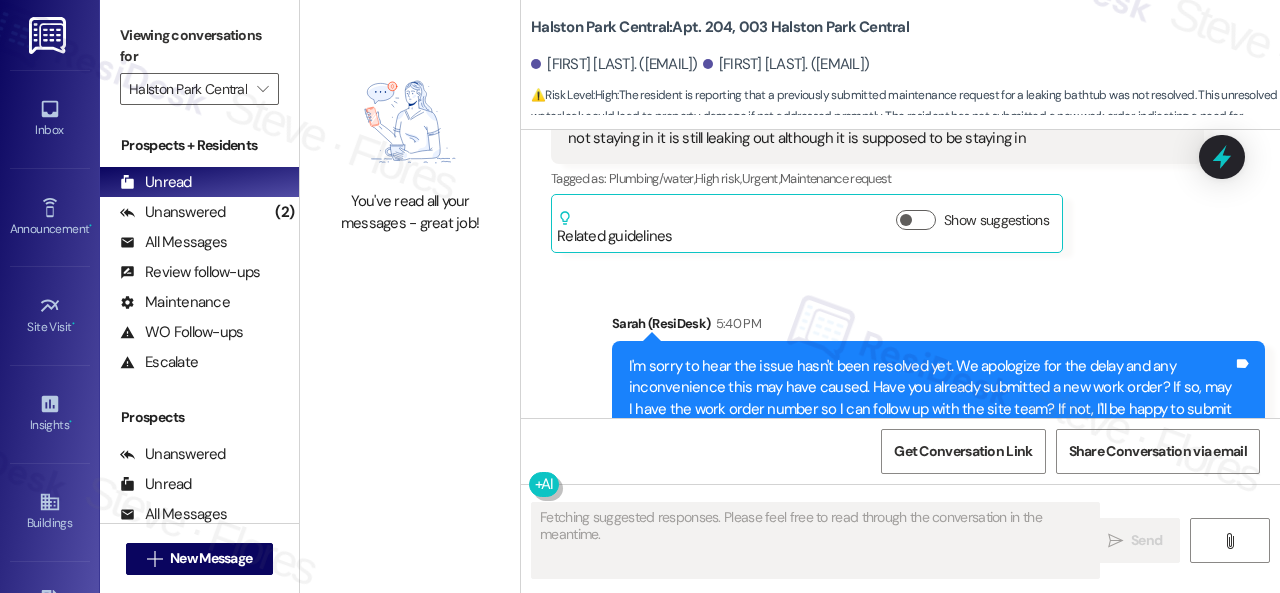 scroll, scrollTop: 30840, scrollLeft: 0, axis: vertical 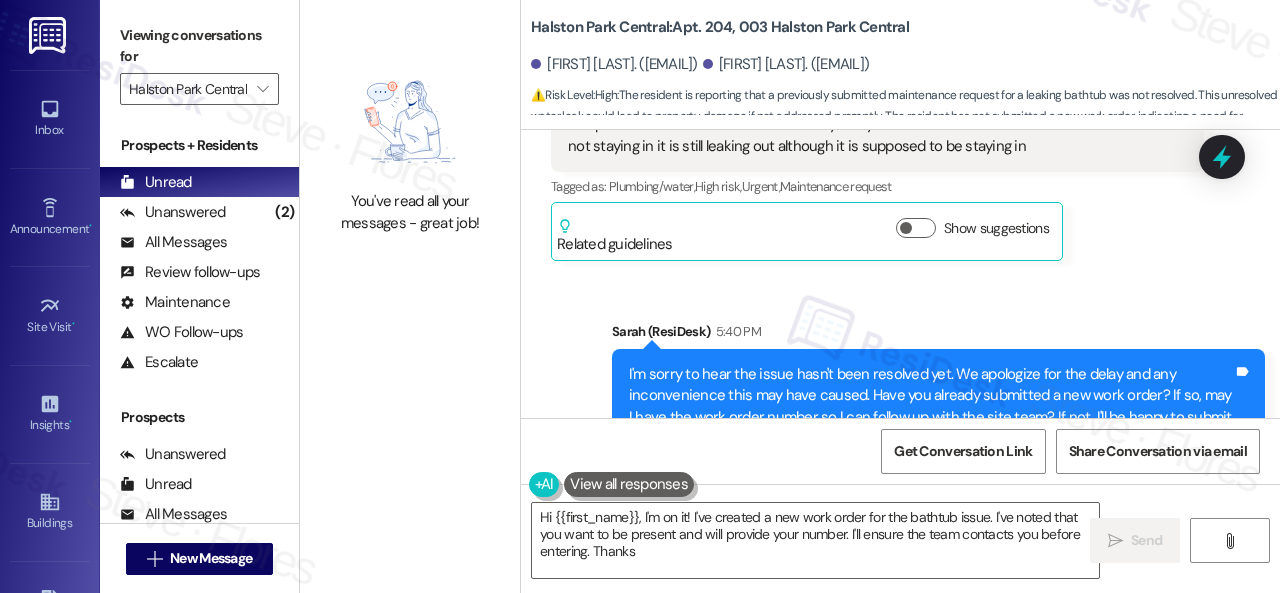 type on "Hi {{first_name}}, I'm on it! I've created a new work order for the bathtub issue. I've noted that you want to be present and will provide your number. I'll ensure the team contacts you before entering. Thanks!" 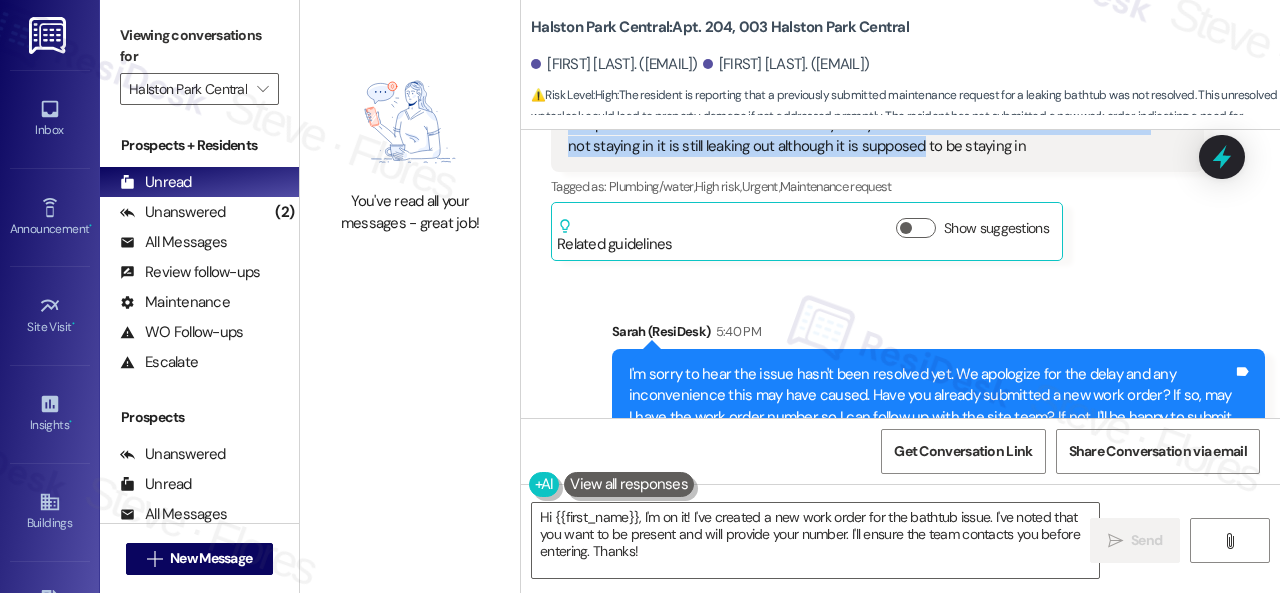 drag, startPoint x: 562, startPoint y: 180, endPoint x: 1018, endPoint y: 195, distance: 456.24664 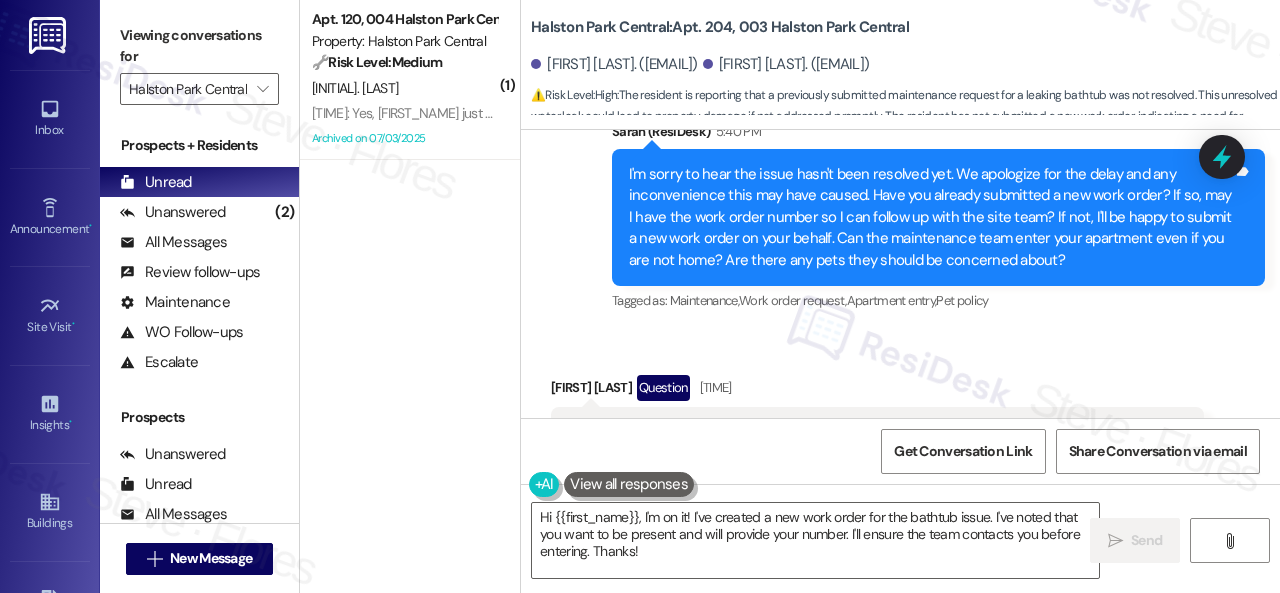 scroll, scrollTop: 31240, scrollLeft: 0, axis: vertical 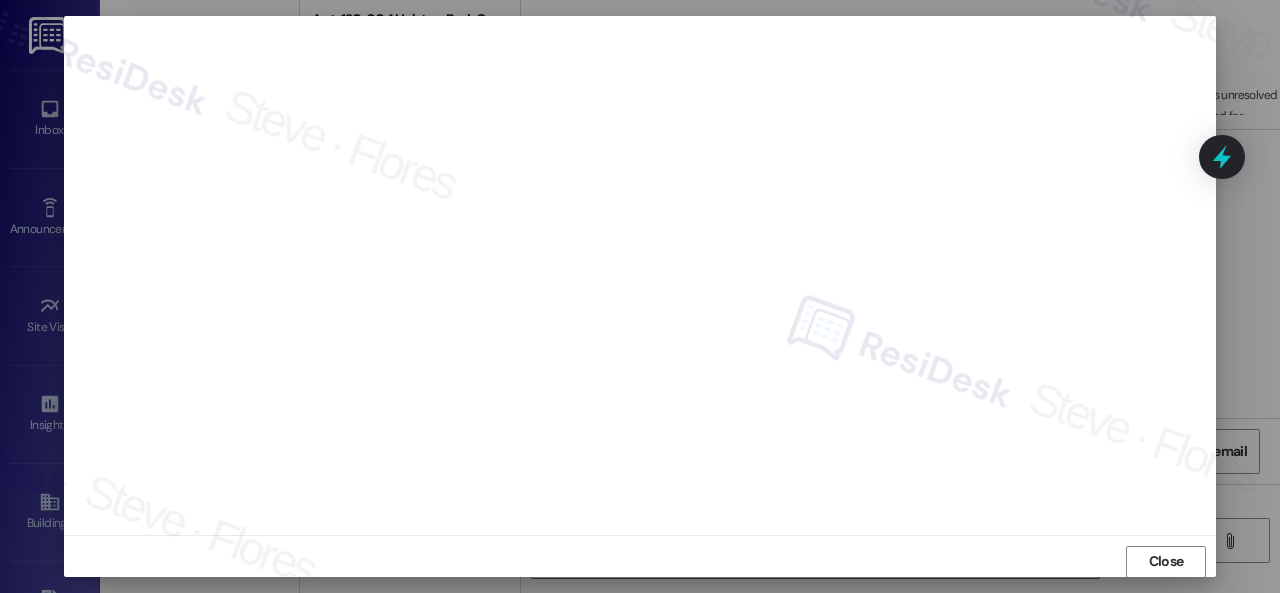 type 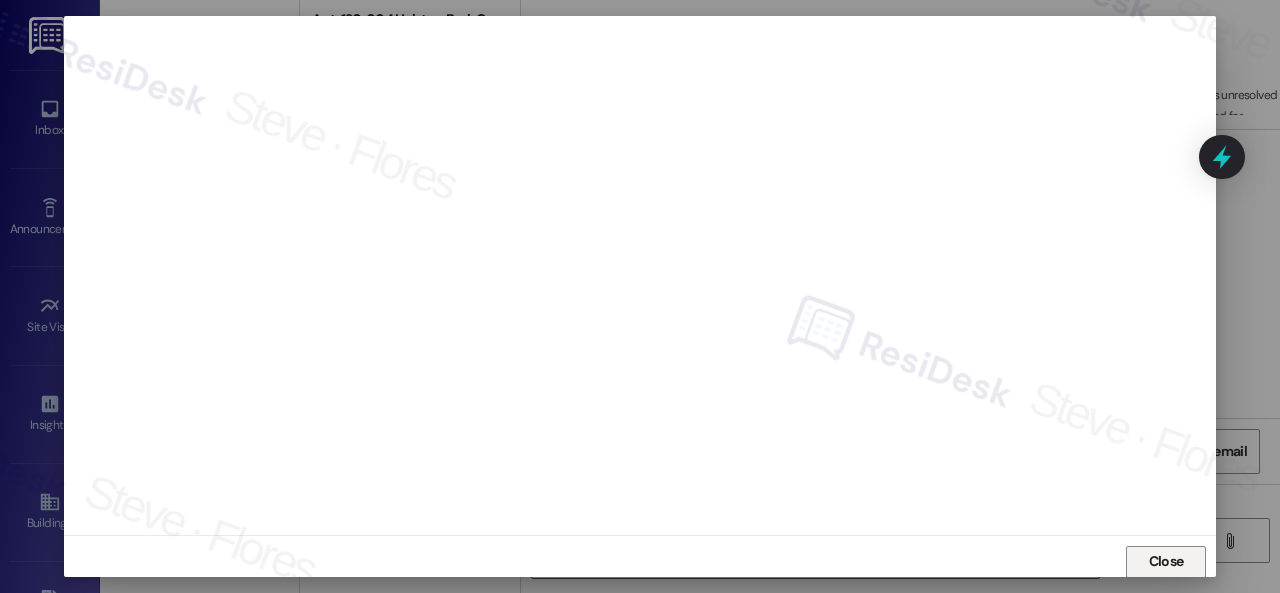 click on "Close" at bounding box center [1166, 561] 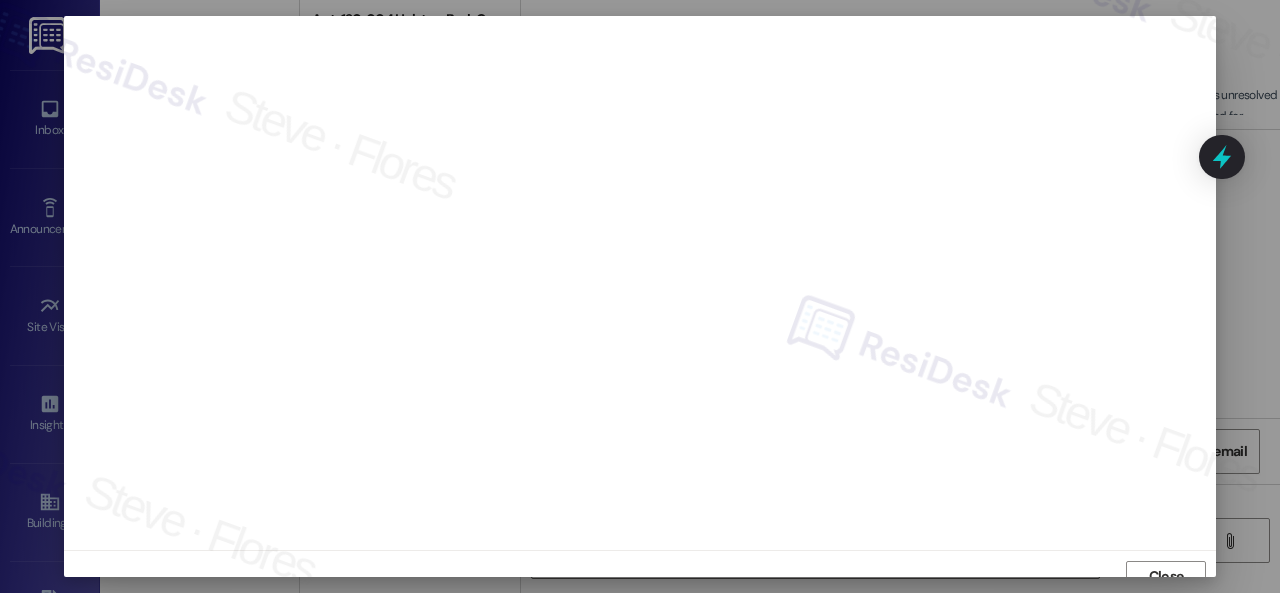 scroll, scrollTop: 15, scrollLeft: 0, axis: vertical 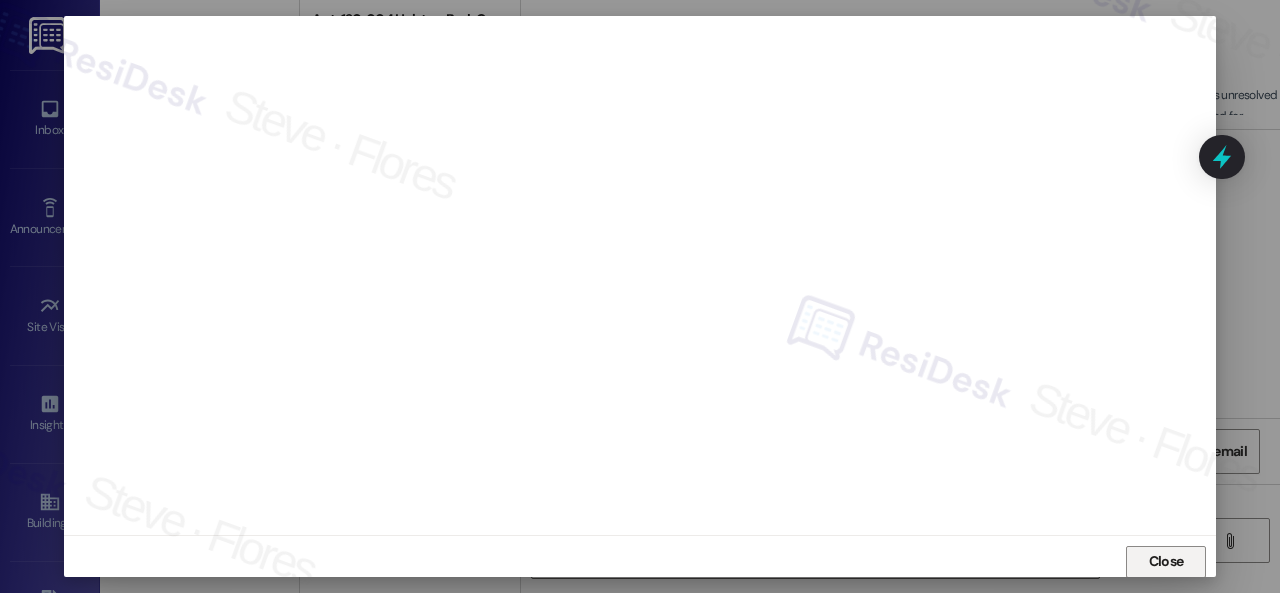 click on "Close" at bounding box center [1166, 561] 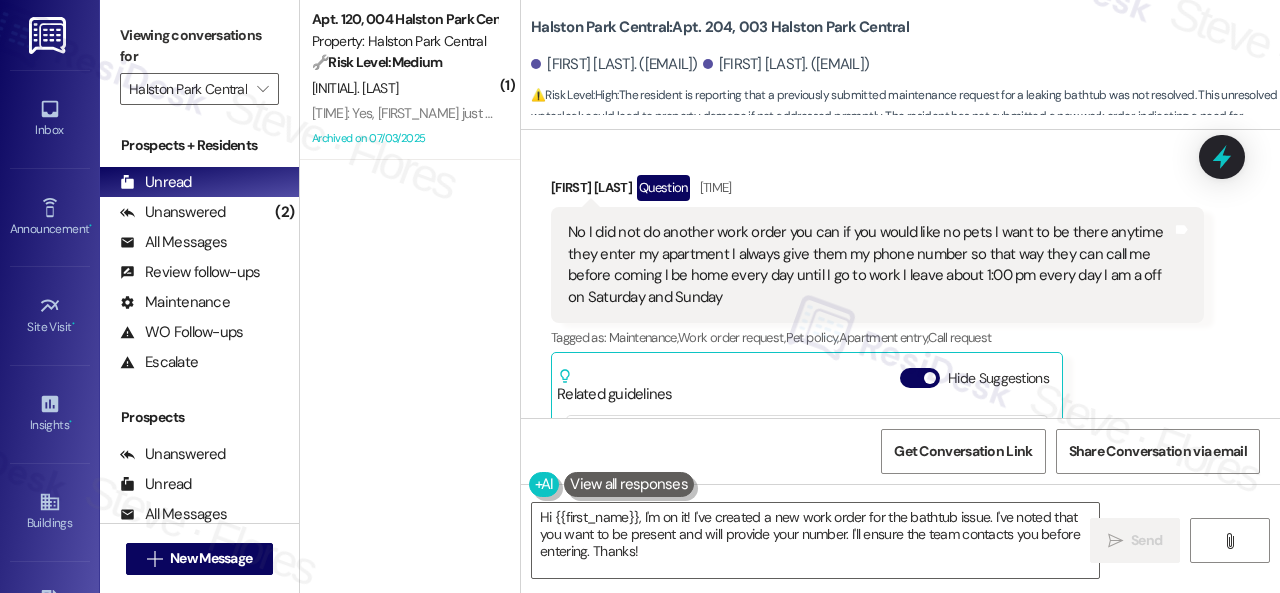 click on "Diane Johnson Question 5:45 PM" at bounding box center [877, 191] 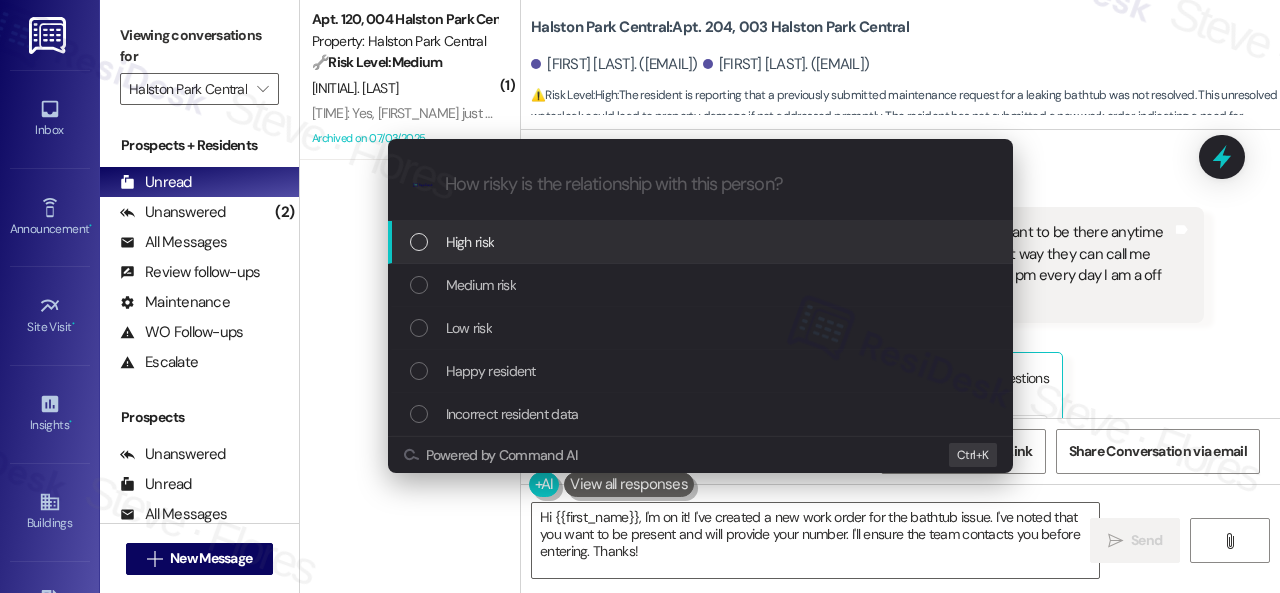 click on "High risk" at bounding box center [470, 242] 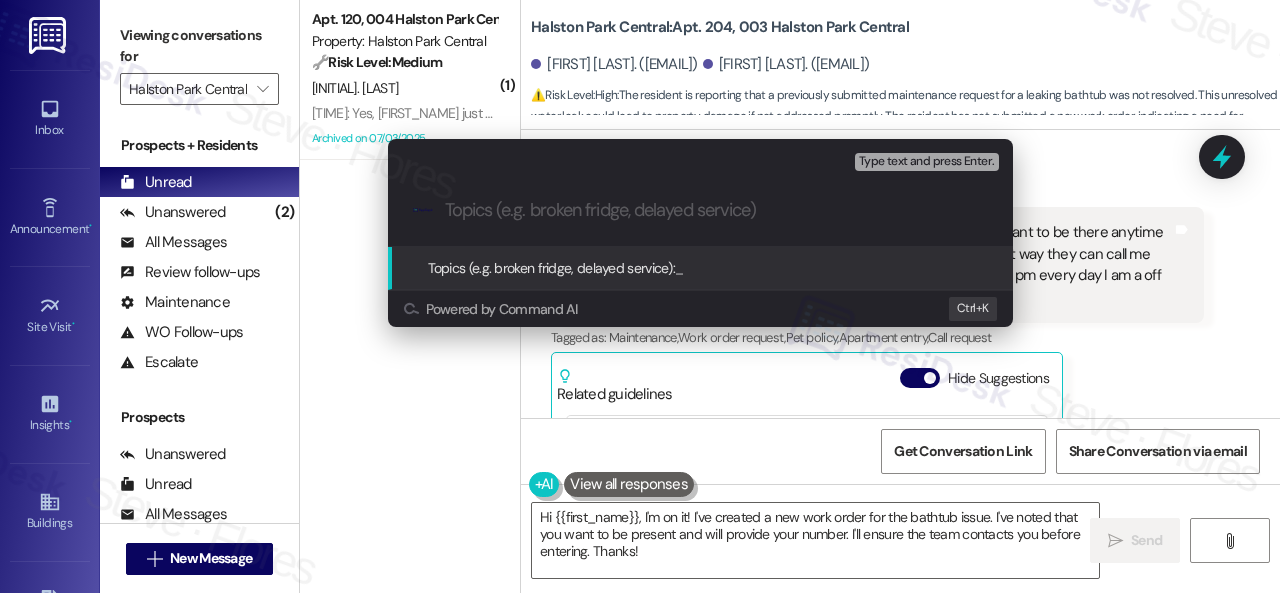 paste on "New work order/s submitted - Bathtub plumbing issue" 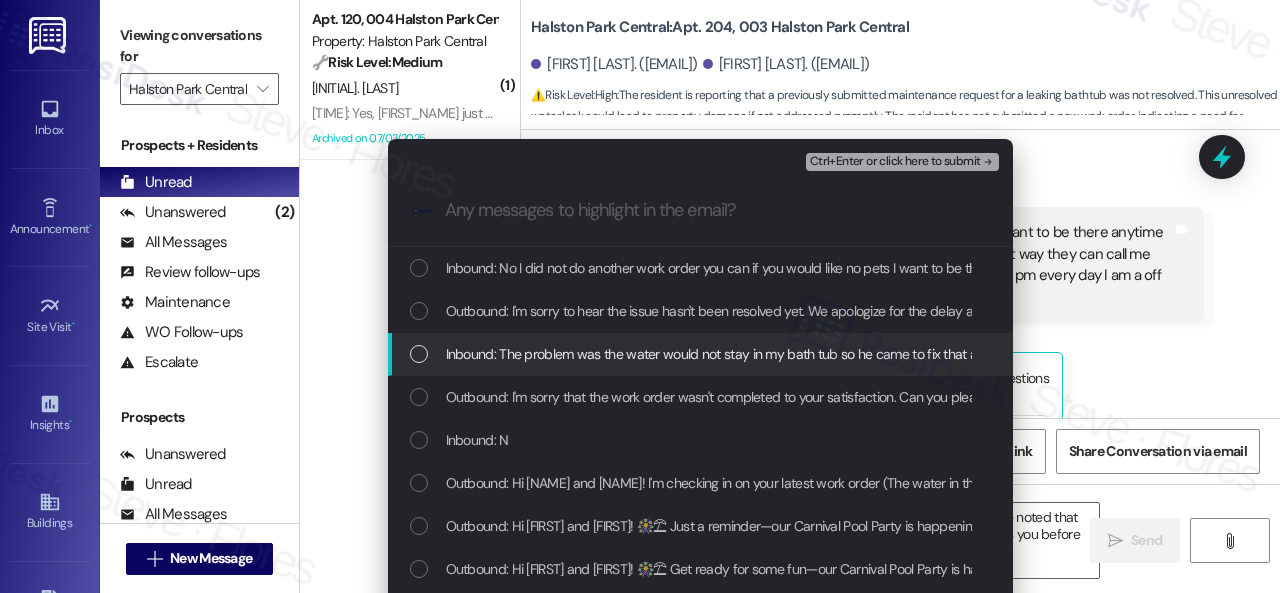 click on "Inbound: The problem was the water would not stay in my bath tub so he came to fix that and it still is not staying in it is still leaking out although it is supposed to be staying in" at bounding box center (950, 354) 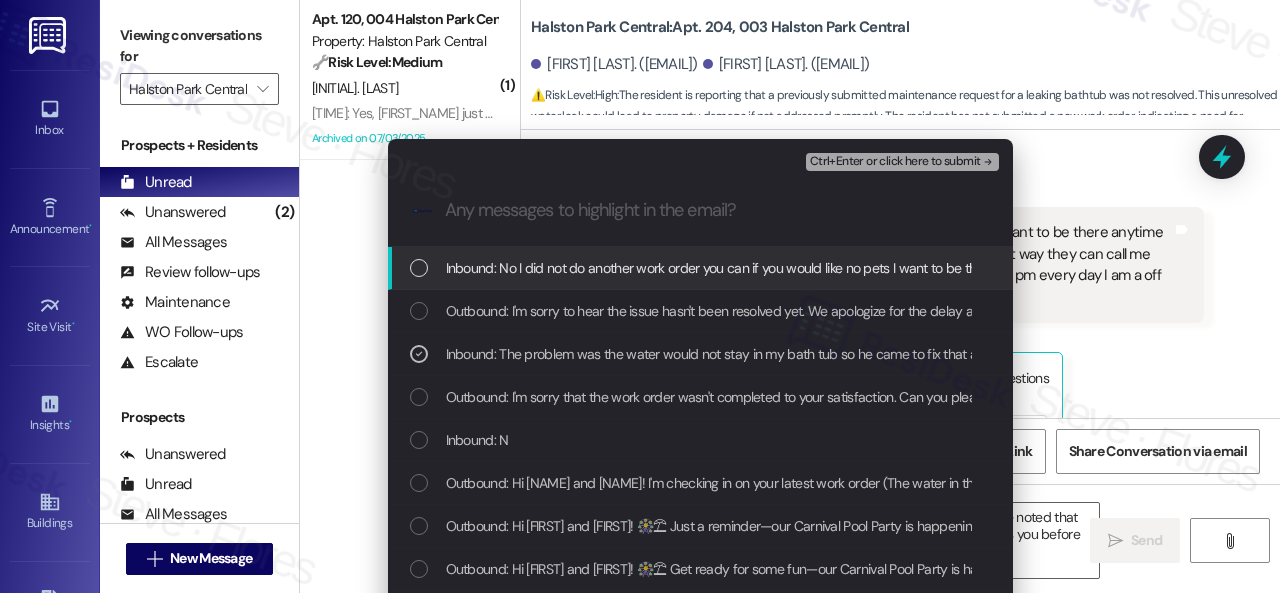 click on "Ctrl+Enter or click here to submit" at bounding box center [895, 162] 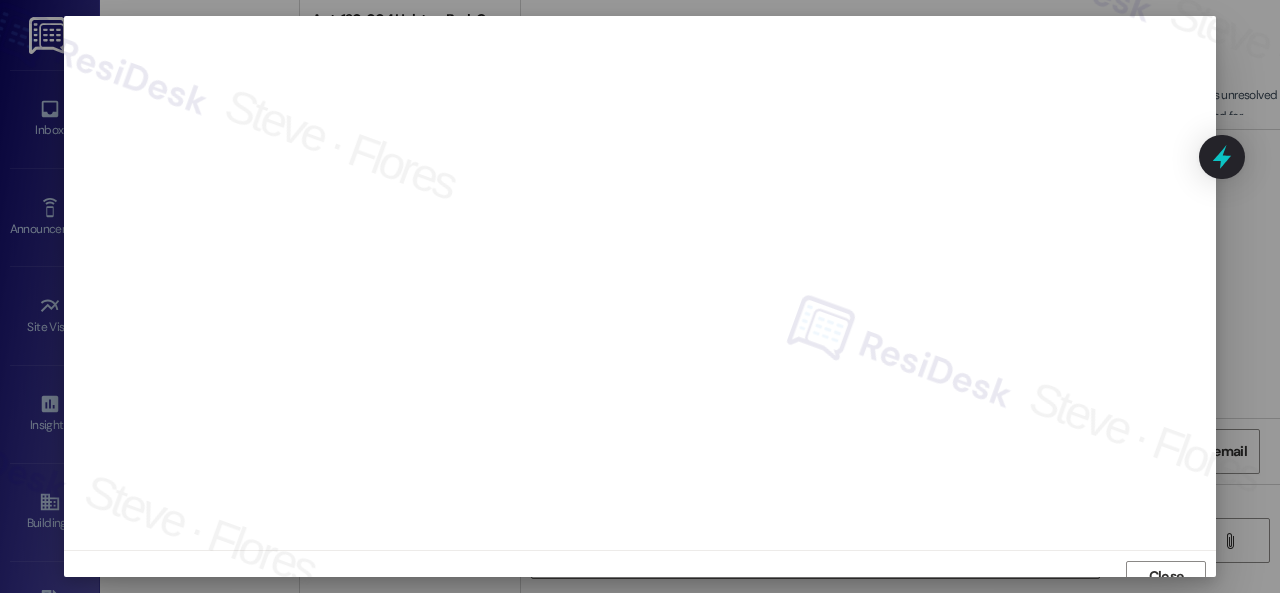 scroll, scrollTop: 15, scrollLeft: 0, axis: vertical 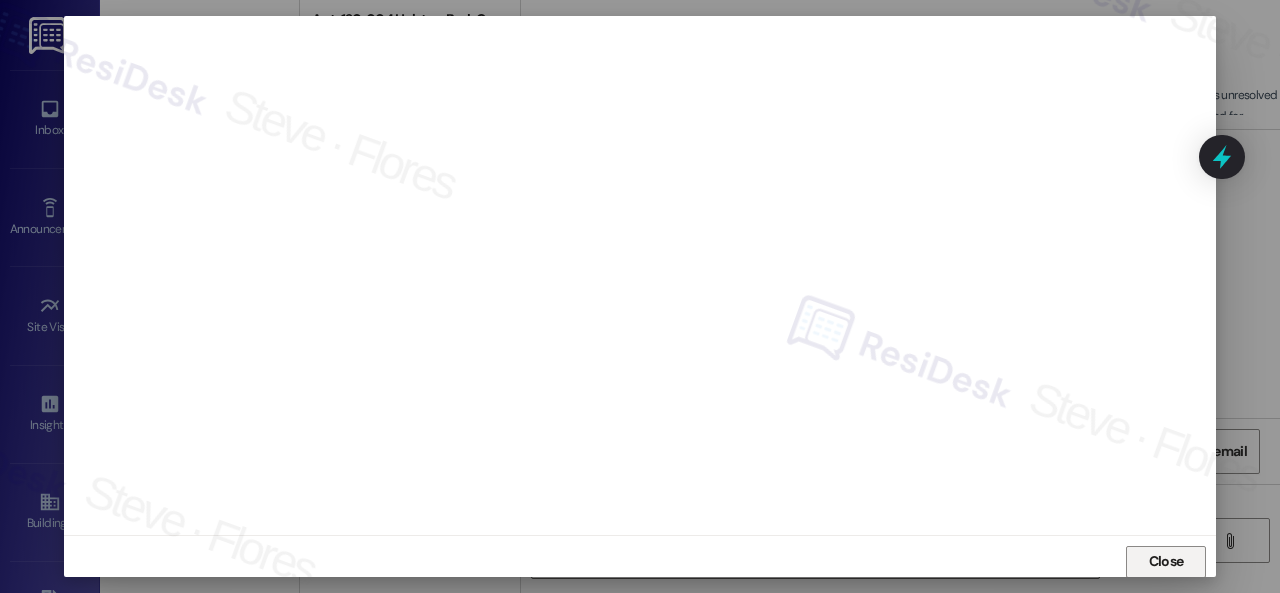 click on "Close" at bounding box center [1166, 561] 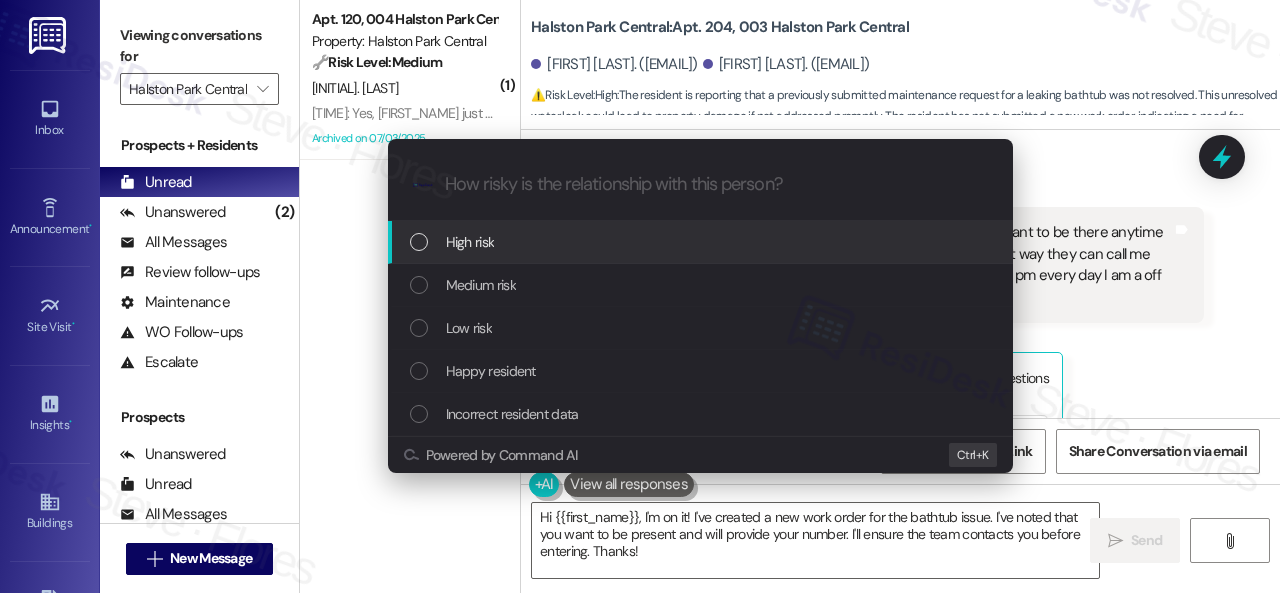 click on "High risk" at bounding box center [470, 242] 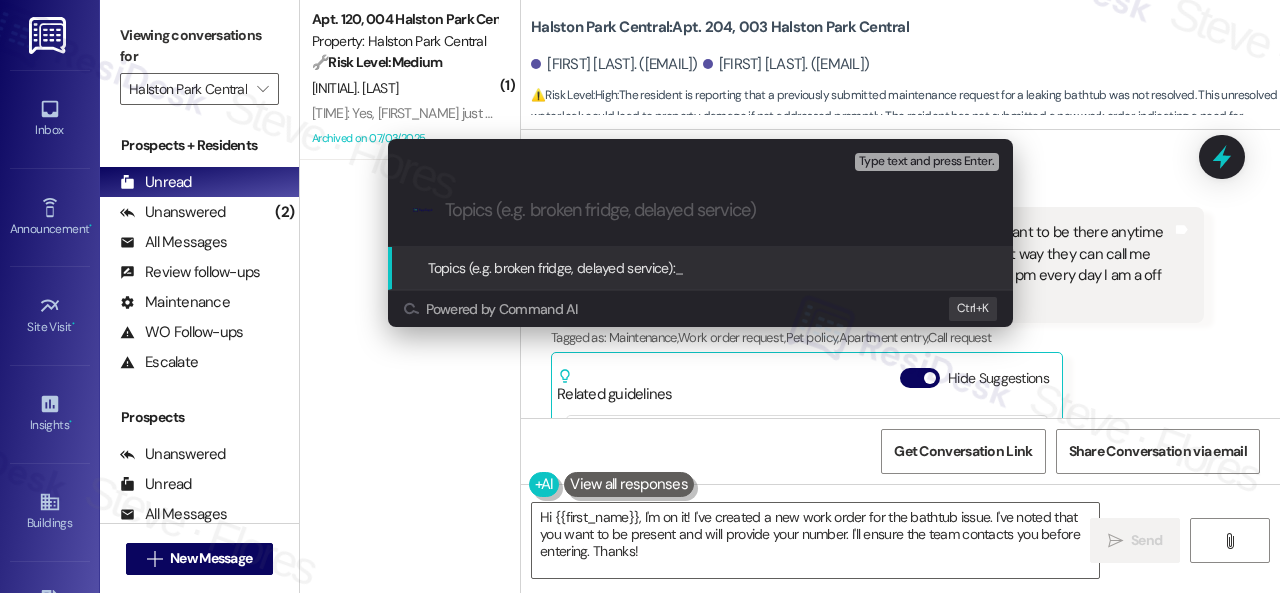 paste on "New work order/s submitted - Bathtub plumbing issue" 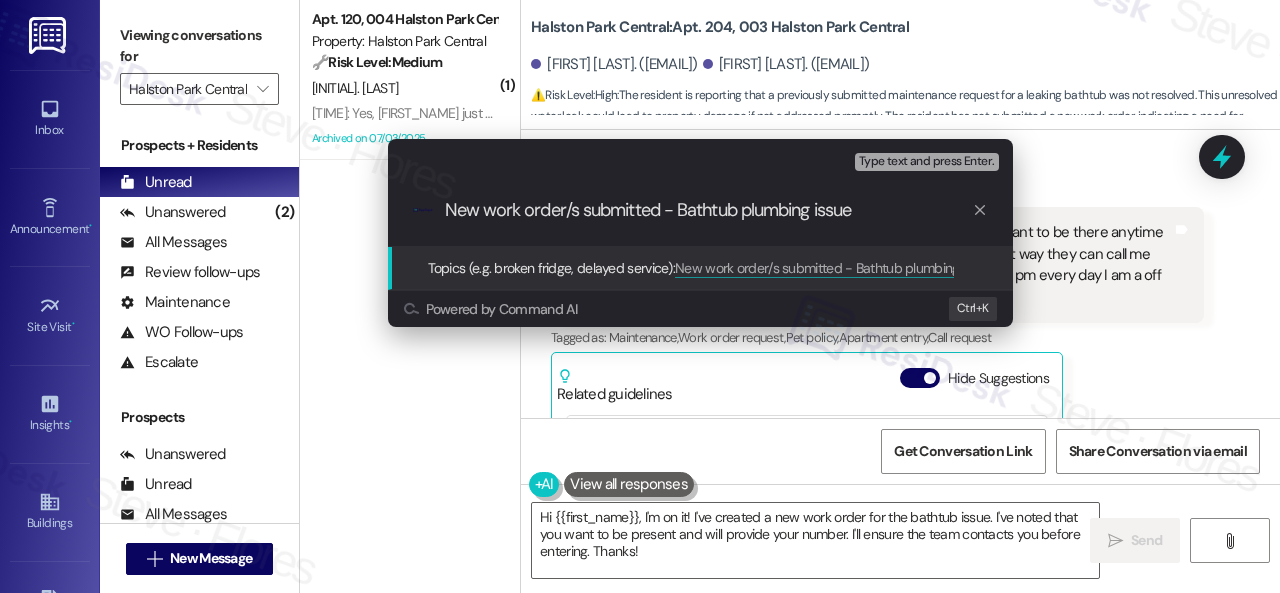 type 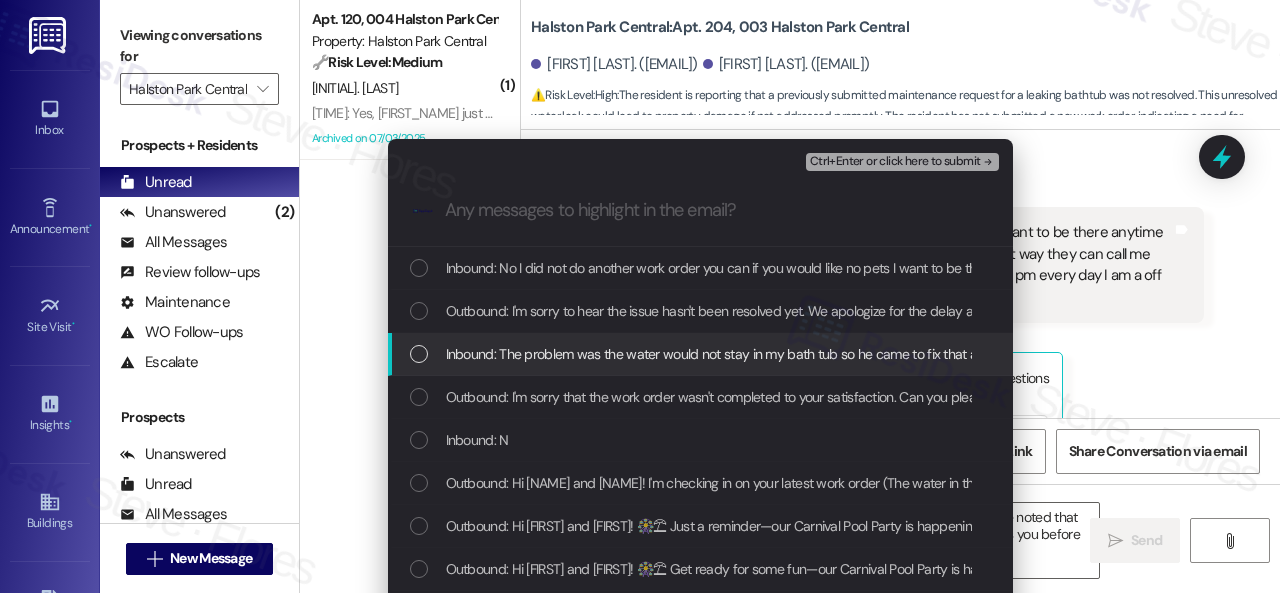 click on "Inbound: The problem was the water would not stay in my bath tub so he came to fix that and it still is not staying in it is still leaking out although it is supposed to be staying in" at bounding box center [950, 354] 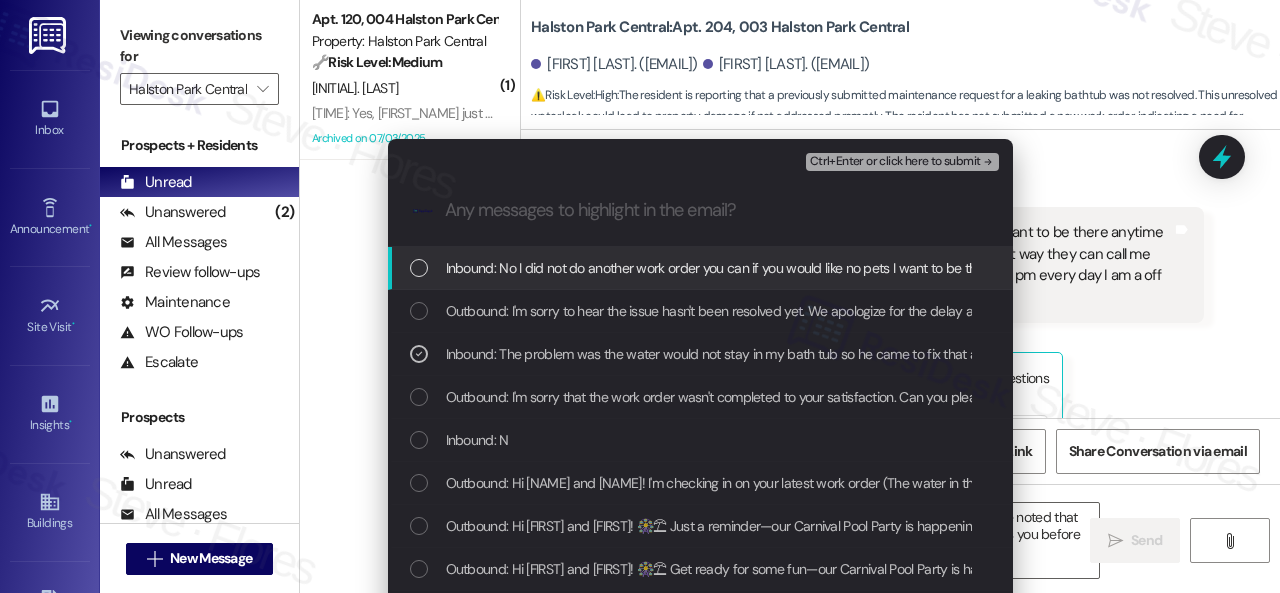click on "Ctrl+Enter or click here to submit" at bounding box center (895, 162) 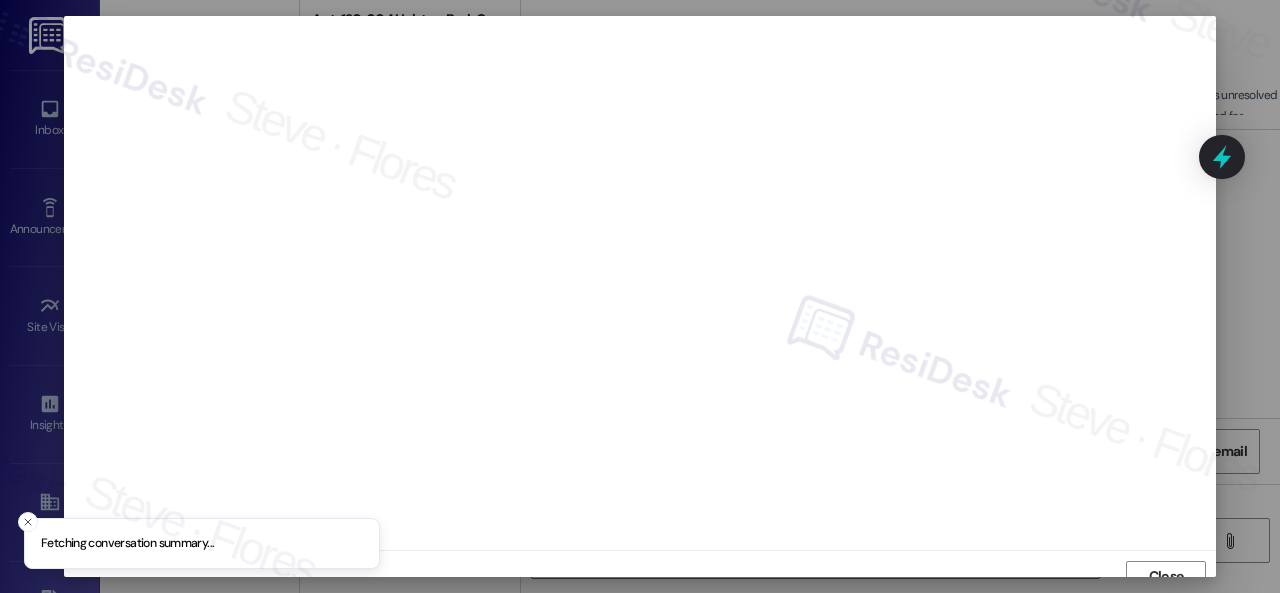 scroll, scrollTop: 15, scrollLeft: 0, axis: vertical 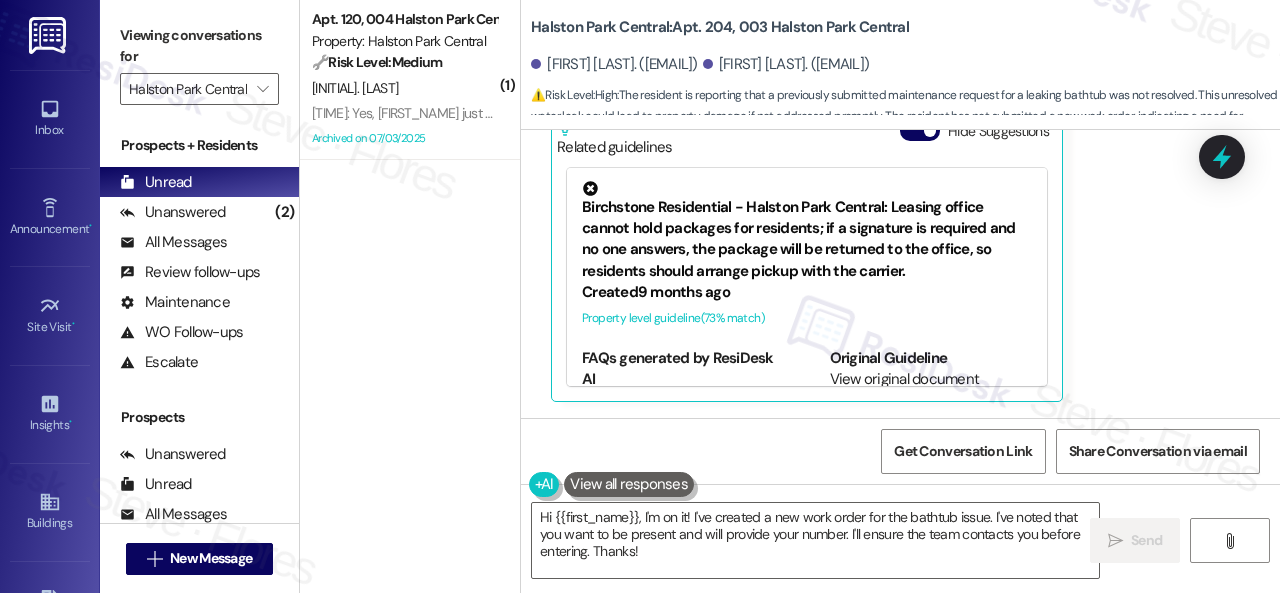 click on "Diane Johnson Question 5:45 PM No I did not do another work order you can if you would like no pets I want to be there anytime they enter my apartment I always give them my phone number so that way they can call me before coming I be home every day until I go to work I leave about 1:00 pm every day I am a off on Saturday and Sunday Tags and notes Tagged as:   Maintenance ,  Click to highlight conversations about Maintenance Work order request ,  Click to highlight conversations about Work order request Pet policy ,  Click to highlight conversations about Pet policy Apartment entry ,  Click to highlight conversations about Apartment entry Call request ,  Click to highlight conversations about Call request Emailed client ,  Click to highlight conversations about Emailed client Escalation type escalation Click to highlight conversations about Escalation type escalation  Related guidelines Hide Suggestions Created  9 months ago Property level guideline  ( 73 % match) FAQs generated by ResiDesk AI http://res.cl…" at bounding box center [877, 153] 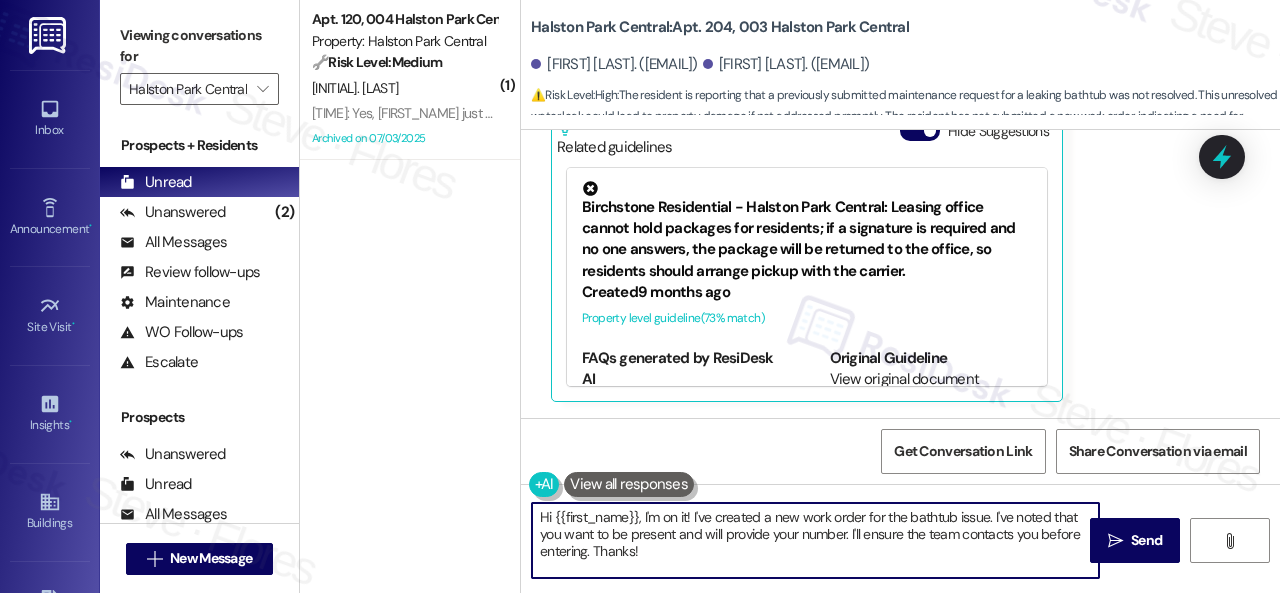 drag, startPoint x: 487, startPoint y: 481, endPoint x: 473, endPoint y: 481, distance: 14 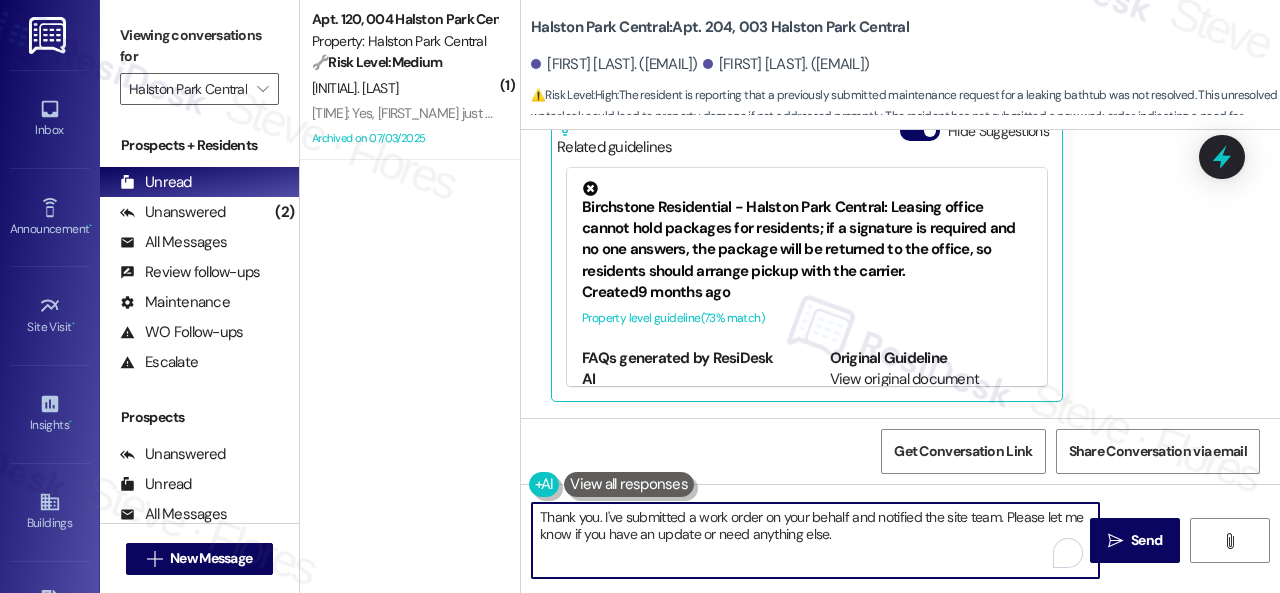 click on "Thank you. I've submitted a work order on your behalf and notified the site team. Please let me know if you have an update or need anything else." at bounding box center (815, 540) 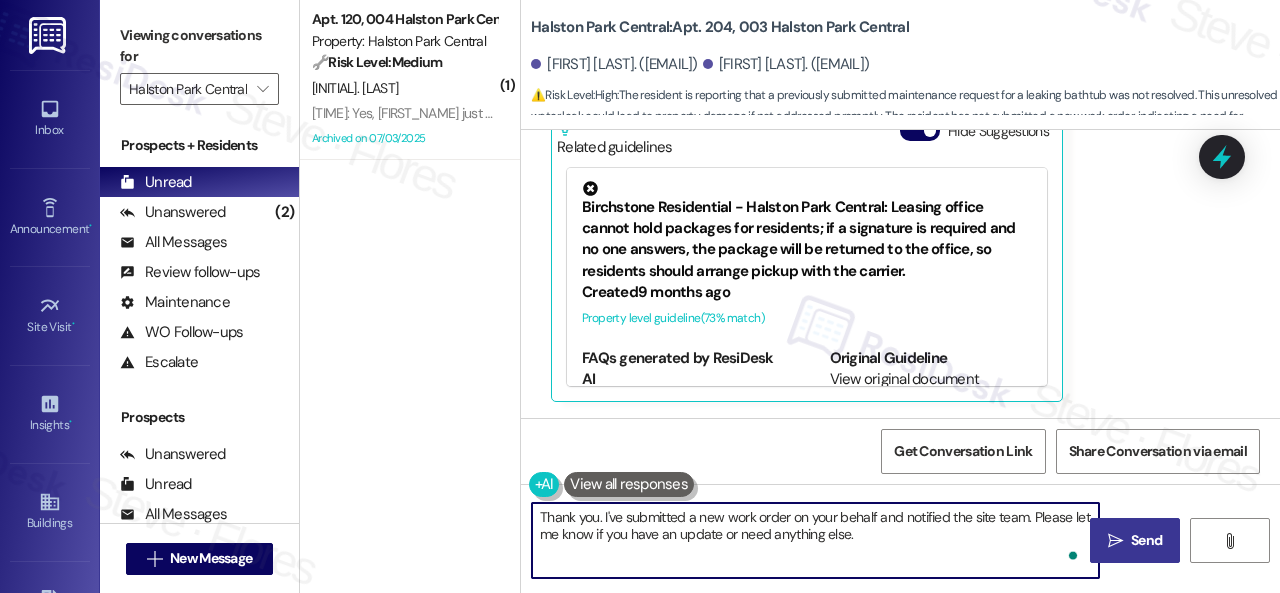 type on "Thank you. I've submitted a new work order on your behalf and notified the site team. Please let me know if you have an update or need anything else." 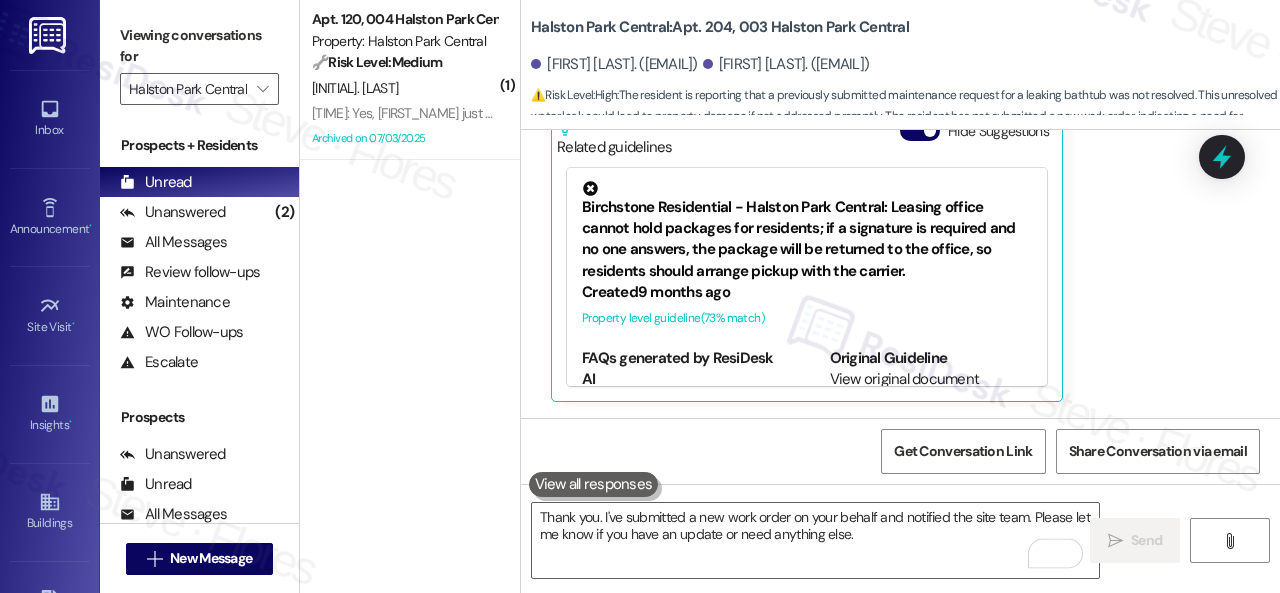 type 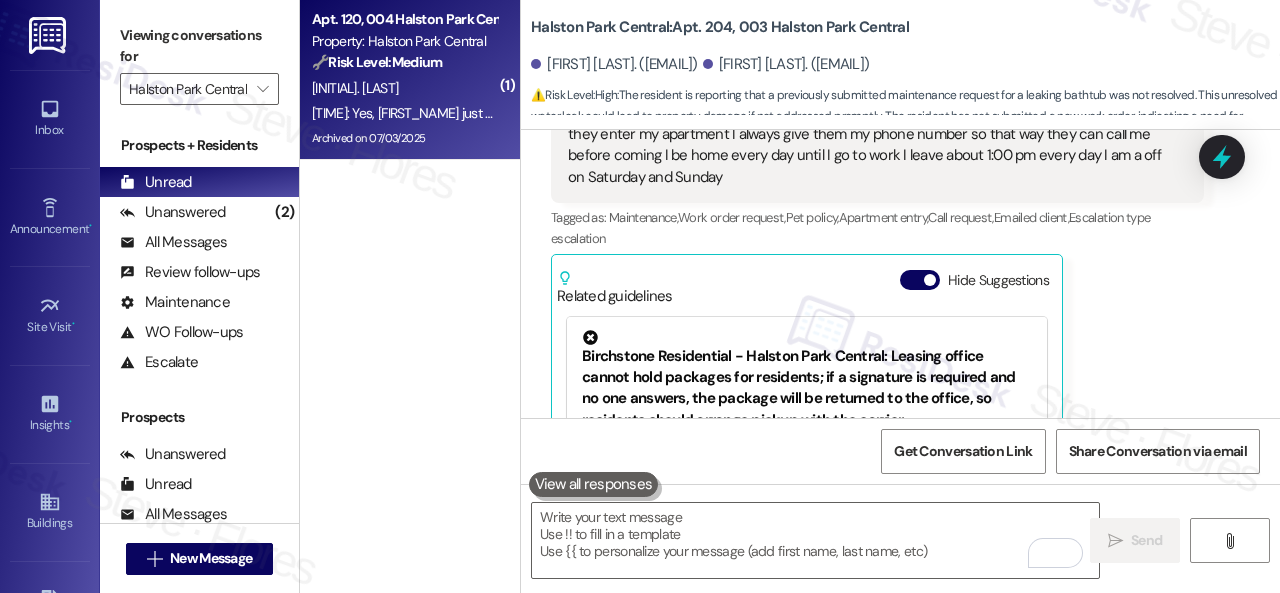 scroll, scrollTop: 31560, scrollLeft: 0, axis: vertical 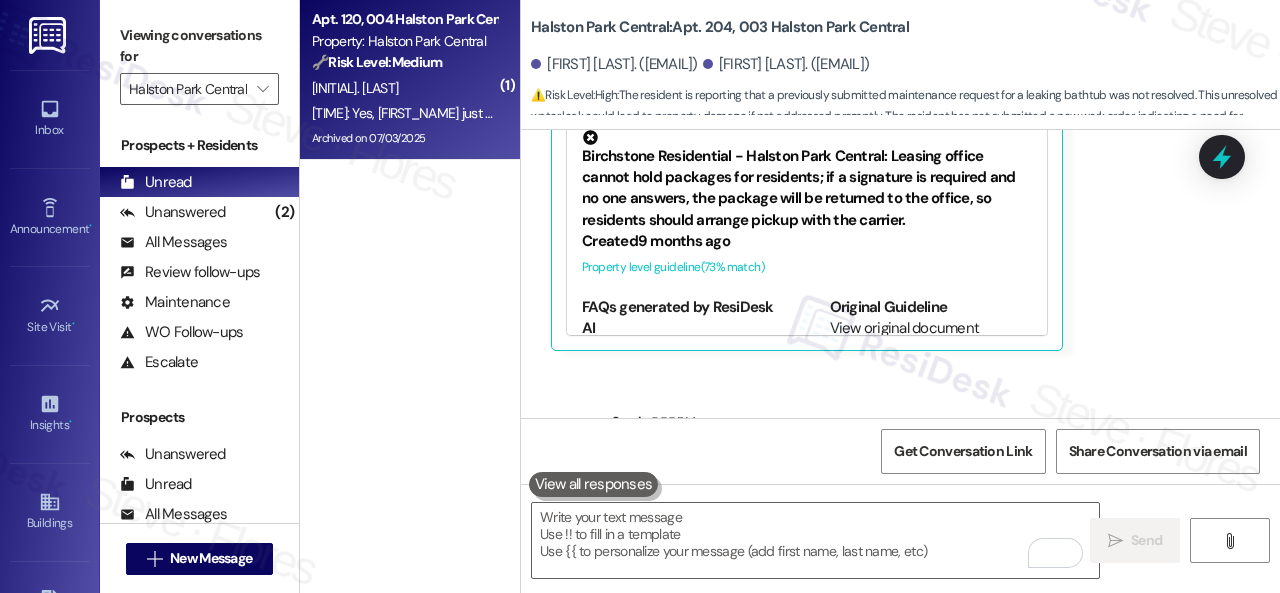 click on "5:50 PM: Yes, Brian just called me to resolve it. Thank you so much. 5:50 PM: Yes, Brian just called me to resolve it. Thank you so much." at bounding box center (404, 113) 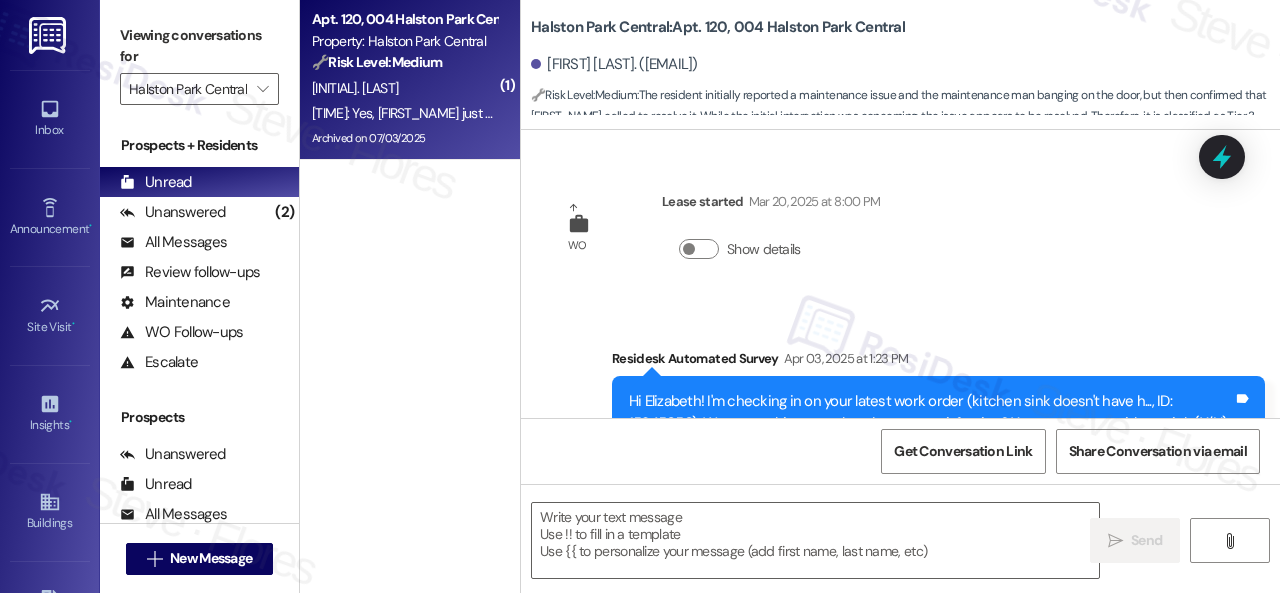 scroll, scrollTop: 42896, scrollLeft: 0, axis: vertical 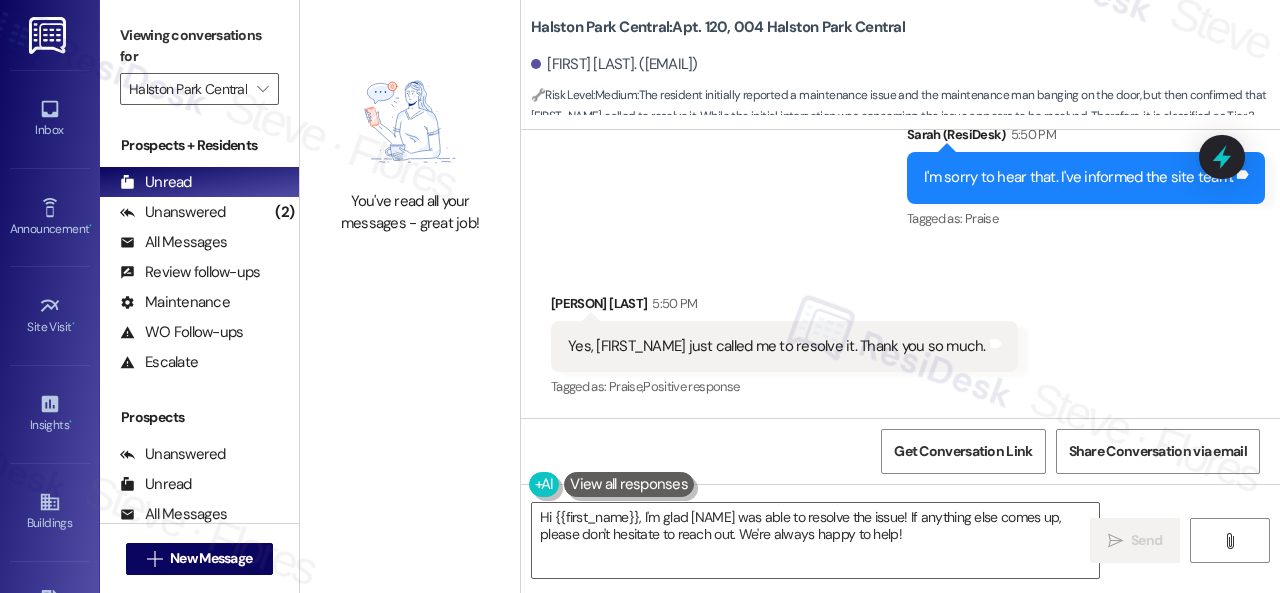 drag, startPoint x: 888, startPoint y: 535, endPoint x: 292, endPoint y: 367, distance: 619.22534 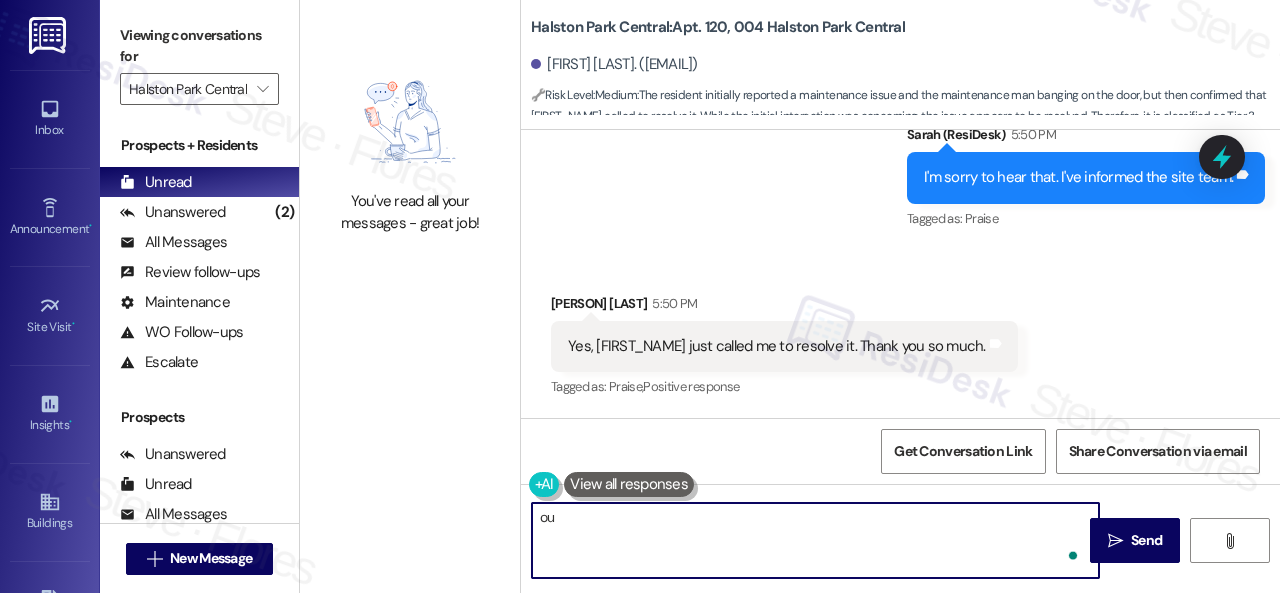 type on "o" 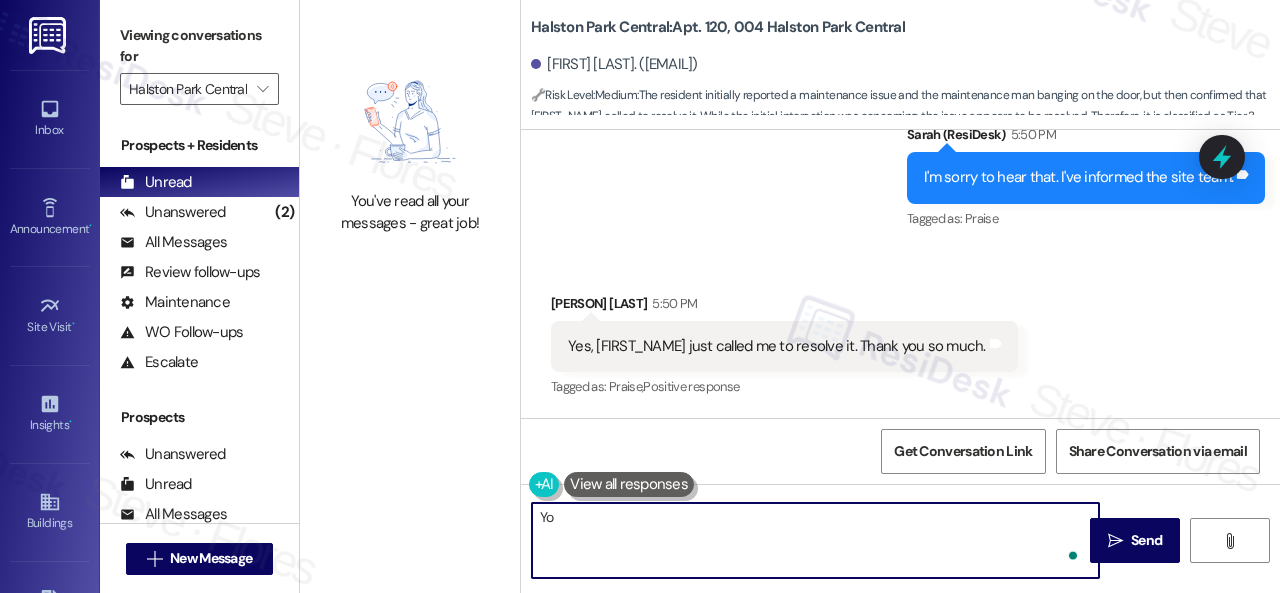 type on "Y" 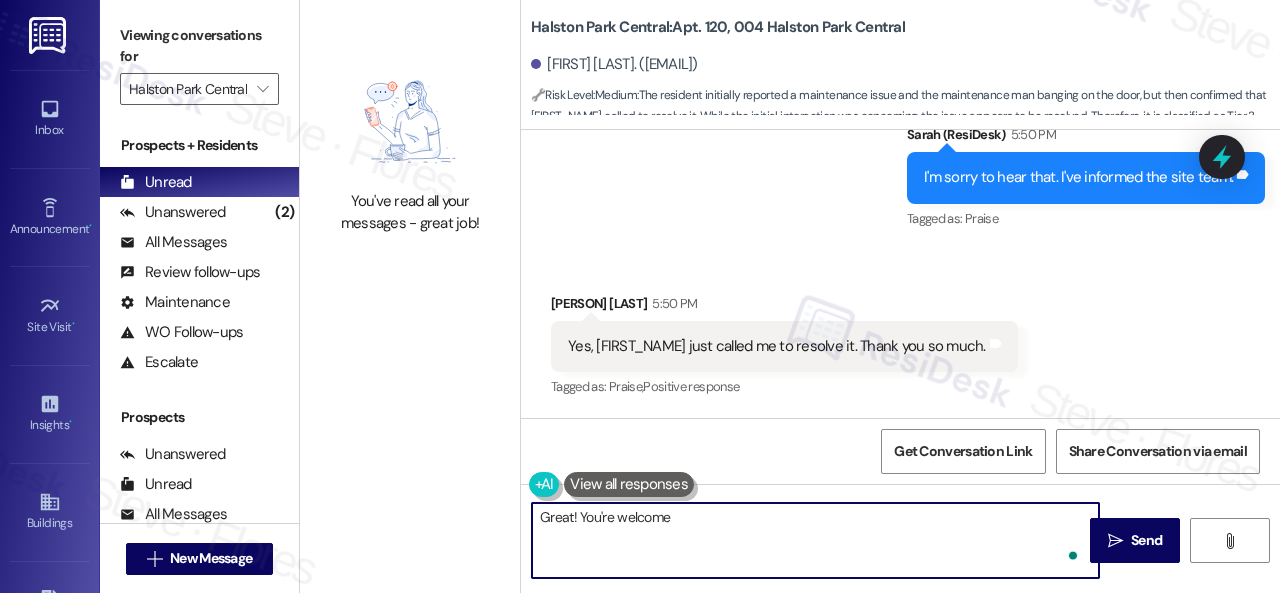 type on "Great! You're welcome!" 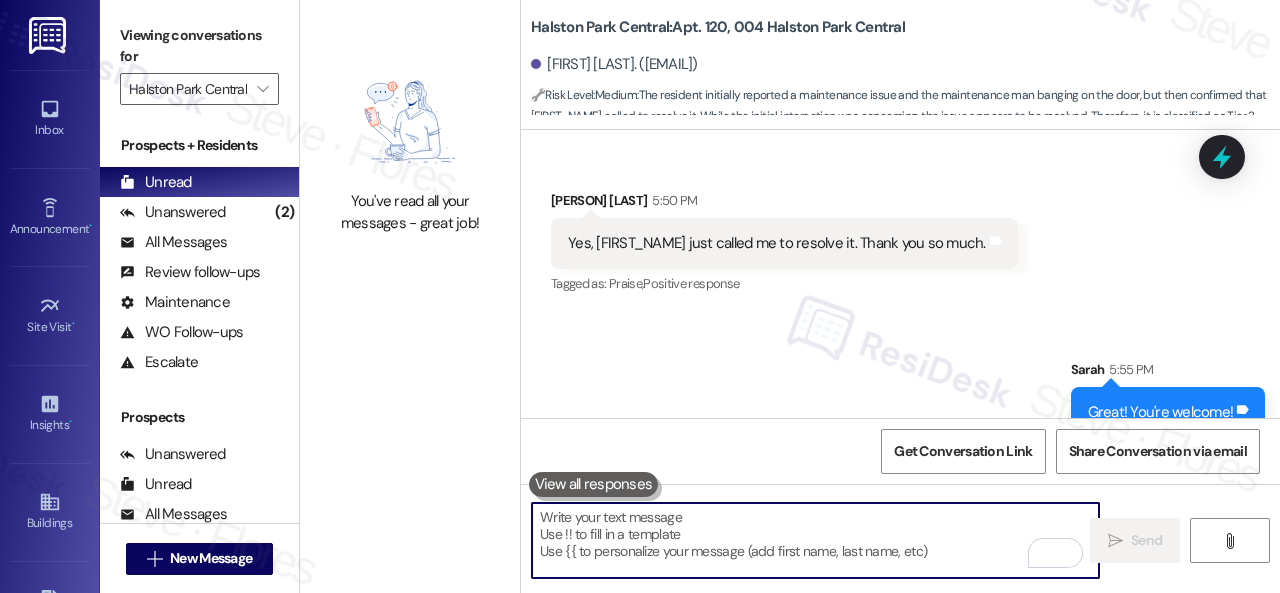 scroll, scrollTop: 43035, scrollLeft: 0, axis: vertical 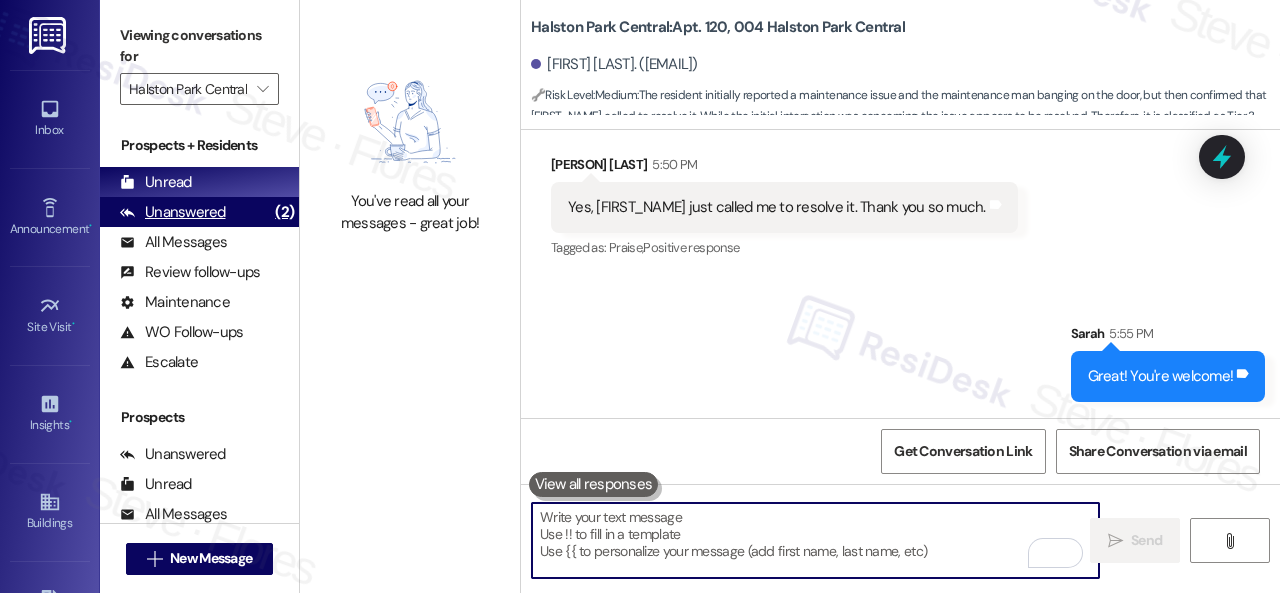 type 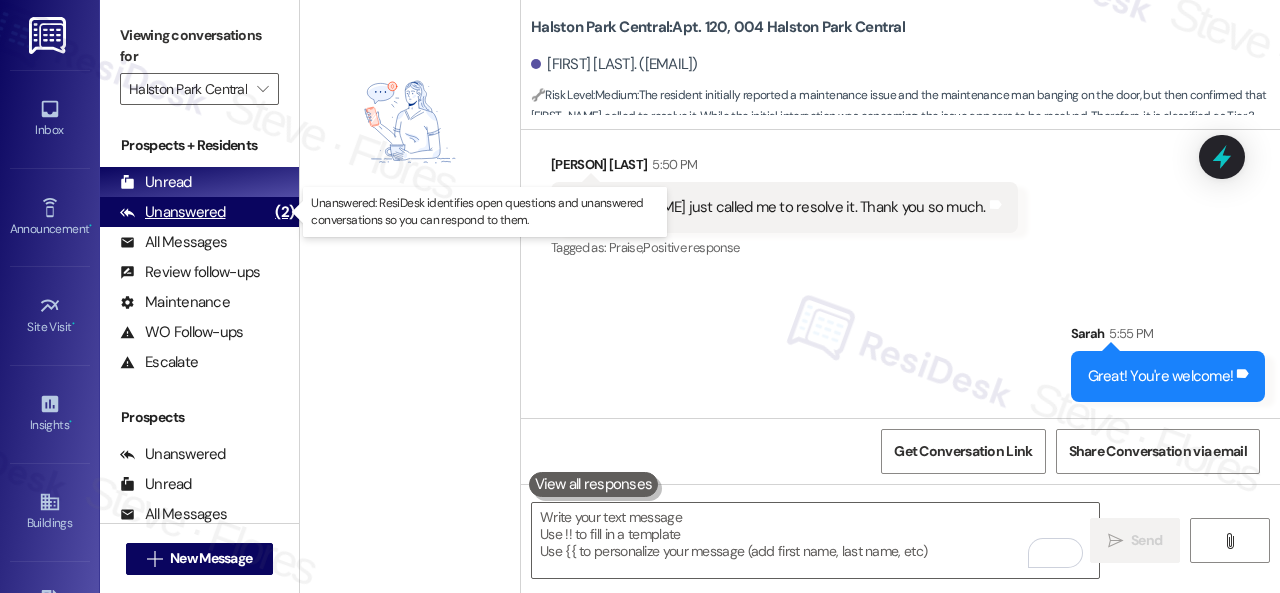 click on "Unanswered" at bounding box center [173, 212] 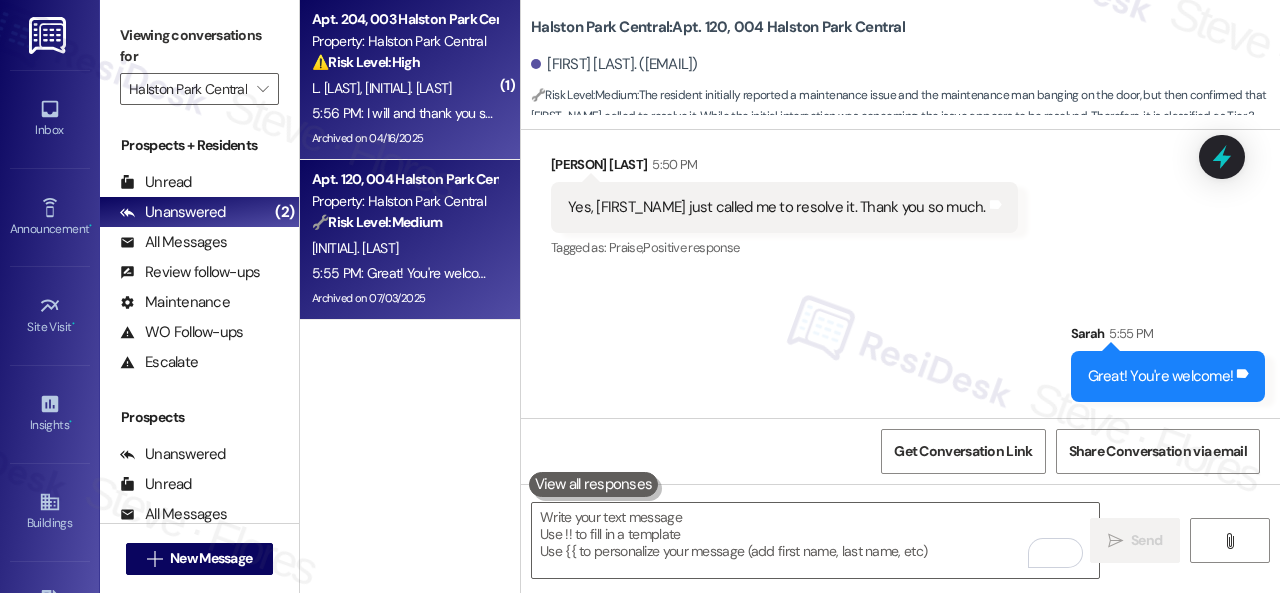 click on "⚠️  Risk Level:  High The resident is reporting that a previous maintenance request was not completed successfully, and the bathtub is still leaking. This could lead to potential water damage if not addressed promptly. The resident has not submitted a new work order, indicating they are waiting for the issue to be resolved. The resident wants to be present when maintenance enters the apartment." at bounding box center (404, 62) 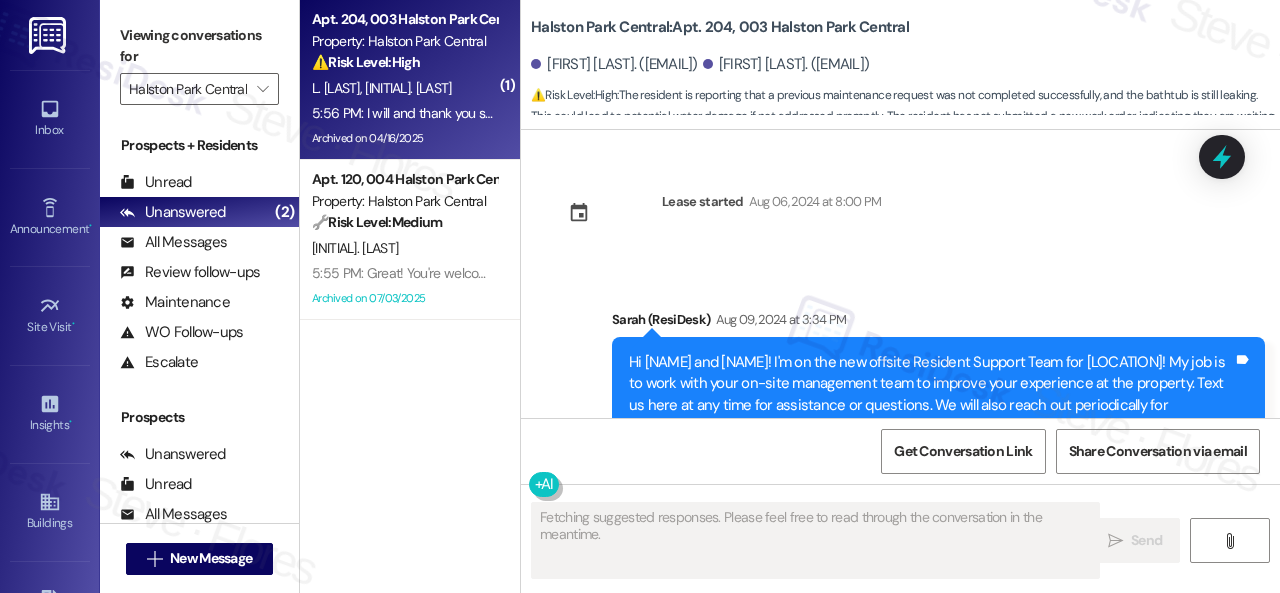 scroll, scrollTop: 31949, scrollLeft: 0, axis: vertical 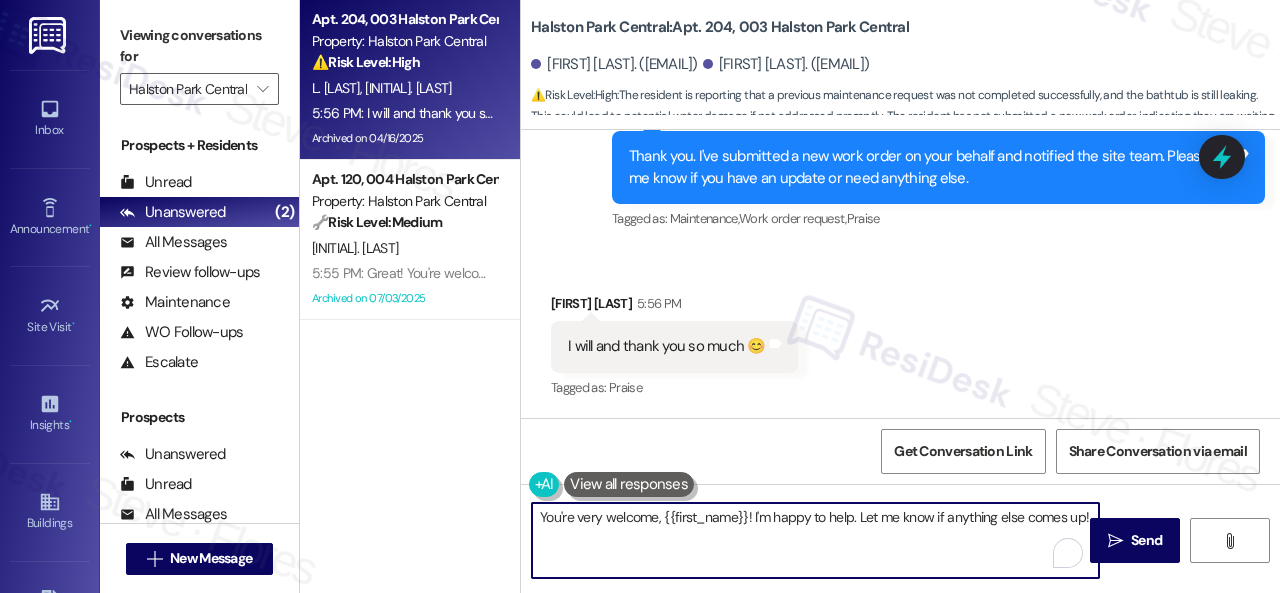 drag, startPoint x: 575, startPoint y: 547, endPoint x: 352, endPoint y: 427, distance: 253.23705 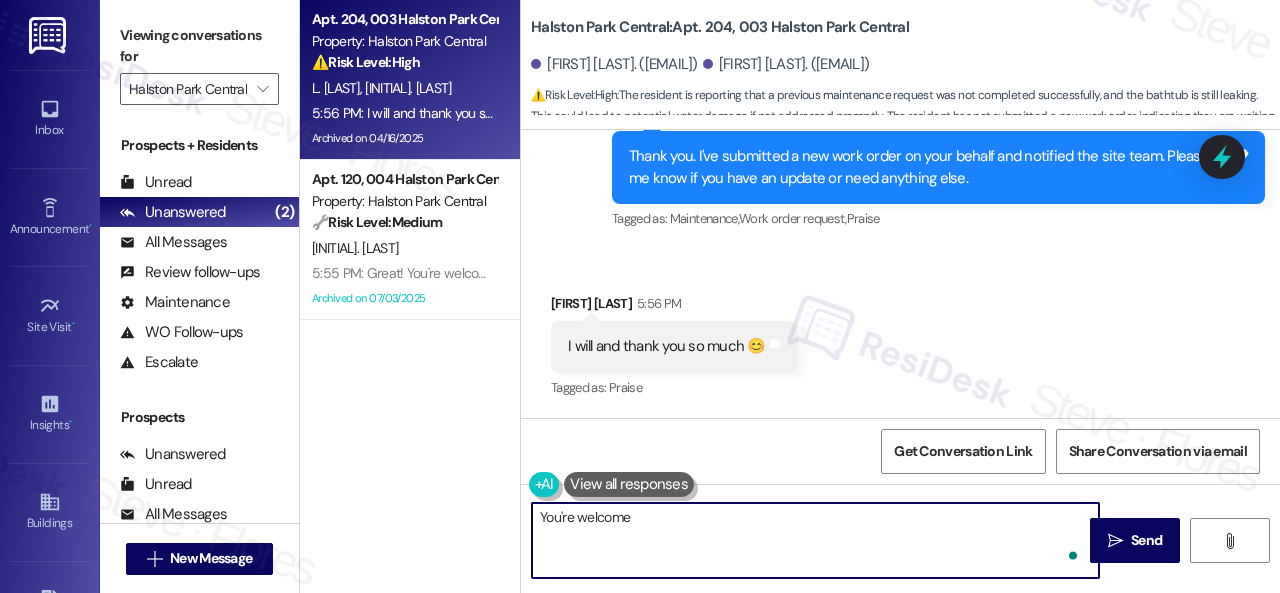 type on "You're welcome!" 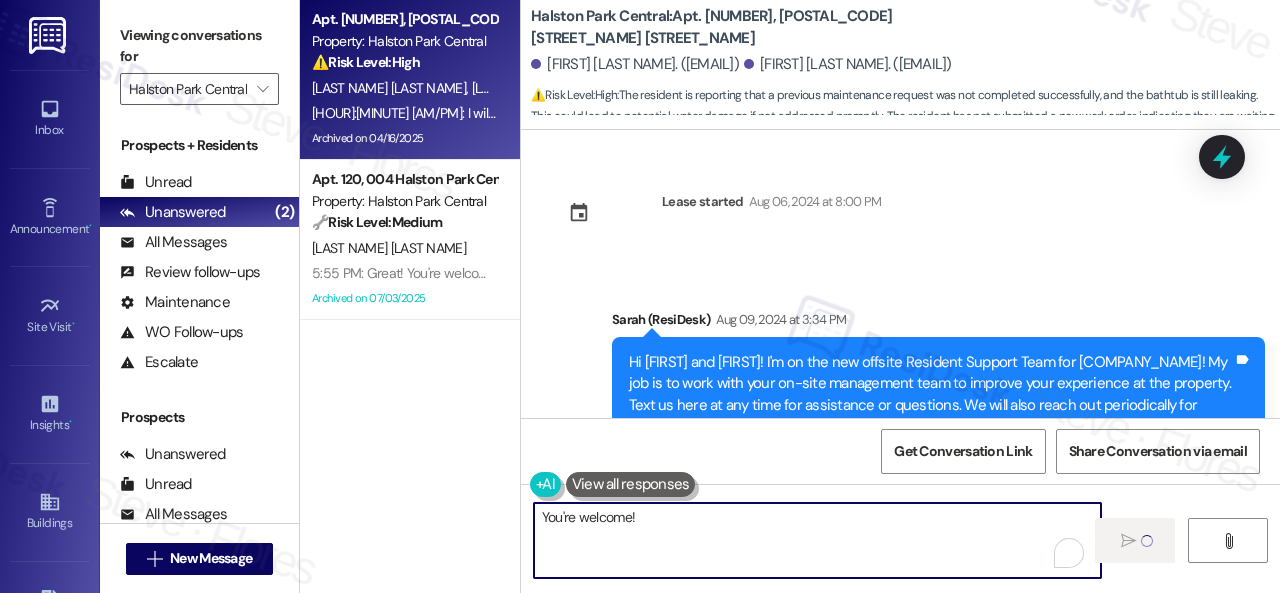click on "Unread" at bounding box center [156, 182] 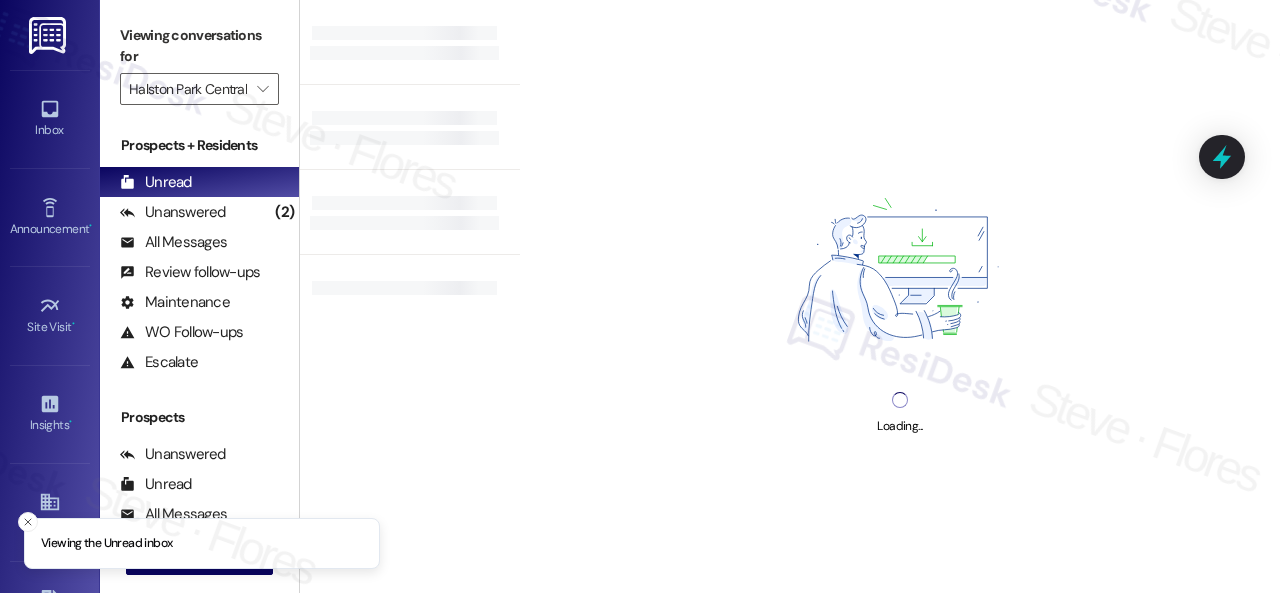 scroll, scrollTop: 0, scrollLeft: 0, axis: both 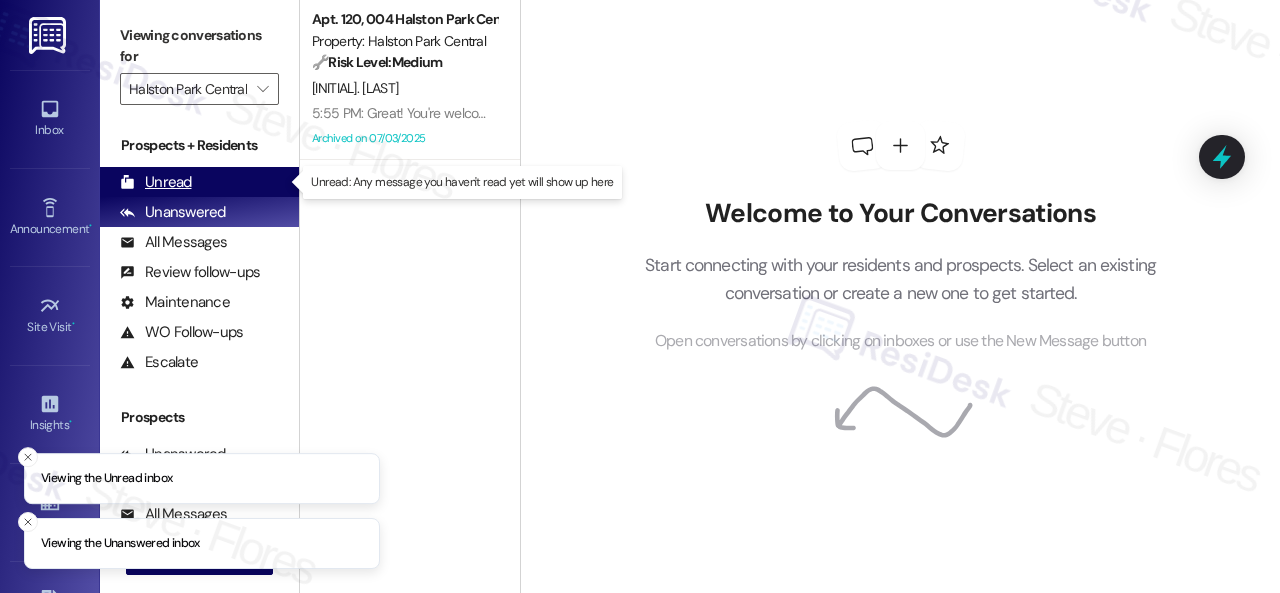 click on "Unread" at bounding box center (156, 182) 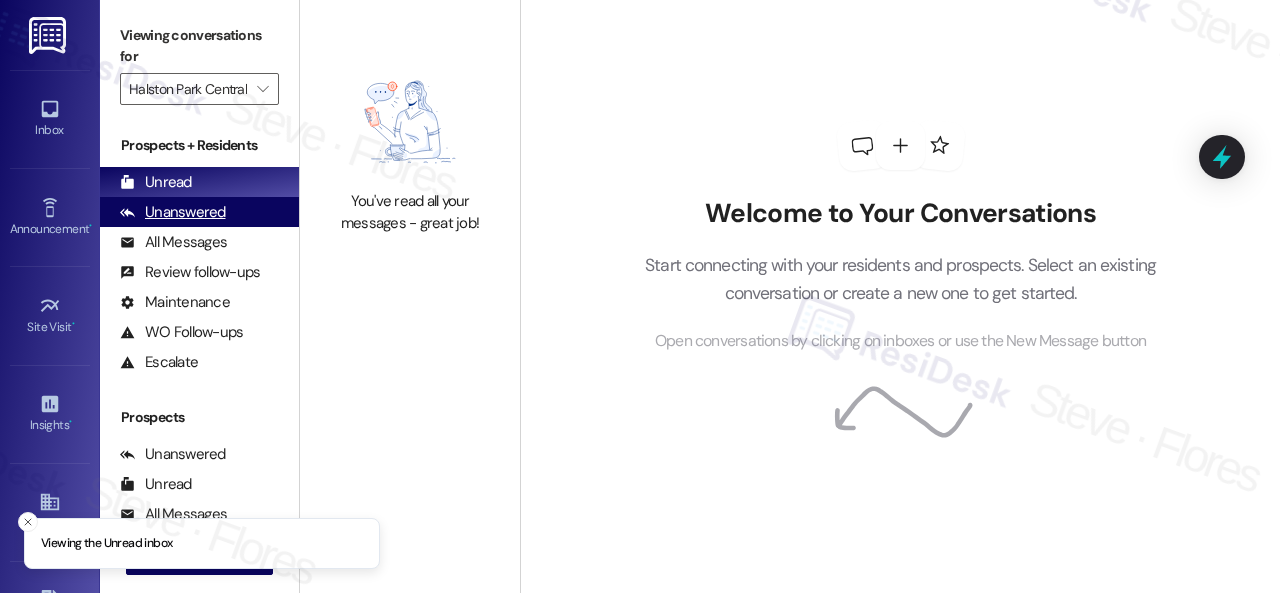 click on "Unanswered" at bounding box center (173, 212) 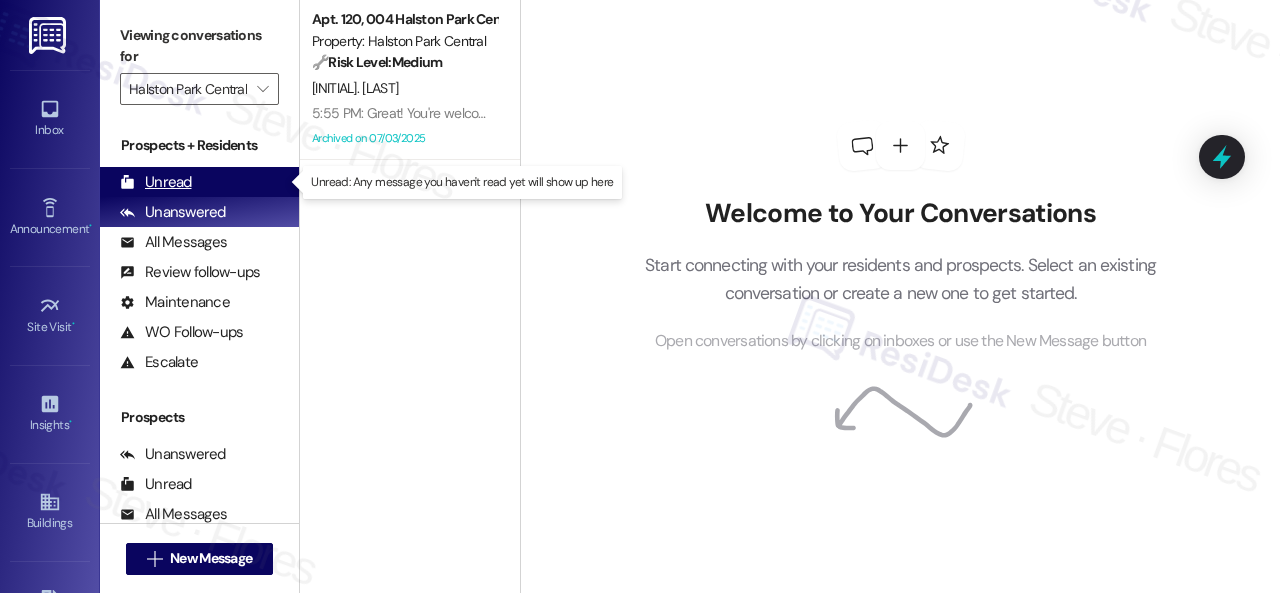 click on "Unread" at bounding box center [156, 182] 